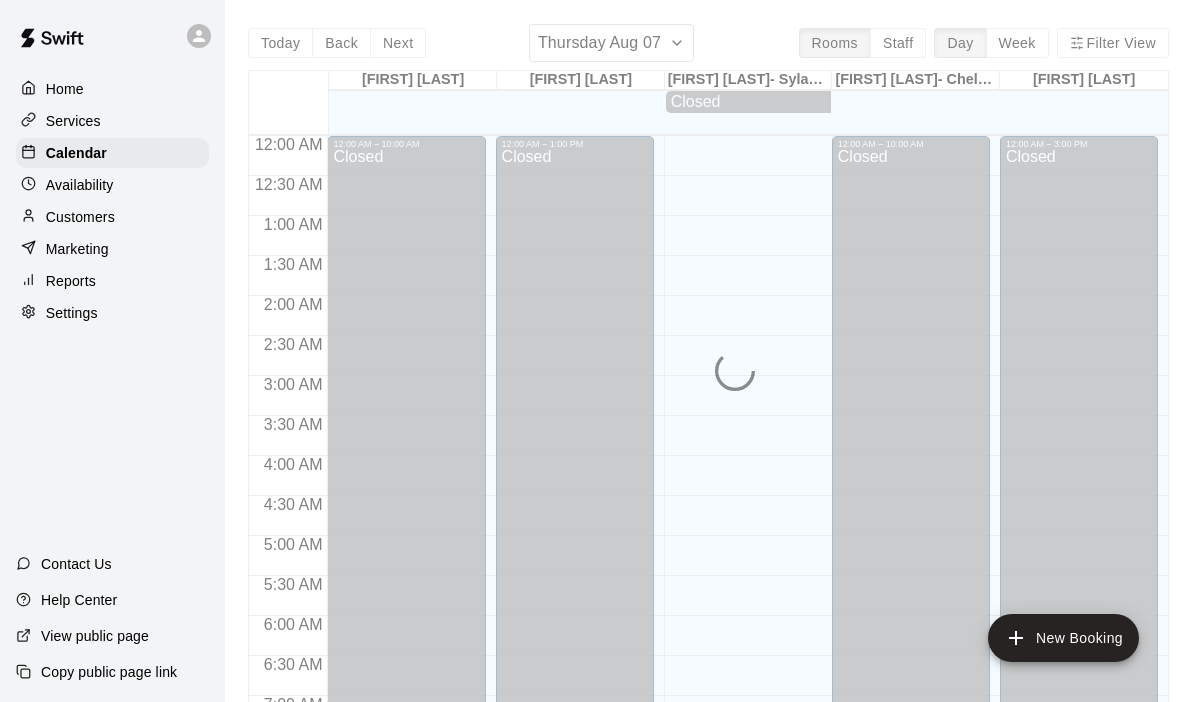 scroll, scrollTop: 0, scrollLeft: 0, axis: both 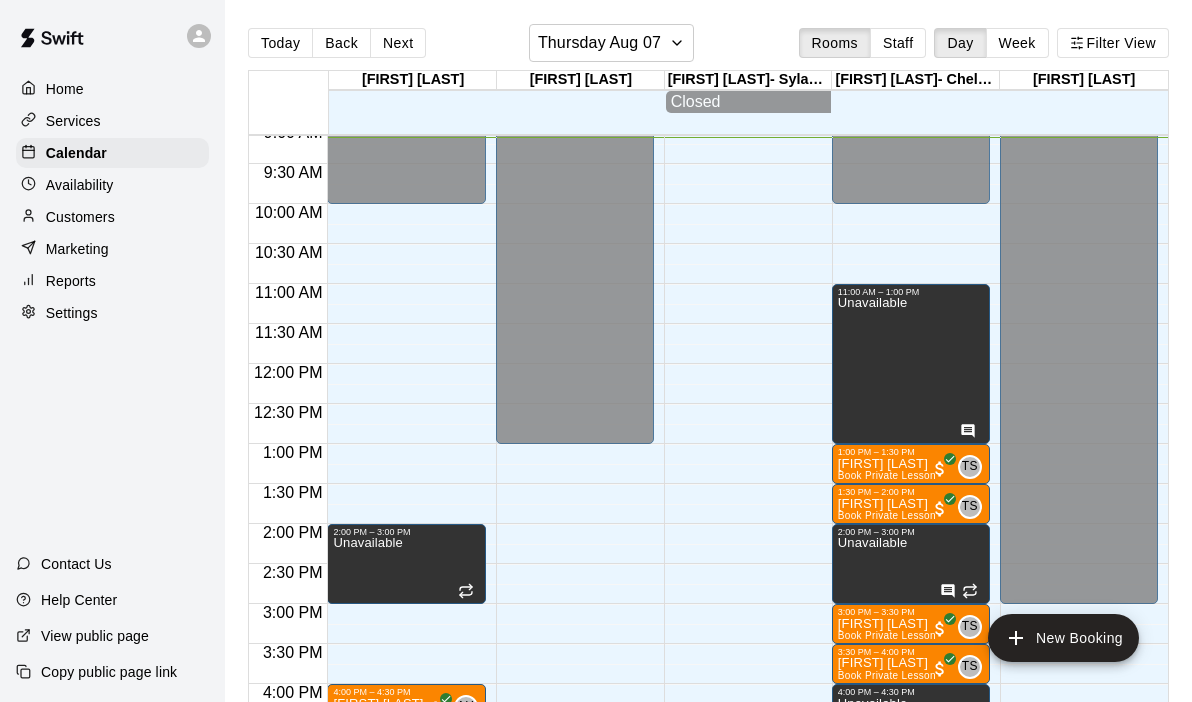 click on "12:00 AM – 1:00 PM Closed 5:30 PM – 6:00 PM [FIRST] [LAST] Book Private Lesson WF 0 6:00 PM – 8:30 PM Unavailable 8:00 PM – 11:59 PM Closed" at bounding box center (575, 364) 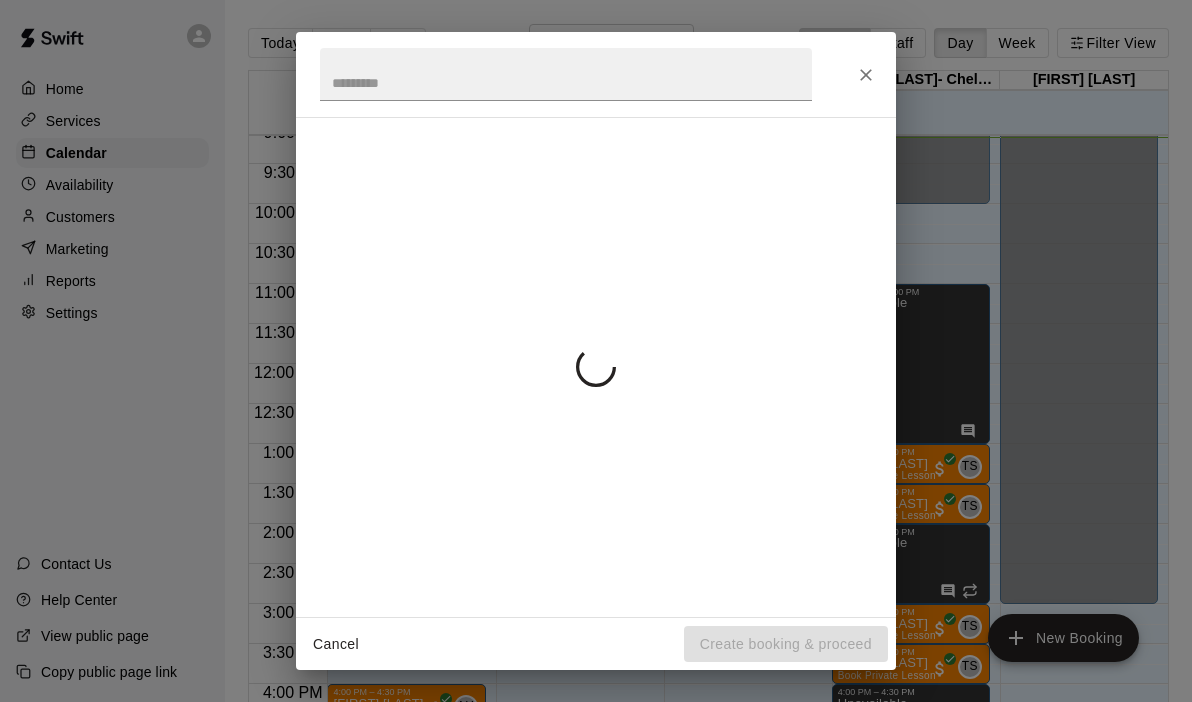 scroll, scrollTop: 1023, scrollLeft: 0, axis: vertical 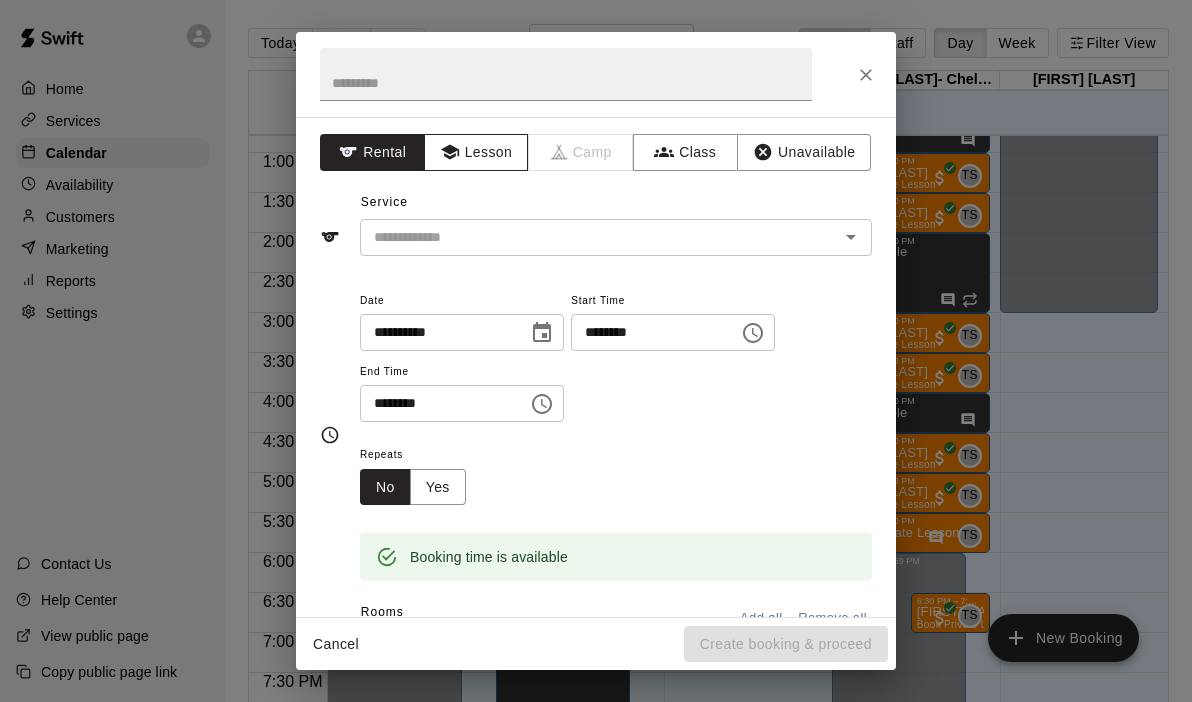 click on "Lesson" at bounding box center [476, 152] 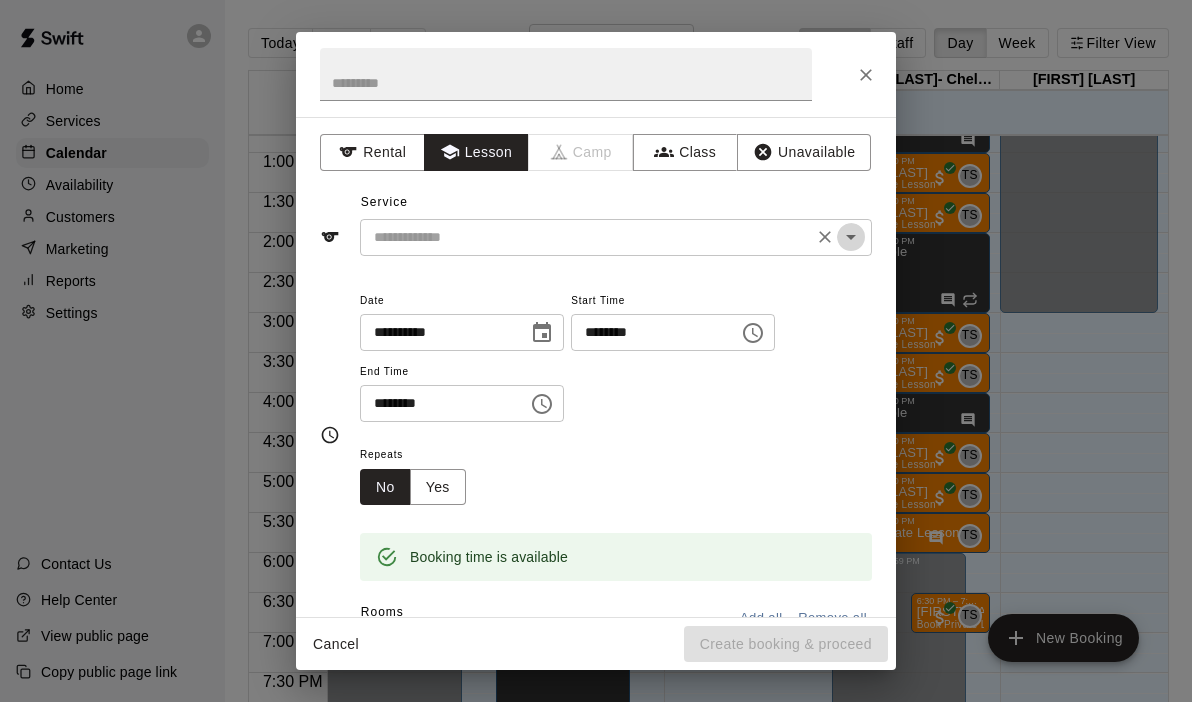 click 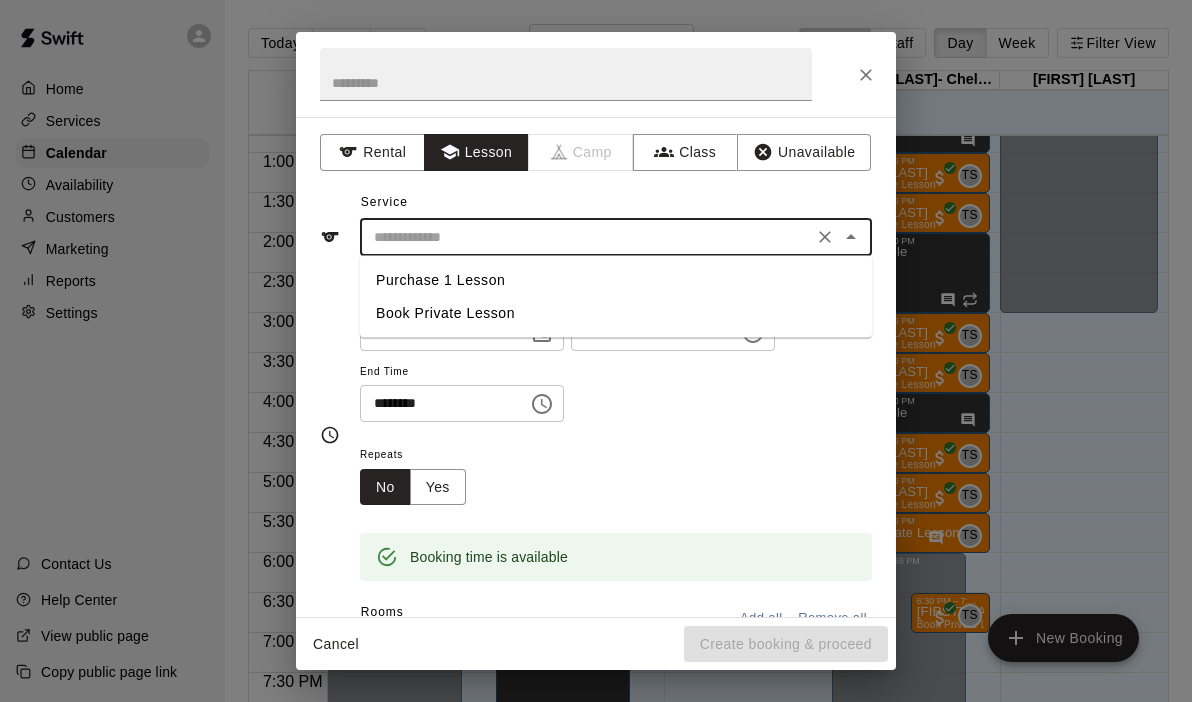 click on "Book Private Lesson" at bounding box center [616, 313] 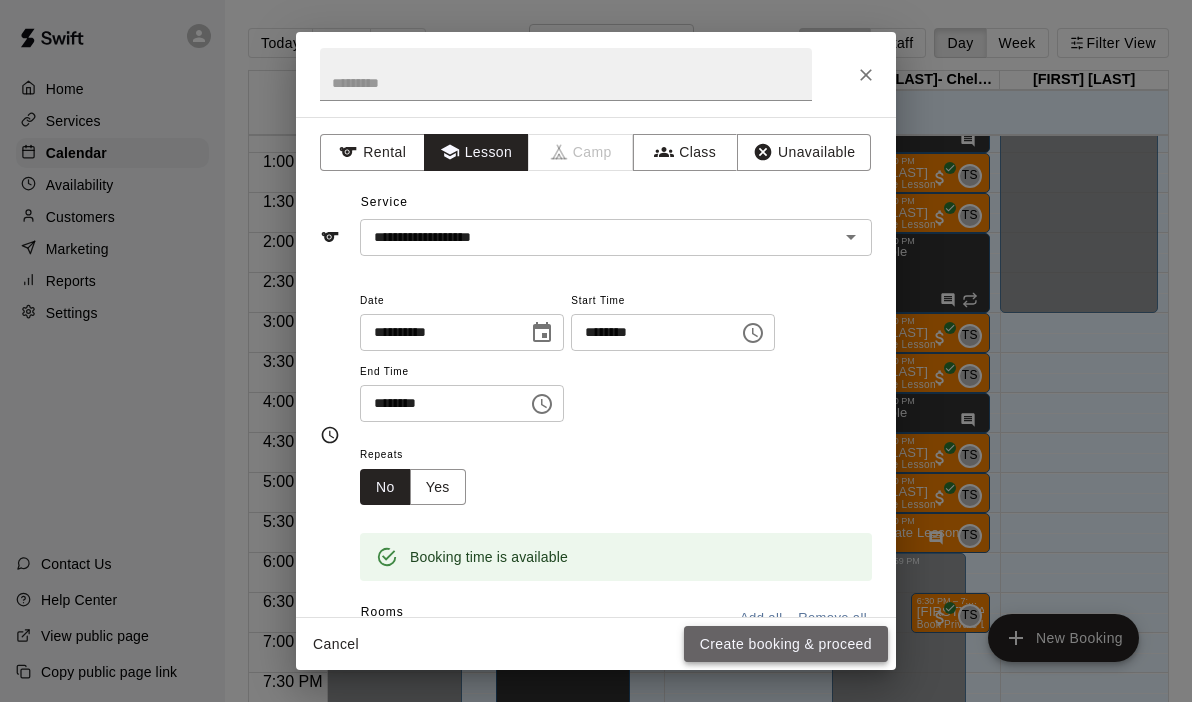 click on "Create booking & proceed" at bounding box center [786, 644] 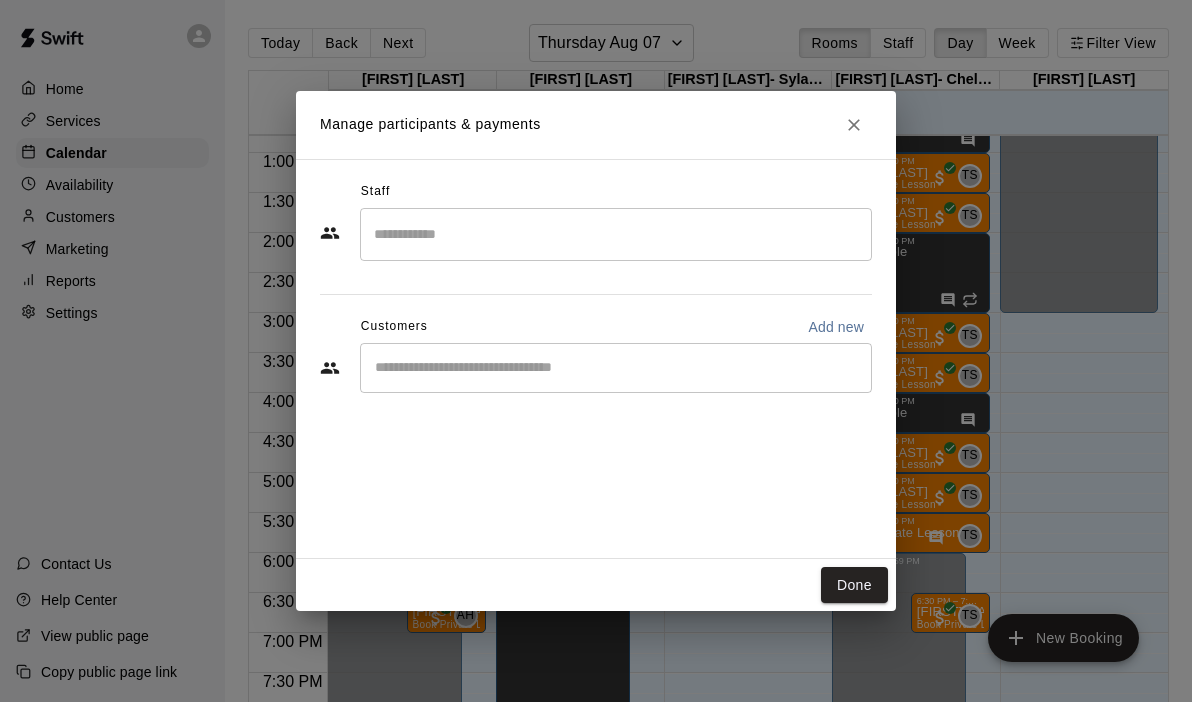click at bounding box center [616, 234] 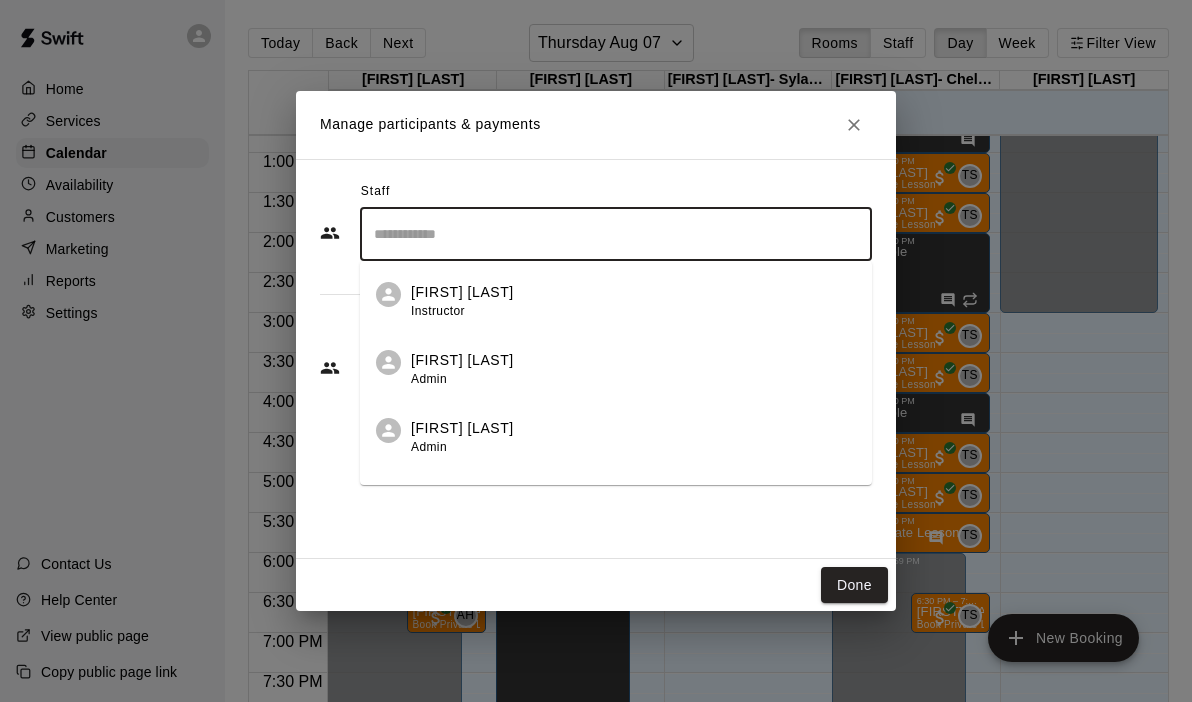 scroll, scrollTop: 47, scrollLeft: 0, axis: vertical 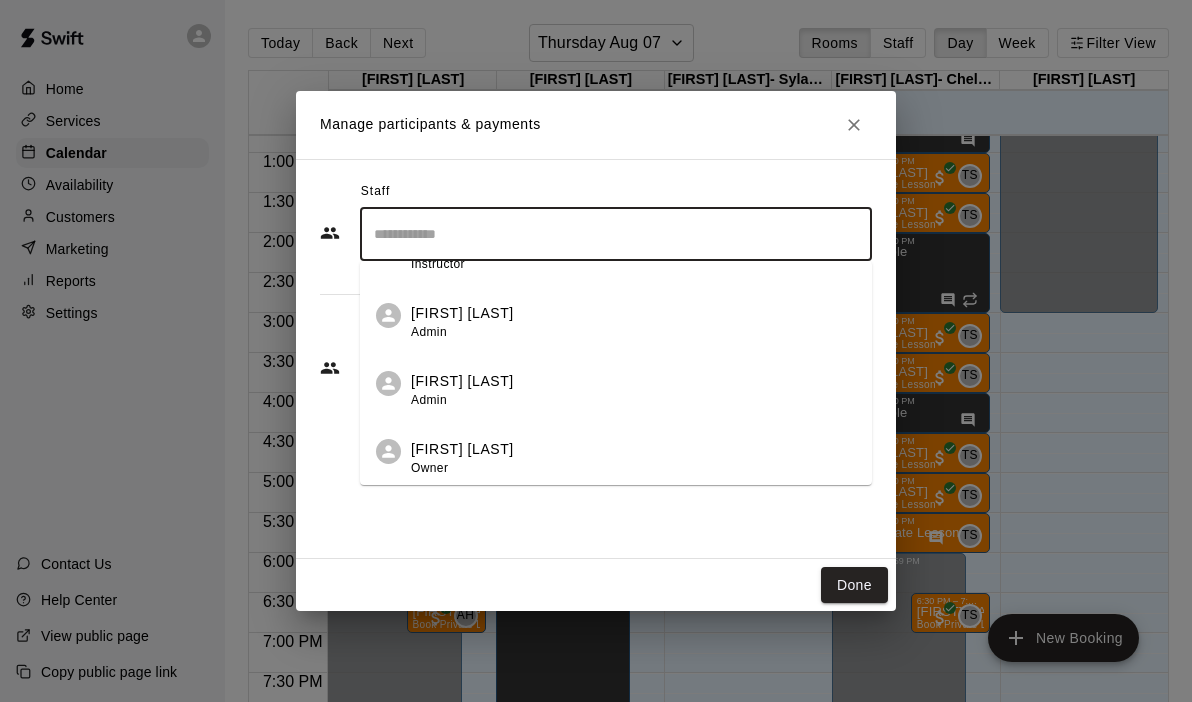 click on "[FIRST] [LAST] Owner" at bounding box center [462, 458] 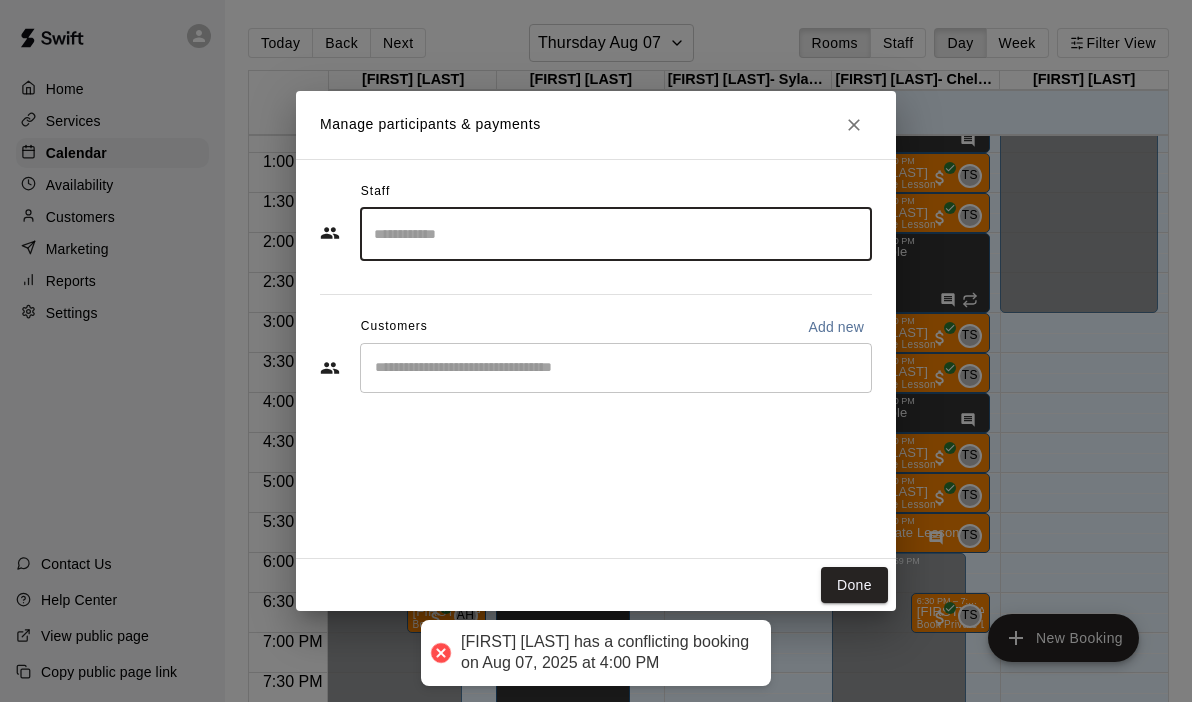 click at bounding box center [854, 125] 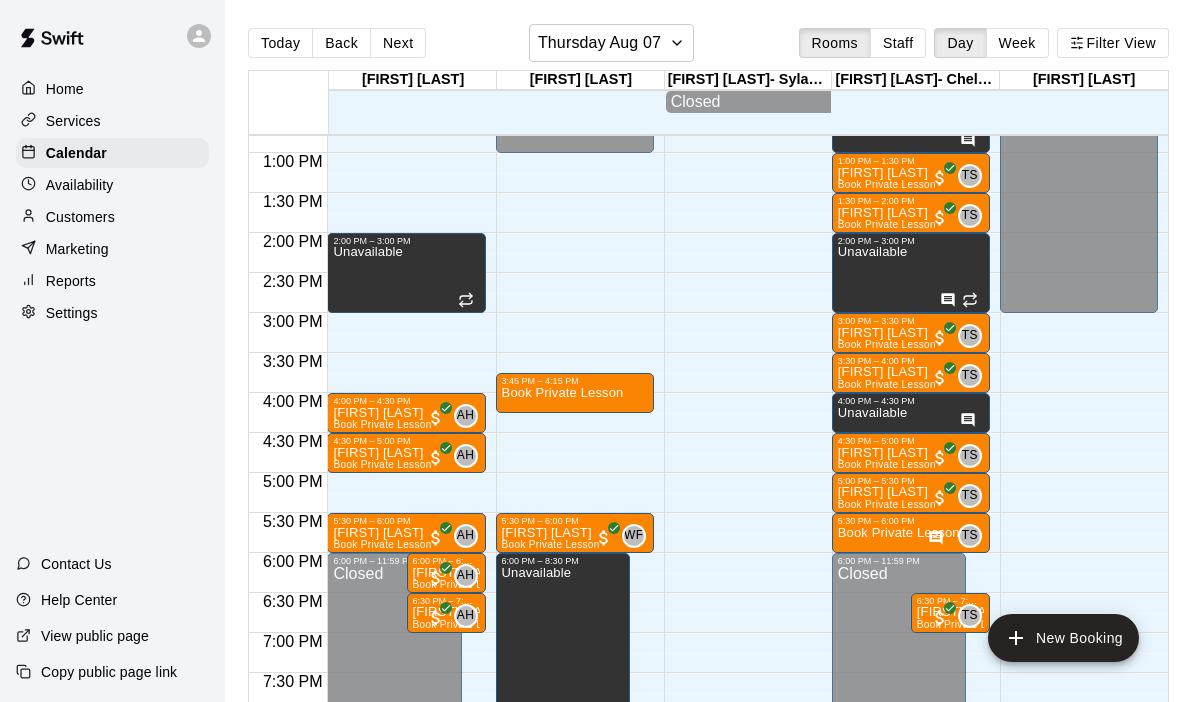 click at bounding box center (916, 121) 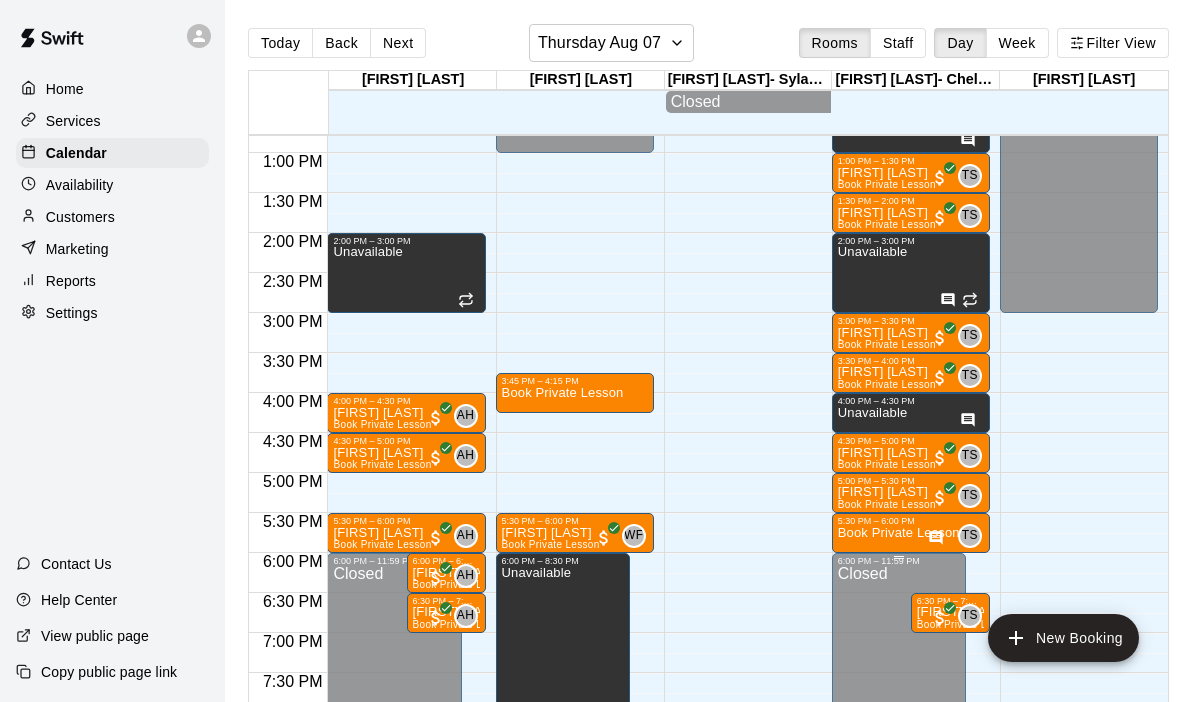 click on "Closed" at bounding box center (899, 802) 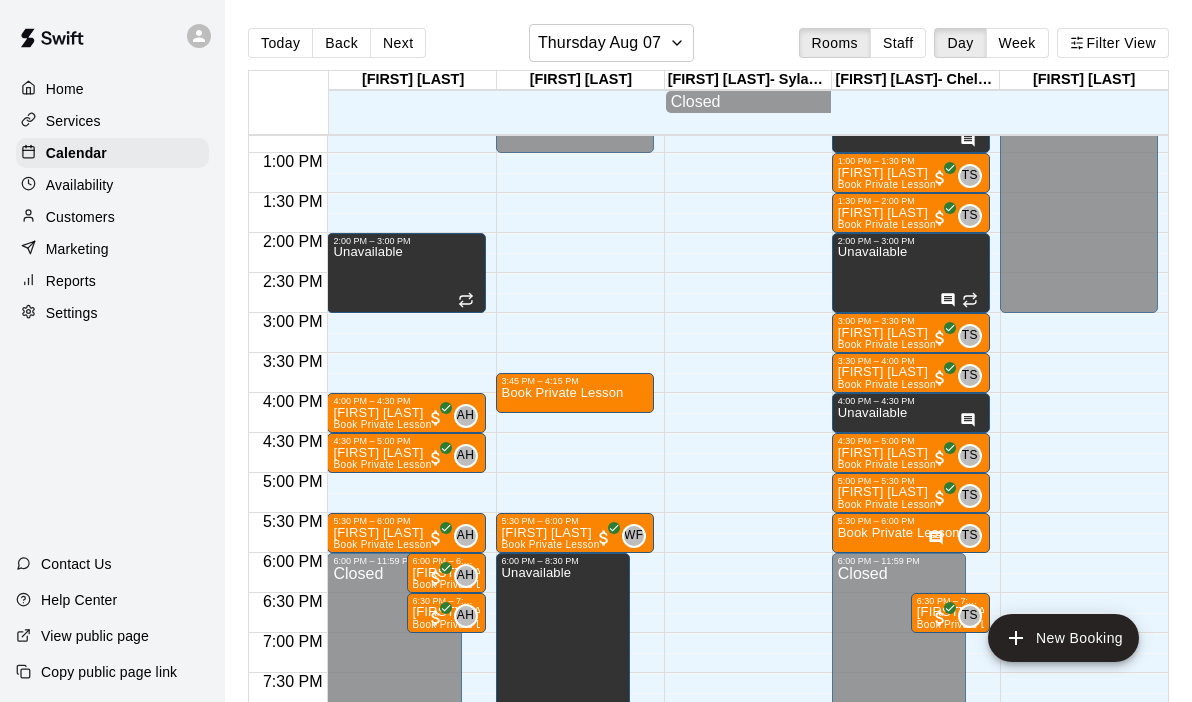 click on "12:00 AM – 10:00 AM Closed 2:00 PM – 3:00 PM Unavailable 4:00 PM – 4:30 PM [FIRST] [LAST] Book Private Lesson AH 0 4:30 PM – 5:00 PM [FIRST] [LAST] Book Private Lesson AH 0 5:30 PM – 6:00 PM [FIRST] [LAST] Book Private Lesson AH 0 6:00 PM – 11:59 PM Closed 6:00 PM – 6:30 PM [FIRST] [LAST] Book Private Lesson AH 0 6:30 PM – 7:00 PM [FIRST] [LAST] Book Private Lesson AH 0" at bounding box center [406, 73] 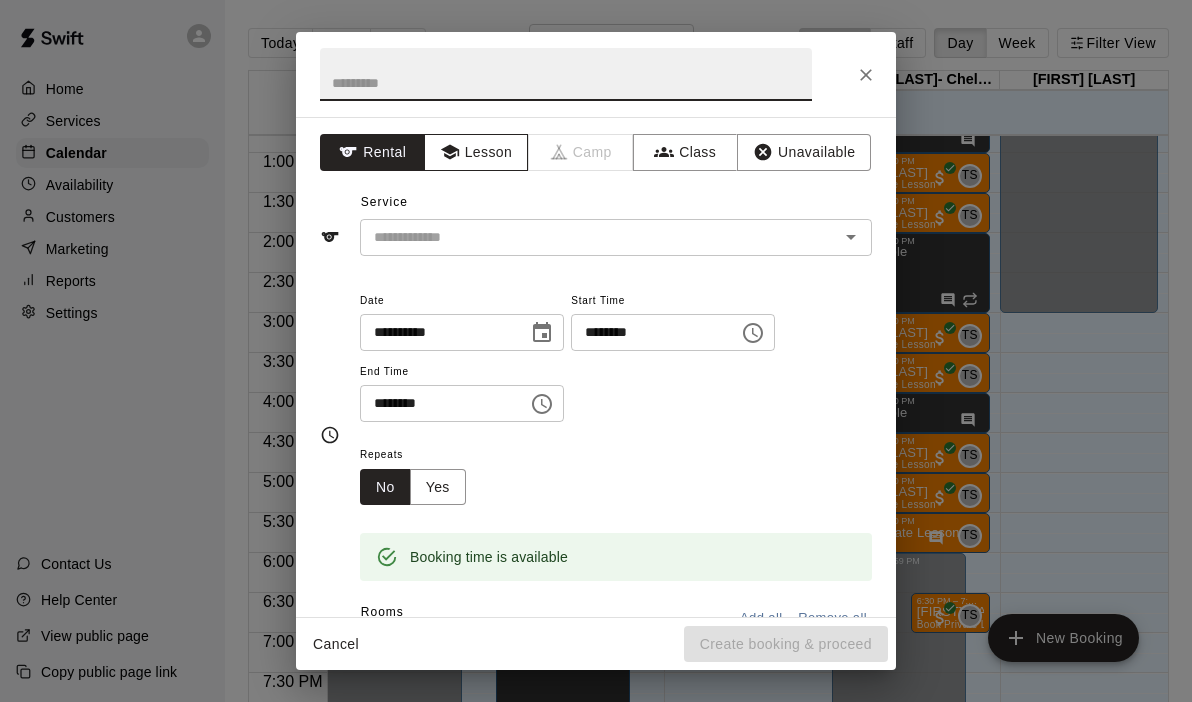 click on "Lesson" at bounding box center [476, 152] 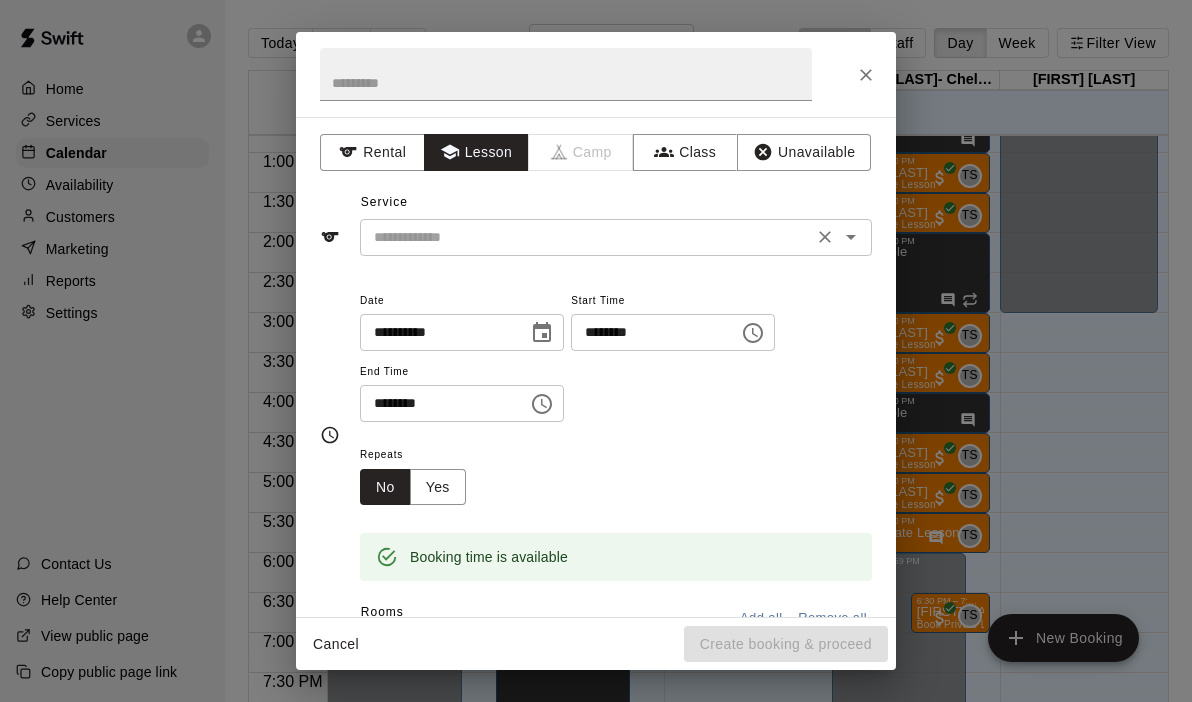 click on "​" at bounding box center (616, 237) 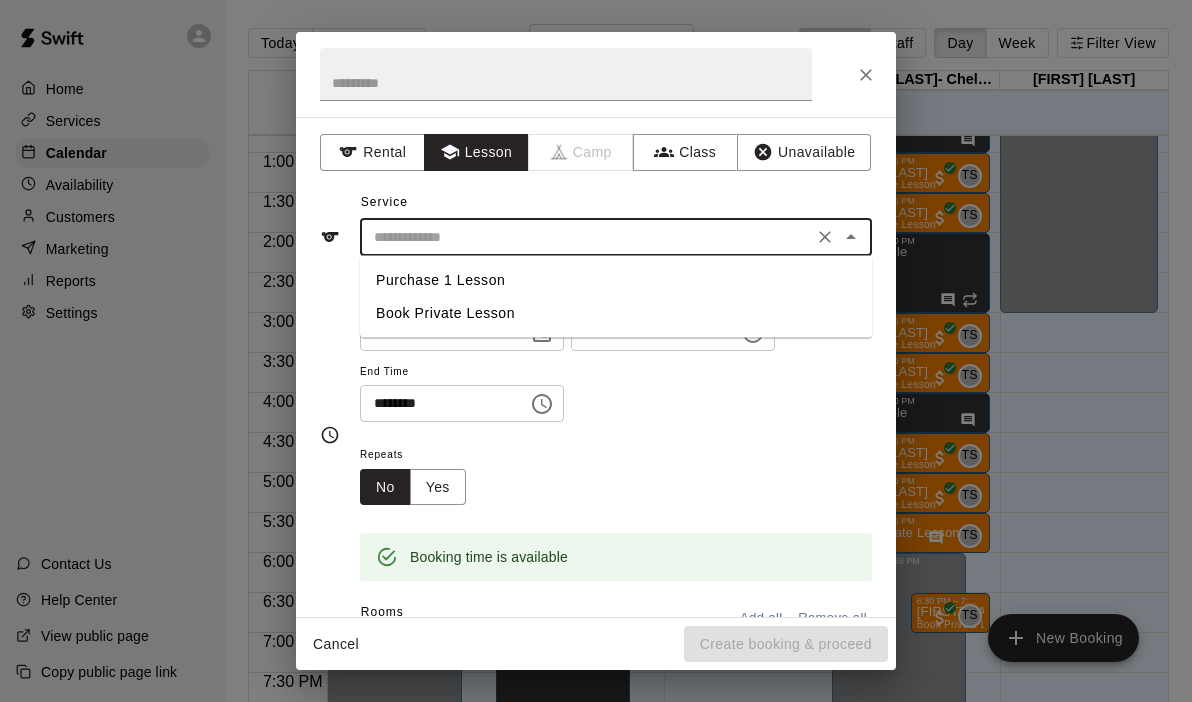 click 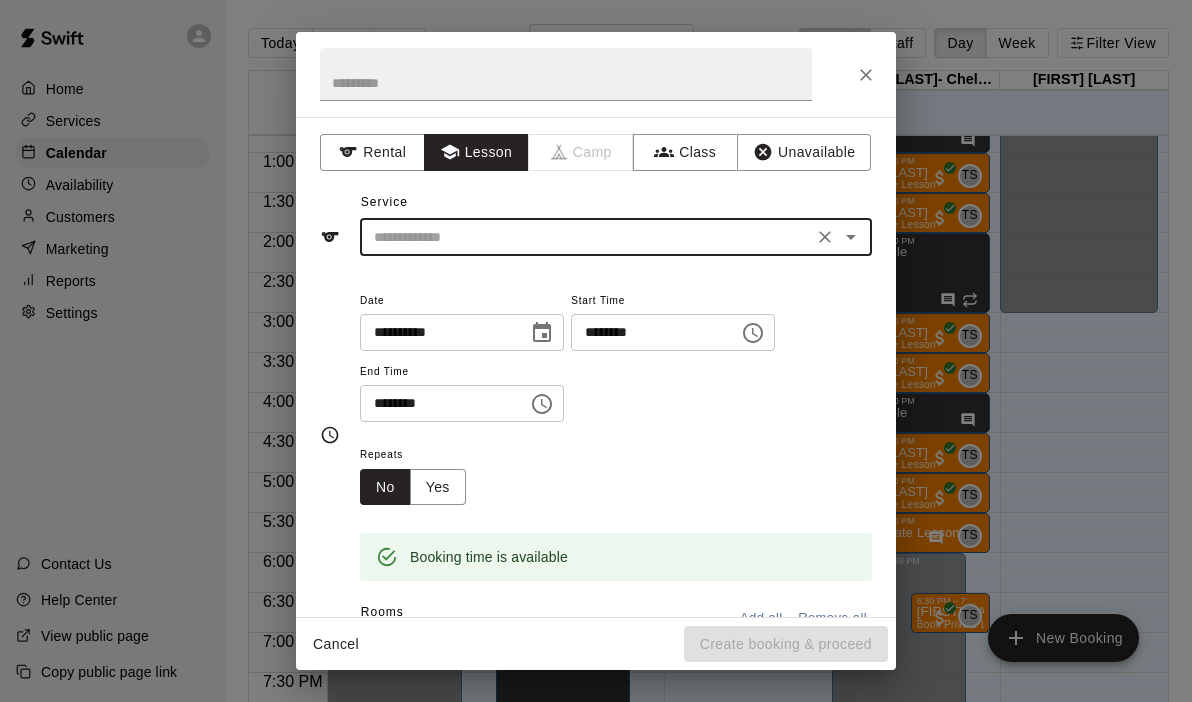 click 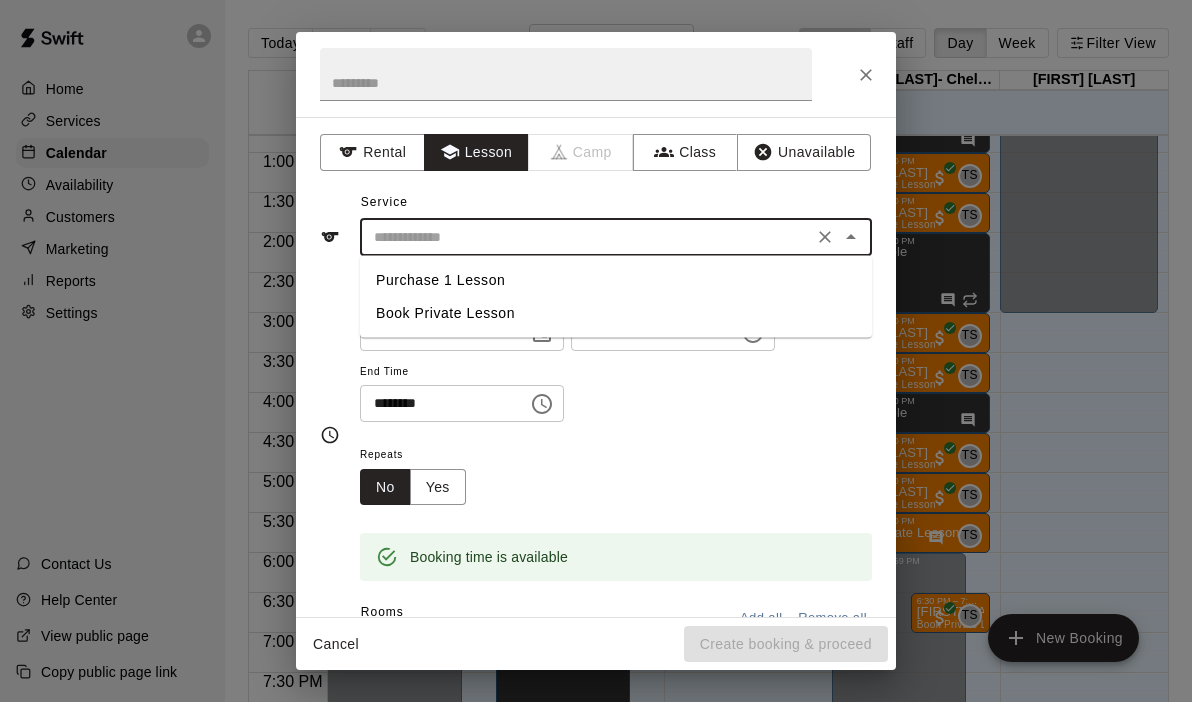 click on "Book Private Lesson" at bounding box center (616, 313) 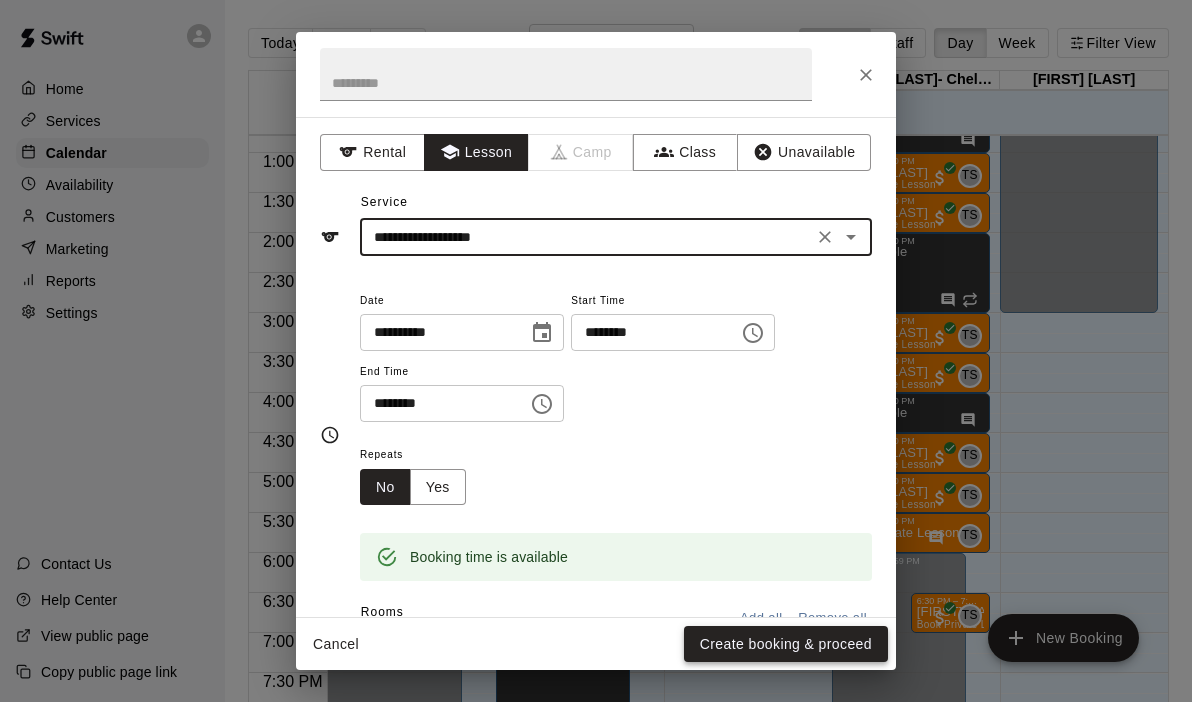 click on "Create booking & proceed" at bounding box center (786, 644) 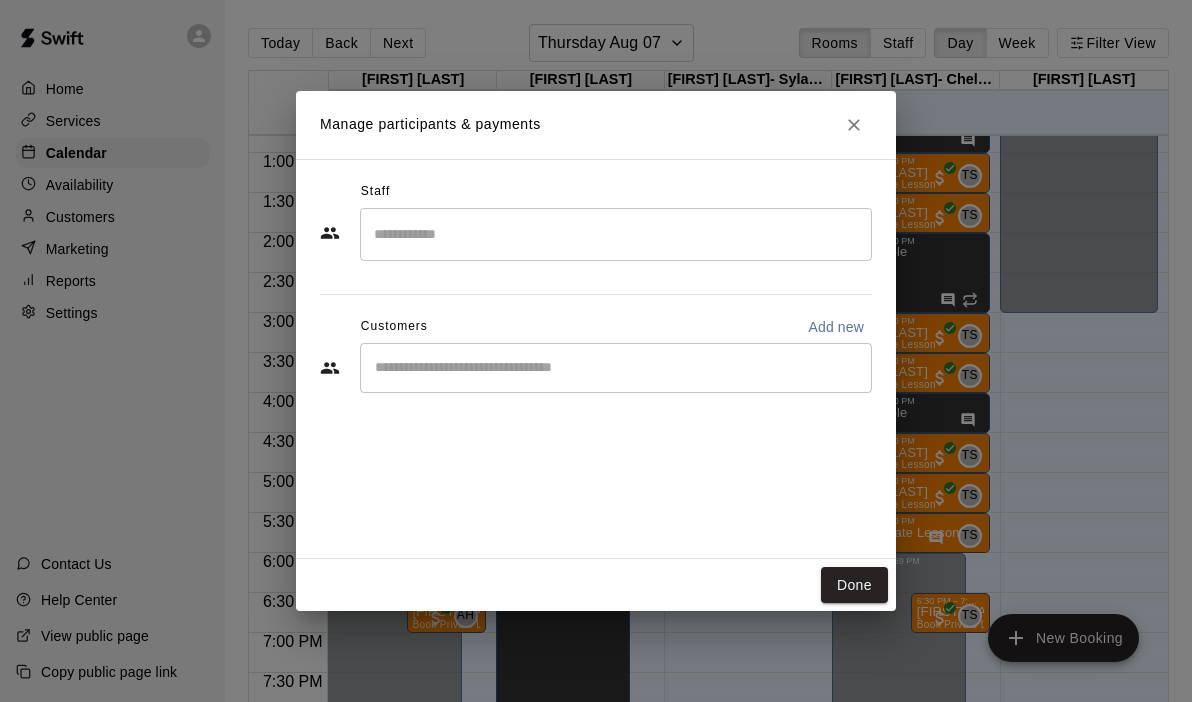 click at bounding box center (616, 234) 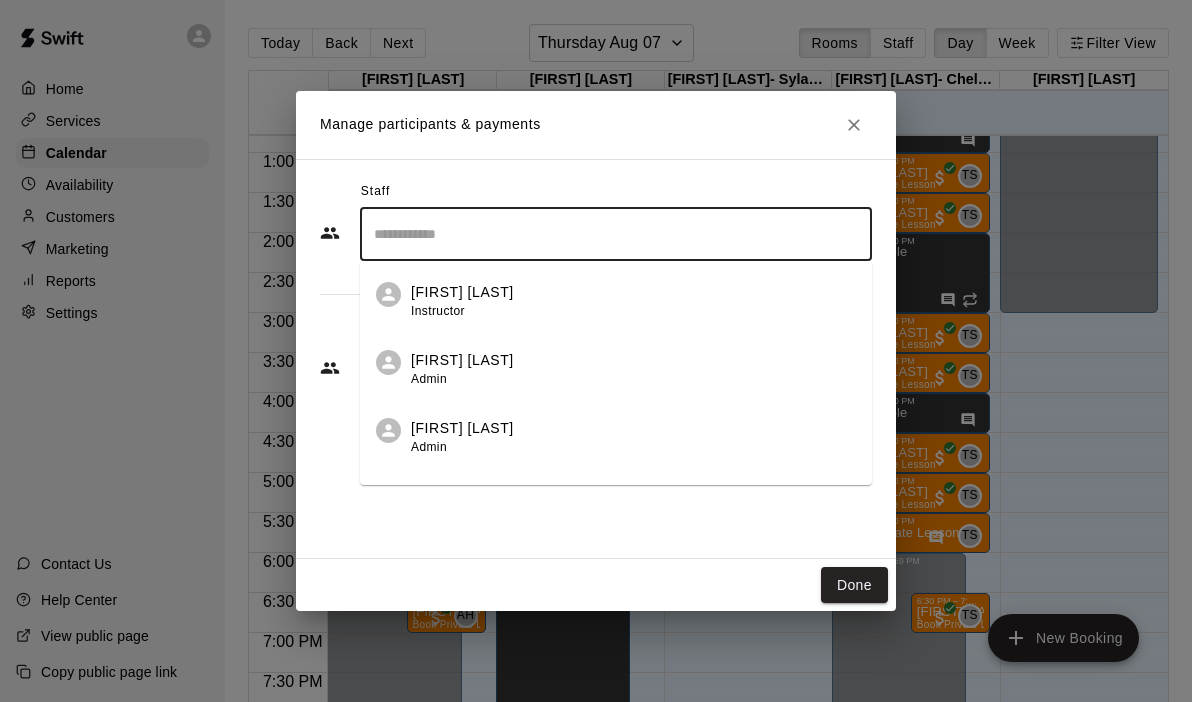 scroll, scrollTop: 47, scrollLeft: 0, axis: vertical 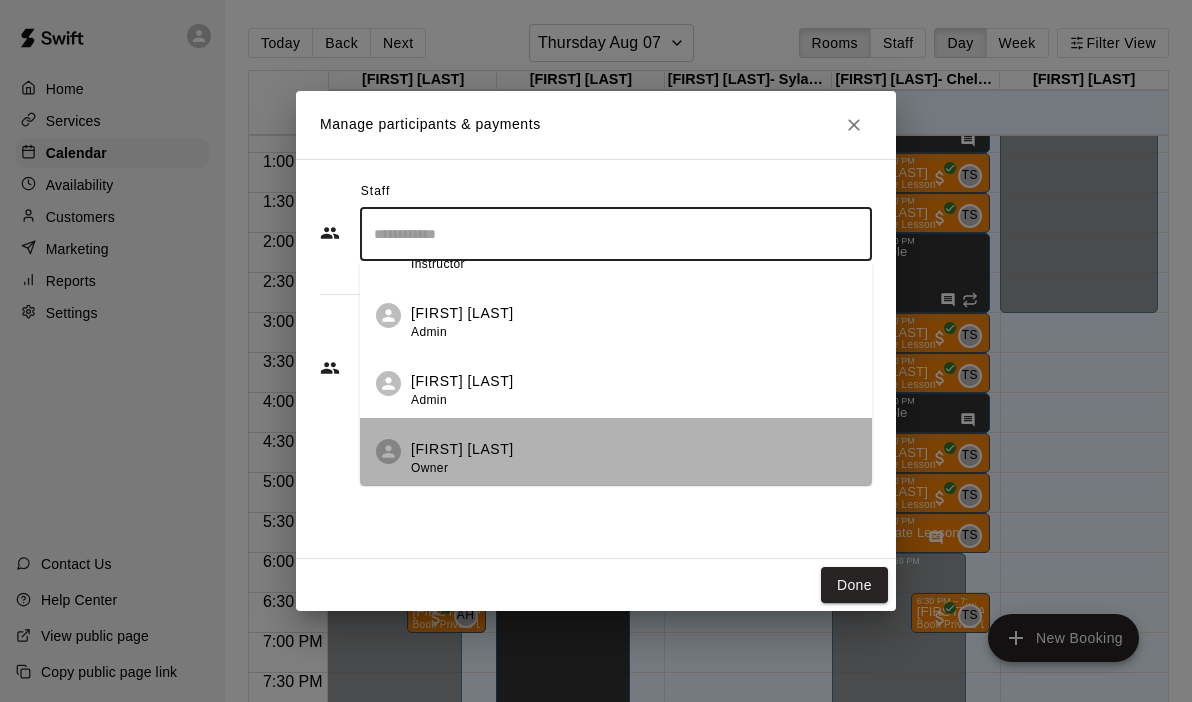 click on "[FIRST] [LAST] Owner" at bounding box center (633, 458) 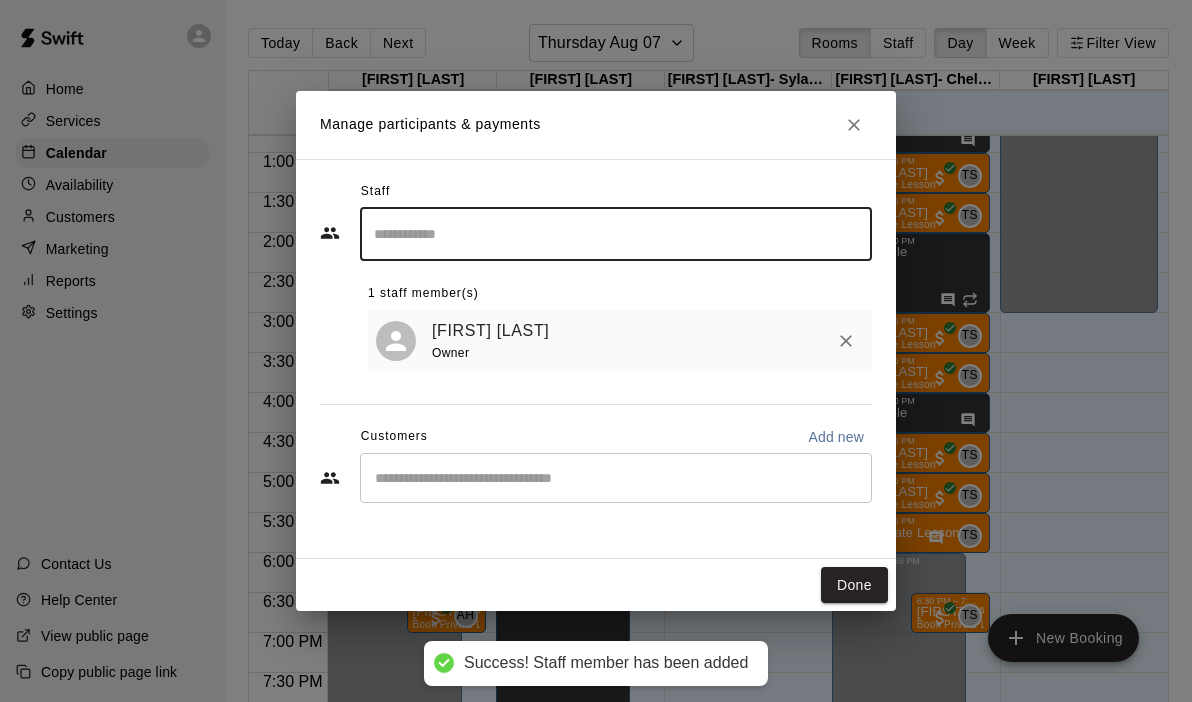 click on "​" at bounding box center (616, 478) 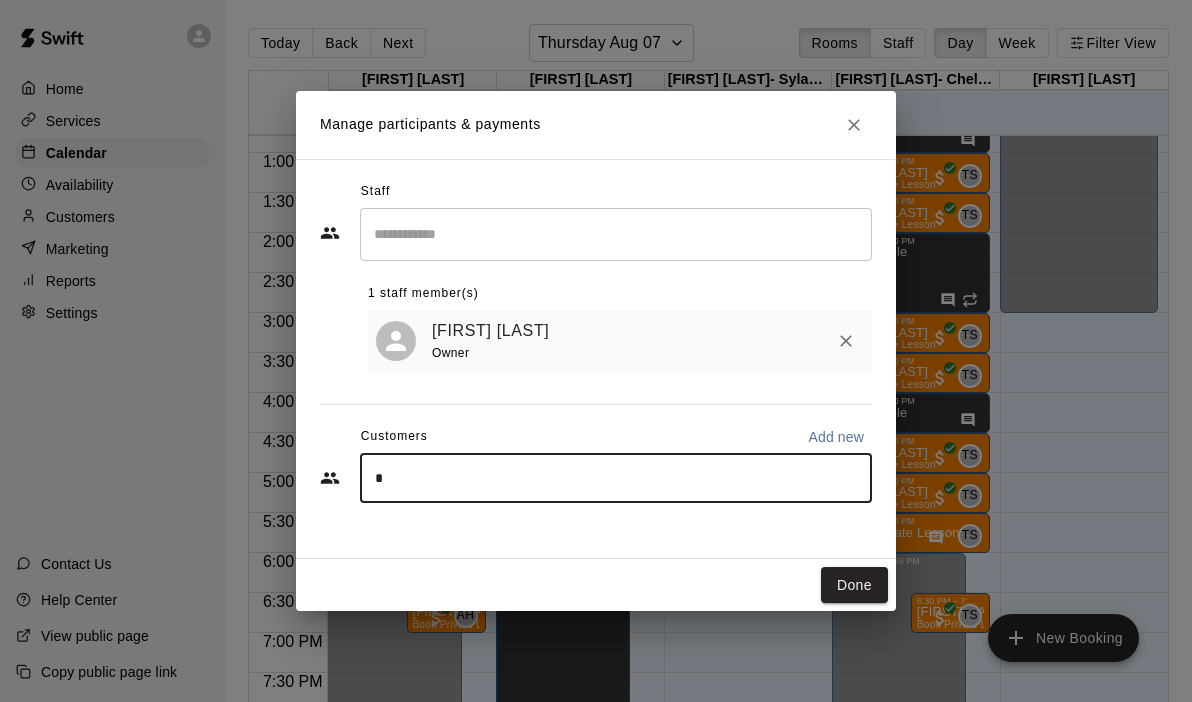 type on "**" 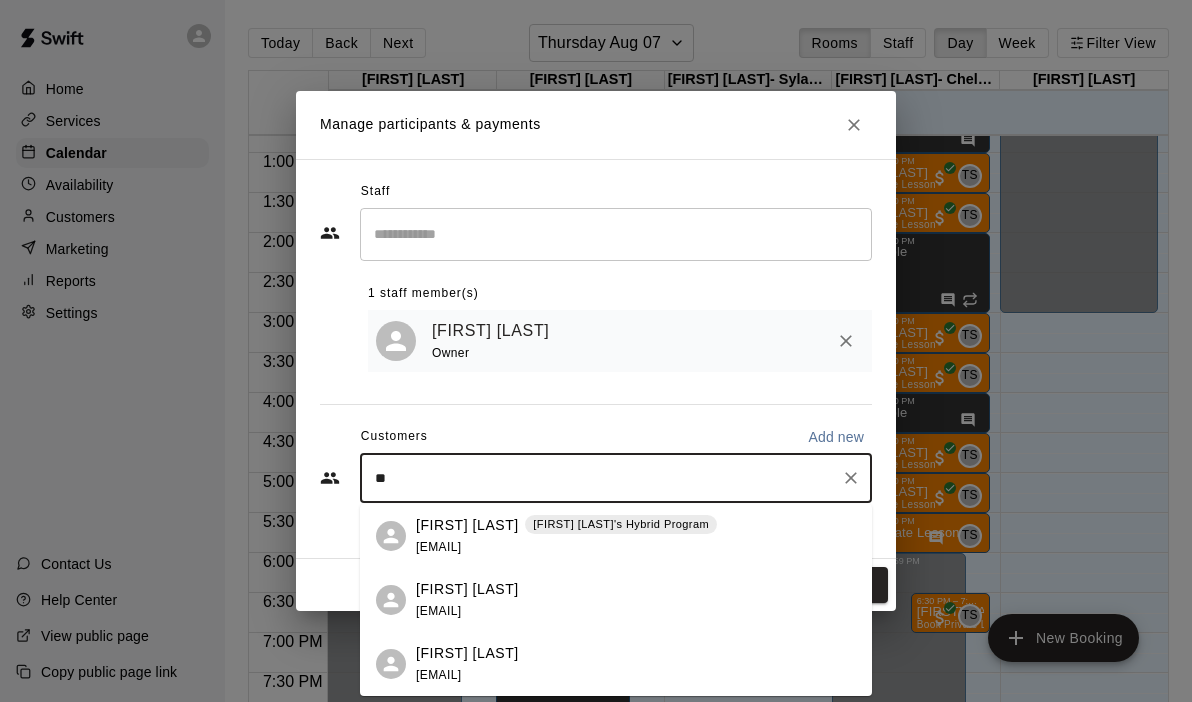 click on "[FIRST] [LAST]" at bounding box center (467, 525) 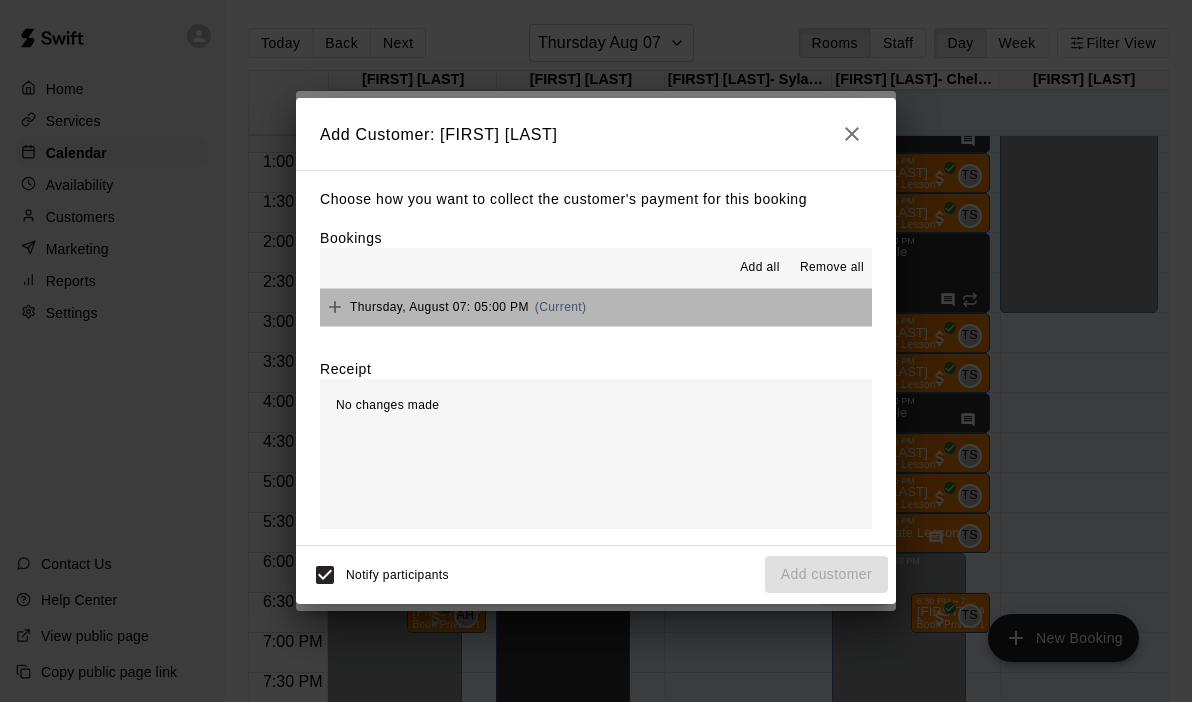 click on "Thursday, August 07: 05:00 PM (Current)" at bounding box center (596, 307) 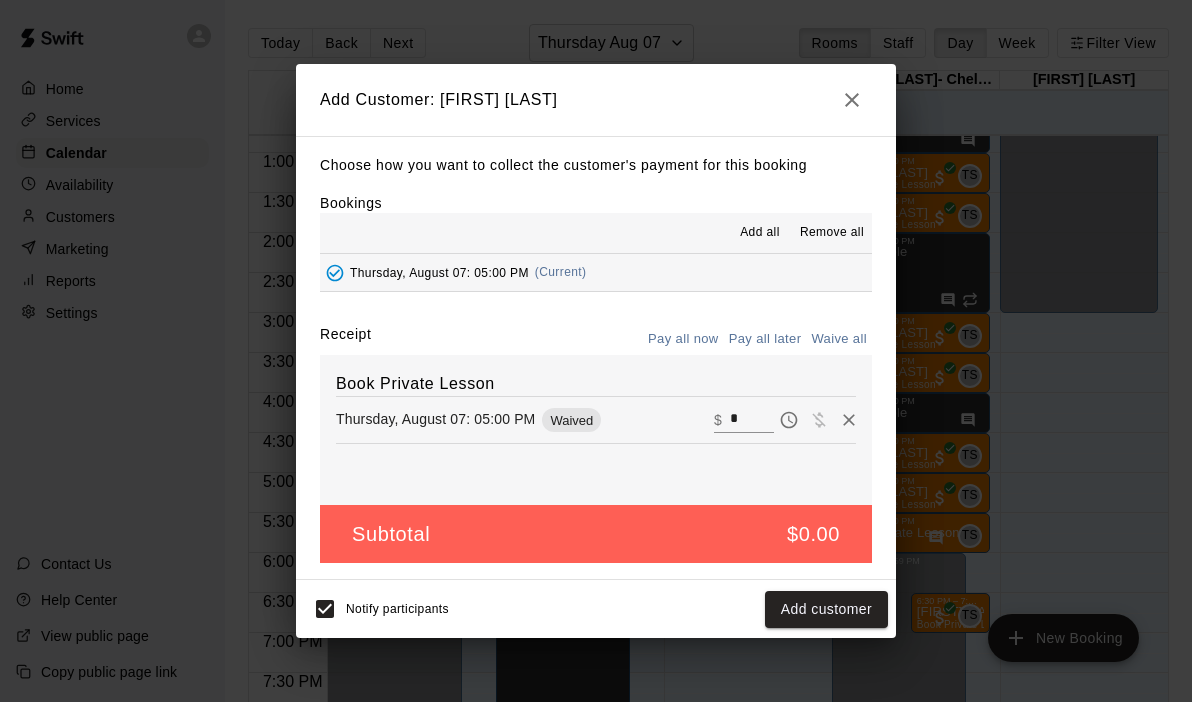 drag, startPoint x: 721, startPoint y: 421, endPoint x: 747, endPoint y: 424, distance: 26.172504 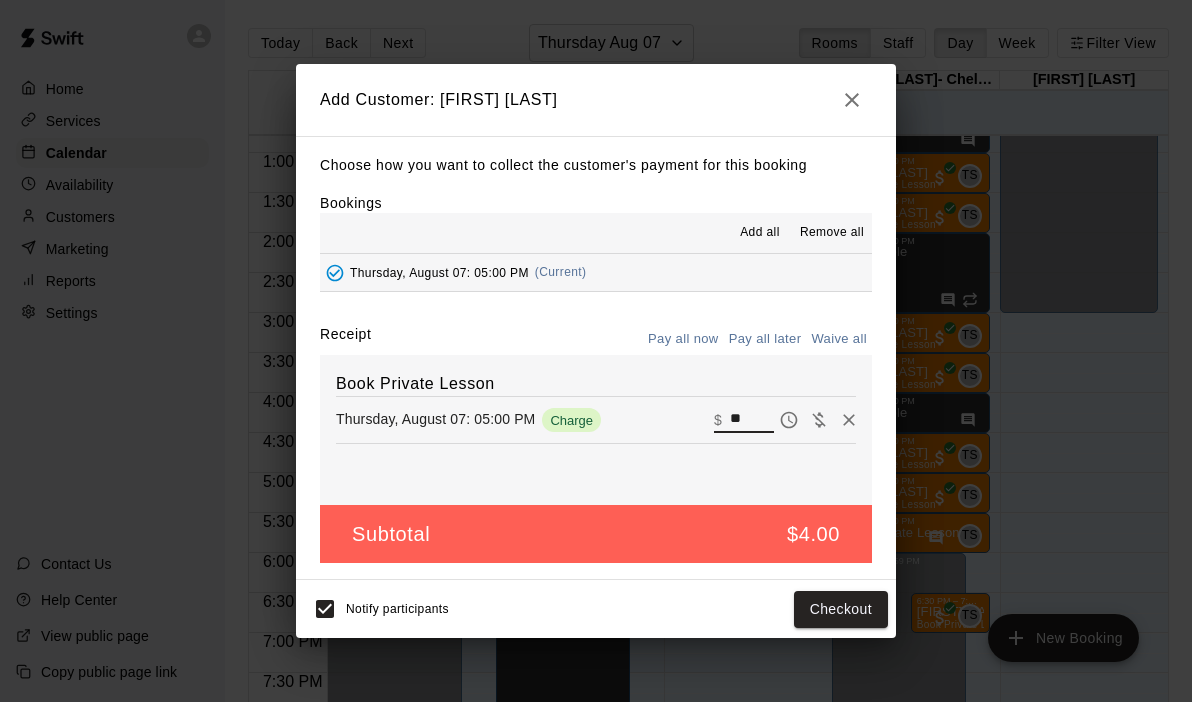 type on "*" 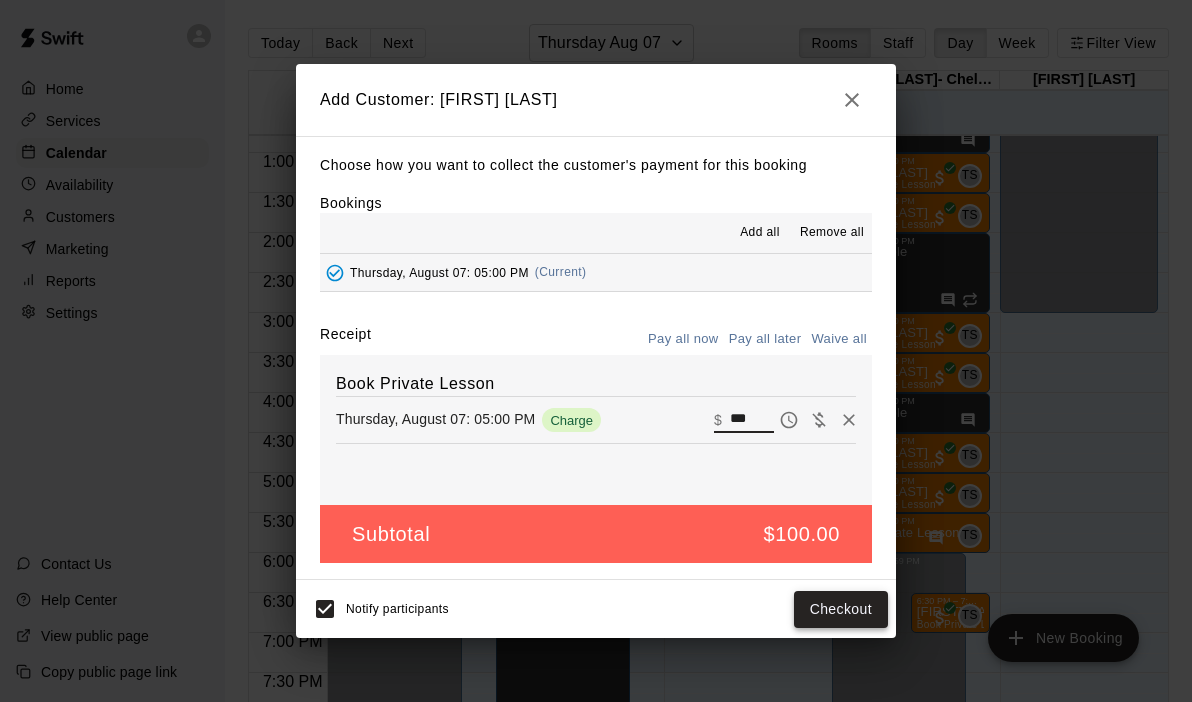 type on "***" 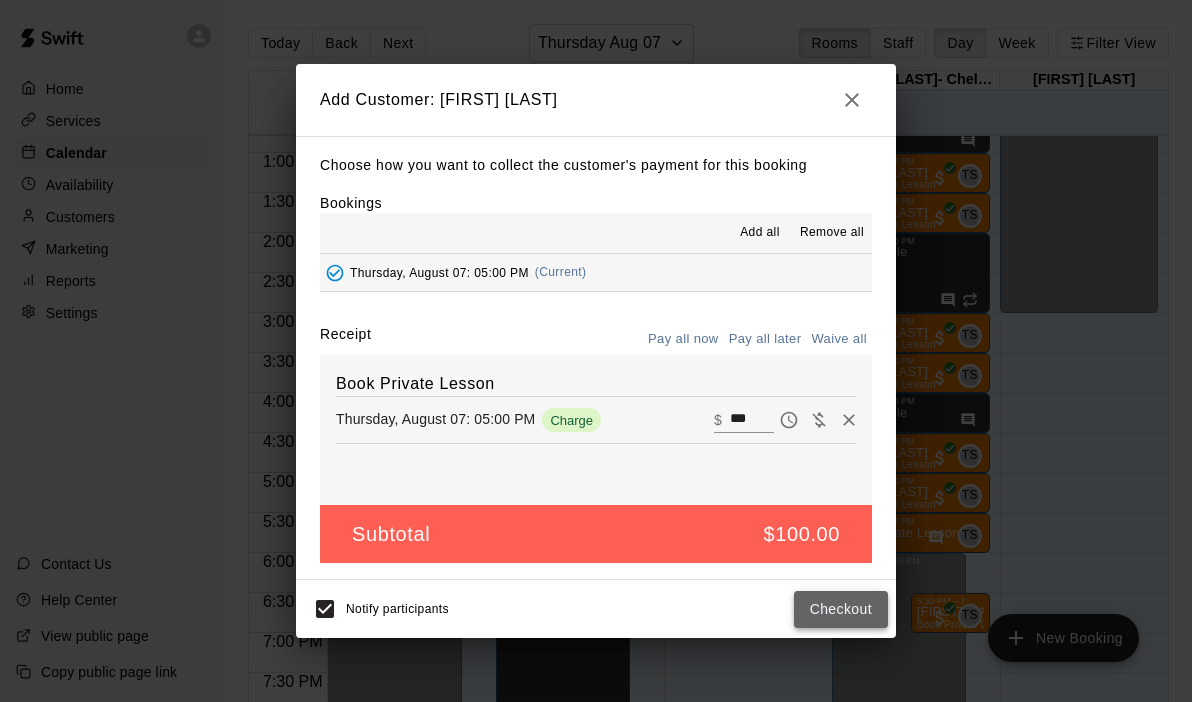 click on "Checkout" at bounding box center [841, 609] 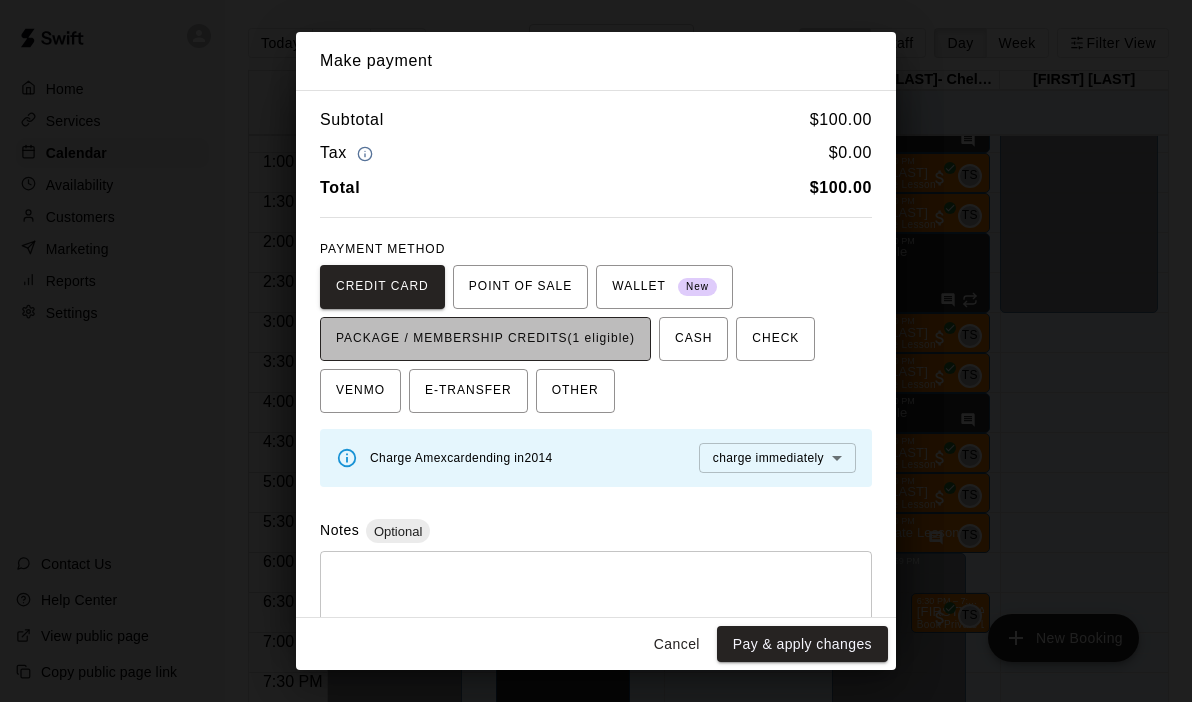 click on "PACKAGE / MEMBERSHIP CREDITS  (1 eligible)" at bounding box center [485, 339] 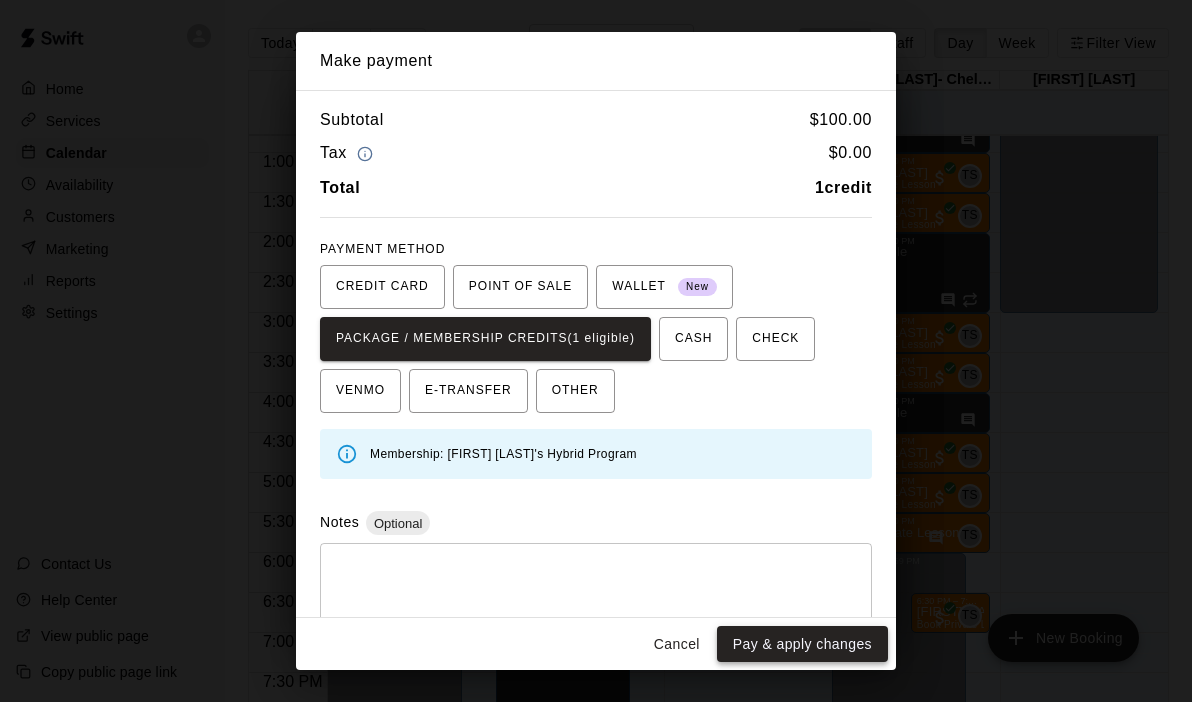 click on "Pay & apply changes" at bounding box center (802, 644) 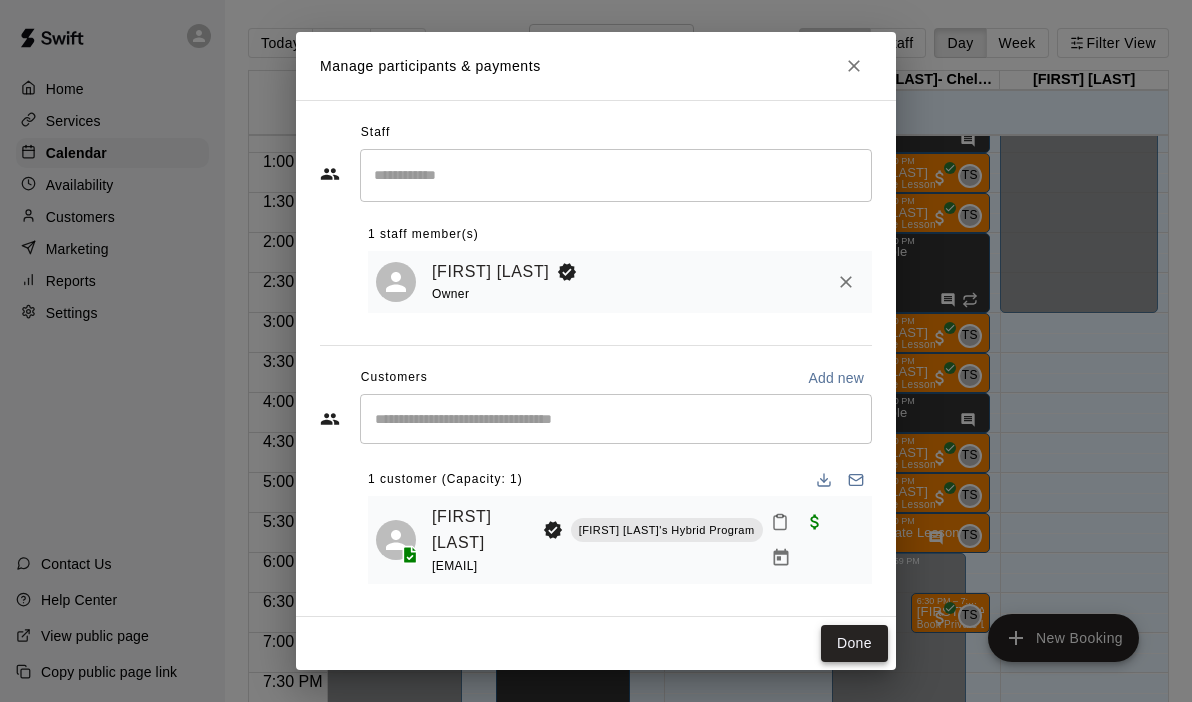 click on "Done" at bounding box center (854, 643) 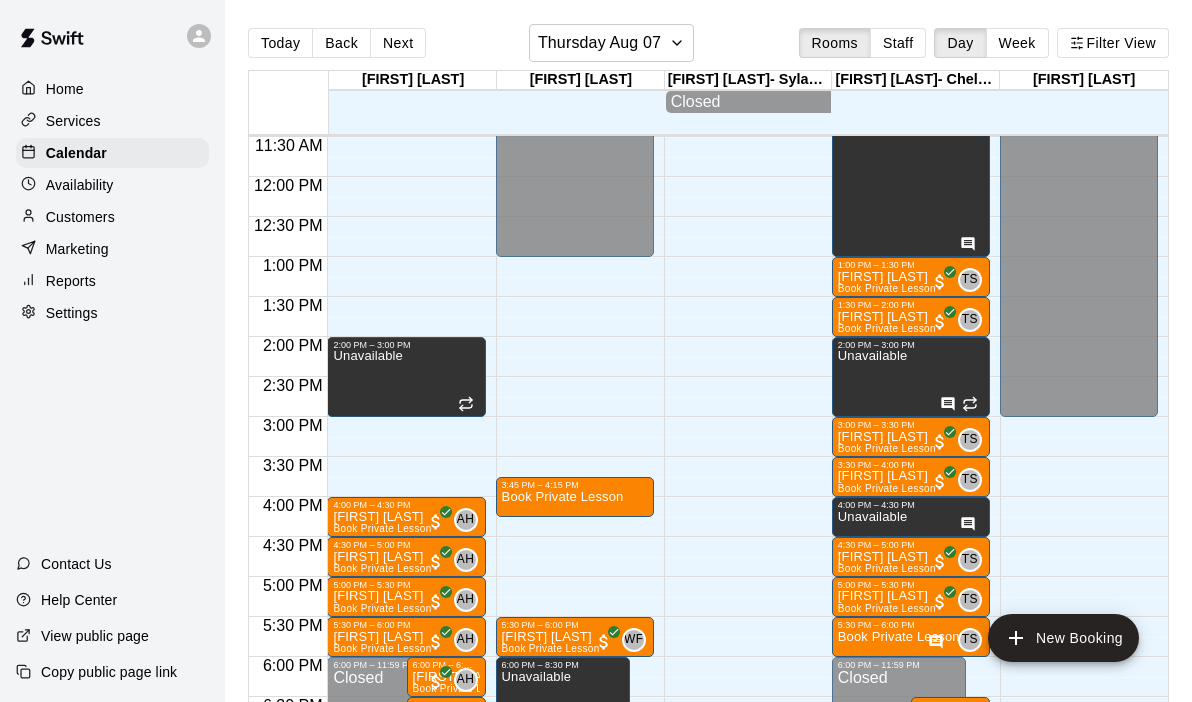 scroll, scrollTop: 915, scrollLeft: 0, axis: vertical 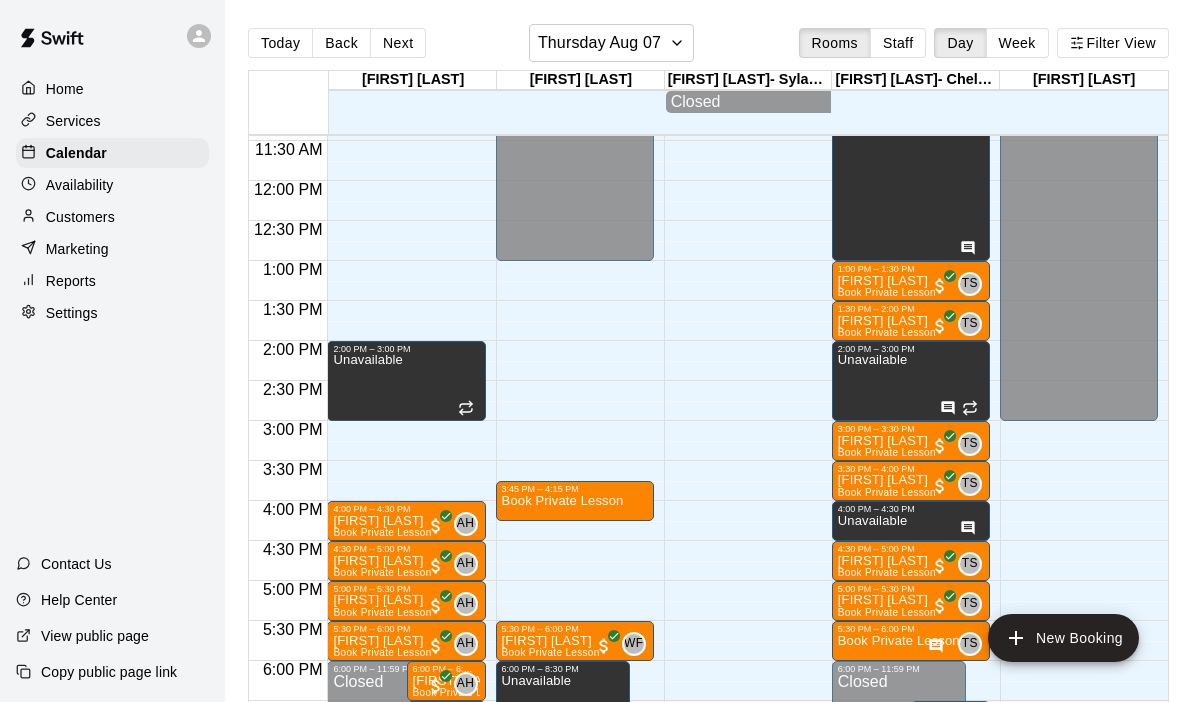 click on "12:00 AM – 10:00 AM Closed 2:00 PM – 3:00 PM Unavailable 4:00 PM – 4:30 PM [FIRST] [LAST] Book Private Lesson AH 0 4:30 PM – 5:00 PM [FIRST]  [LAST] Book Private Lesson AH 0 5:00 PM – 5:30 PM [FIRST] [LAST] Book Private Lesson AH 0 5:30 PM – 6:00 PM [FIRST] [LAST] Book Private Lesson AH 0 6:00 PM – 11:59 PM Closed 6:00 PM – 6:30 PM [FIRST] [LAST] Book Private Lesson AH 0 6:30 PM – 7:00 PM [FIRST] [LAST] Book Private Lesson AH 0" at bounding box center (406, 181) 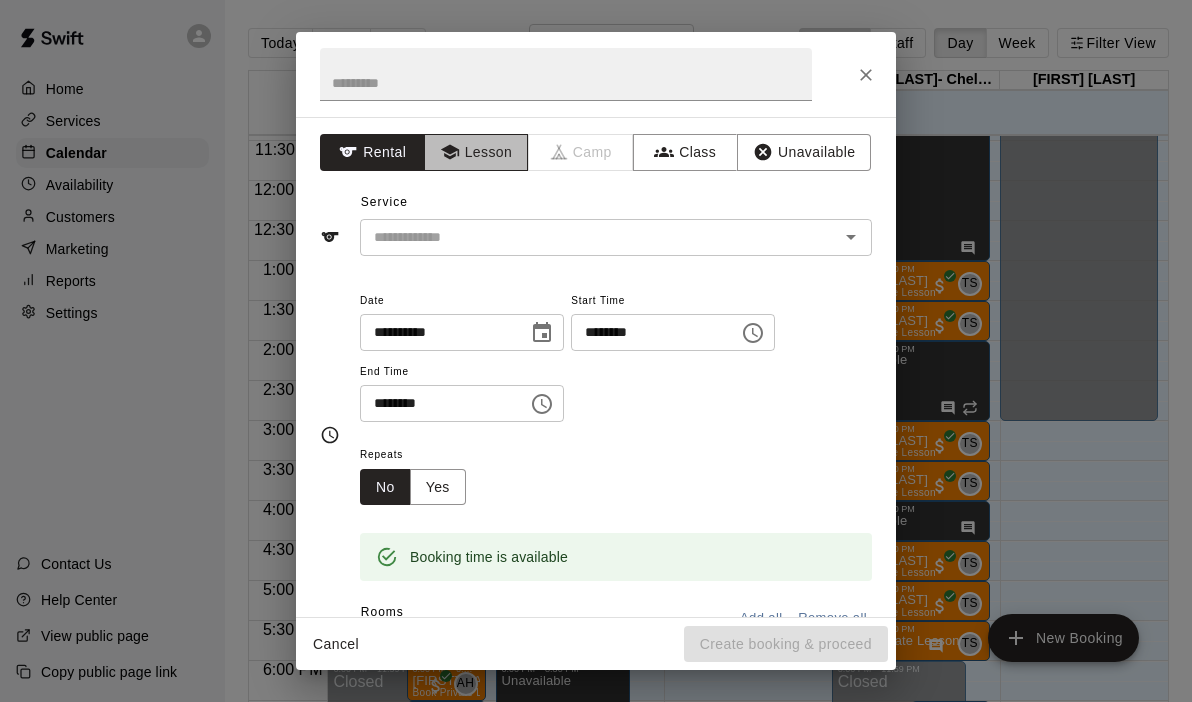 click on "Lesson" at bounding box center (476, 152) 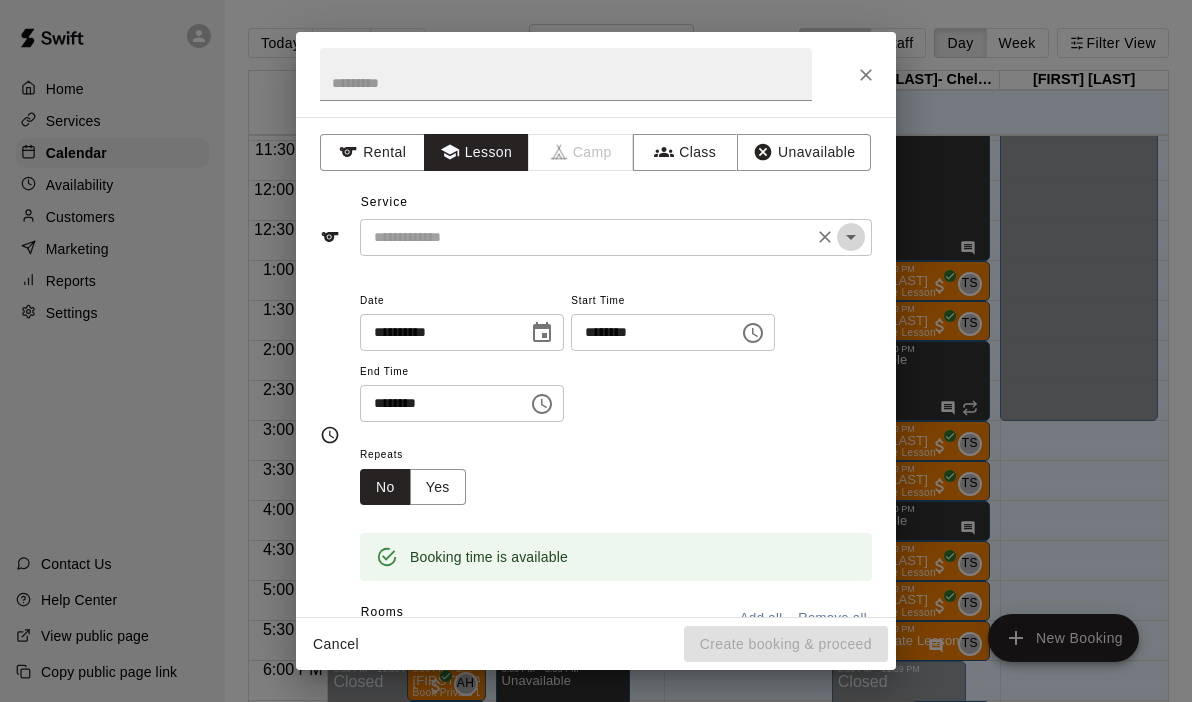 click 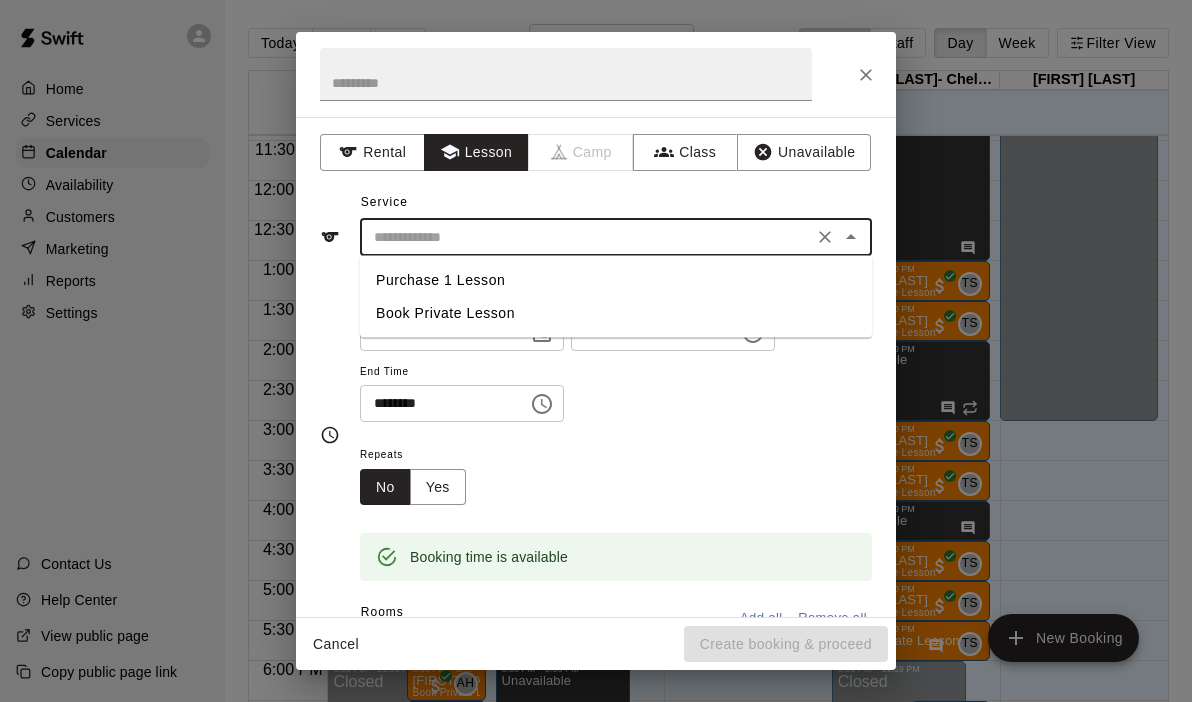 click on "Book Private Lesson" at bounding box center (616, 313) 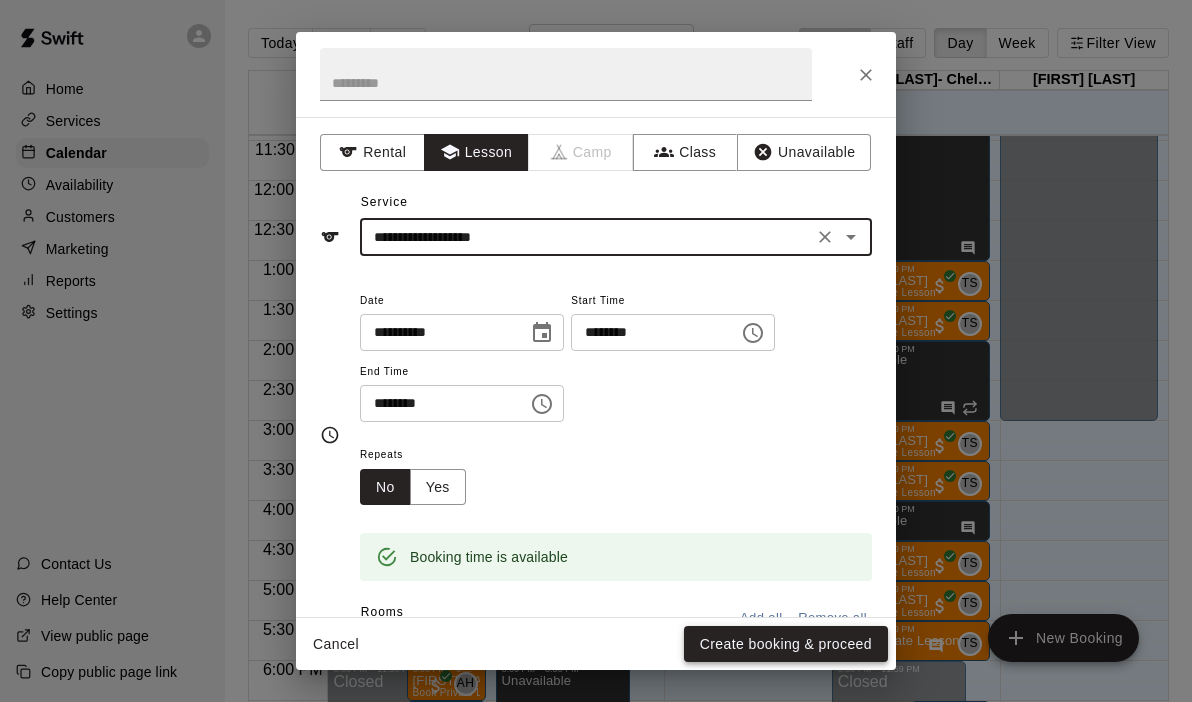 click on "Create booking & proceed" at bounding box center (786, 644) 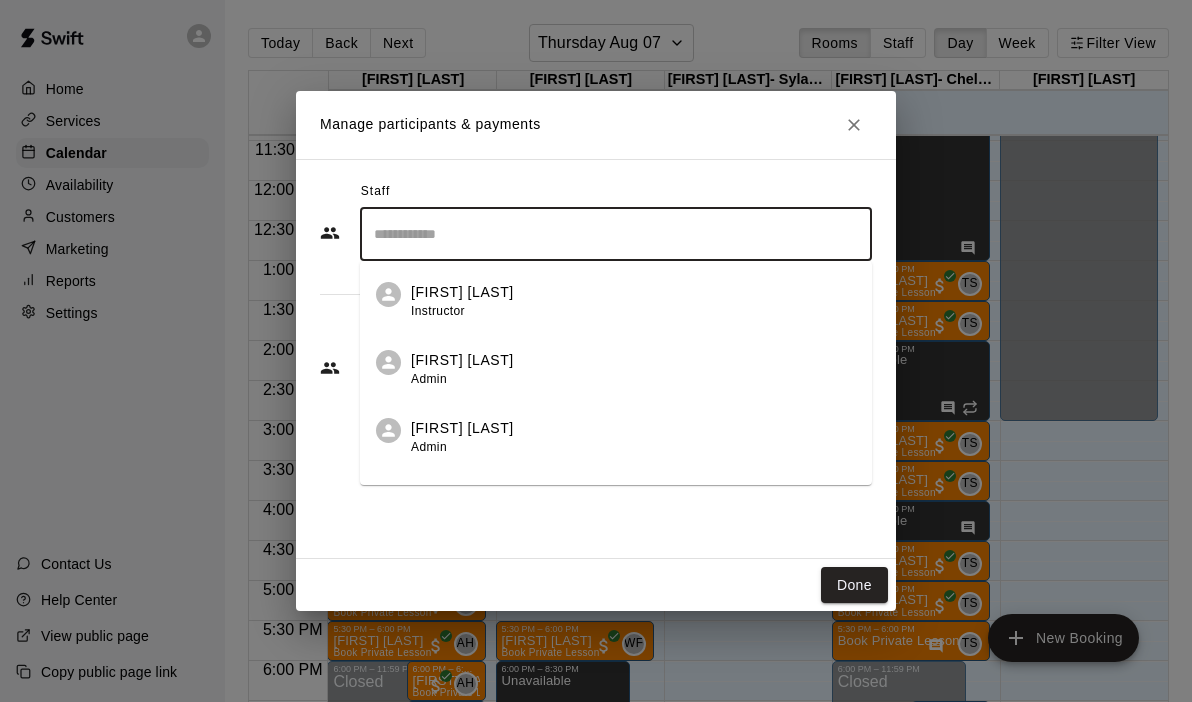 click at bounding box center [616, 234] 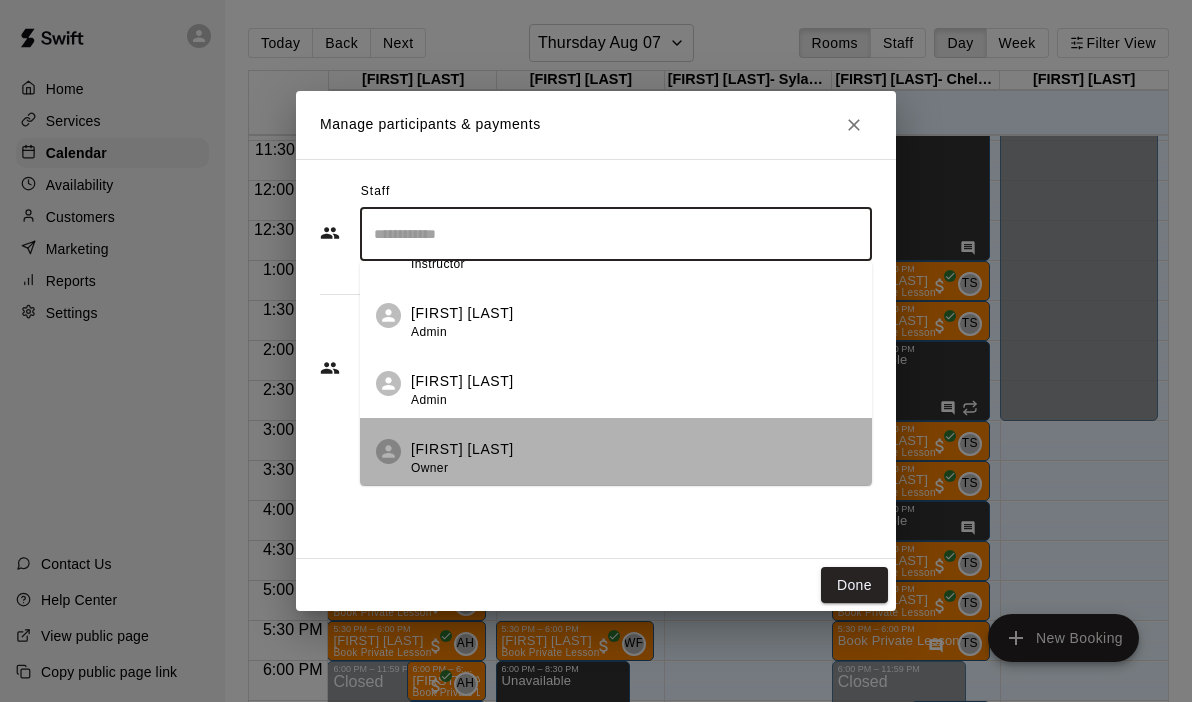 click on "[FIRST] [LAST]" at bounding box center [462, 449] 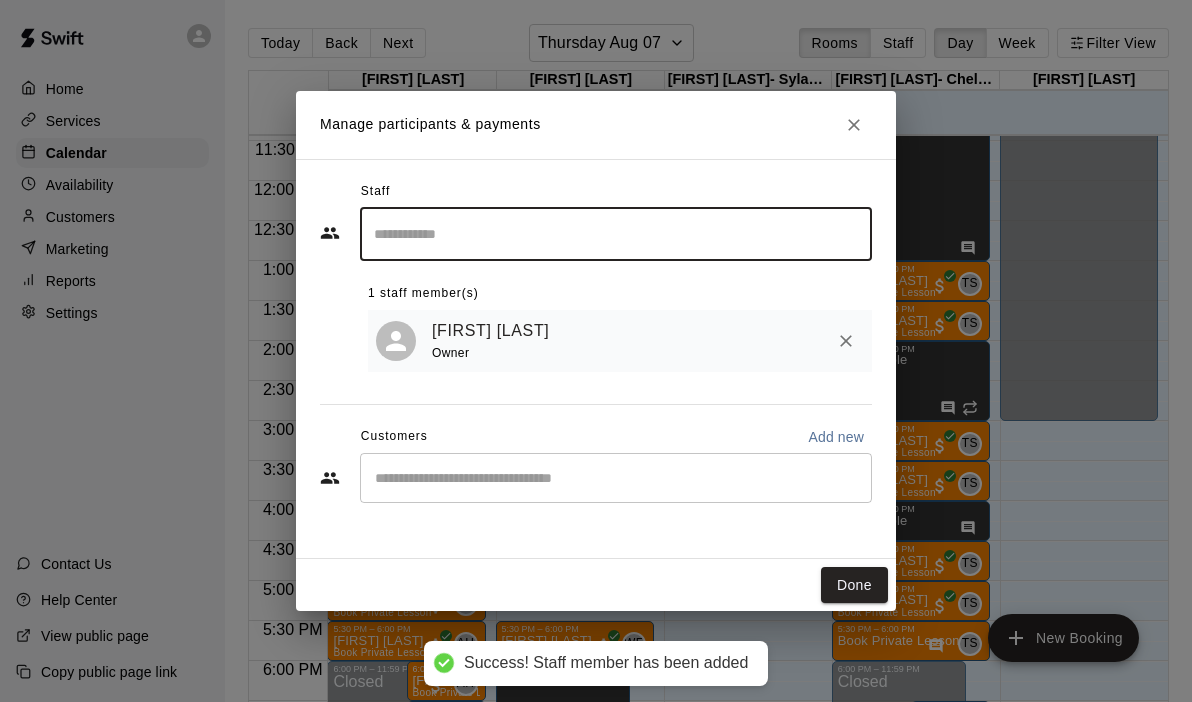 click at bounding box center [616, 478] 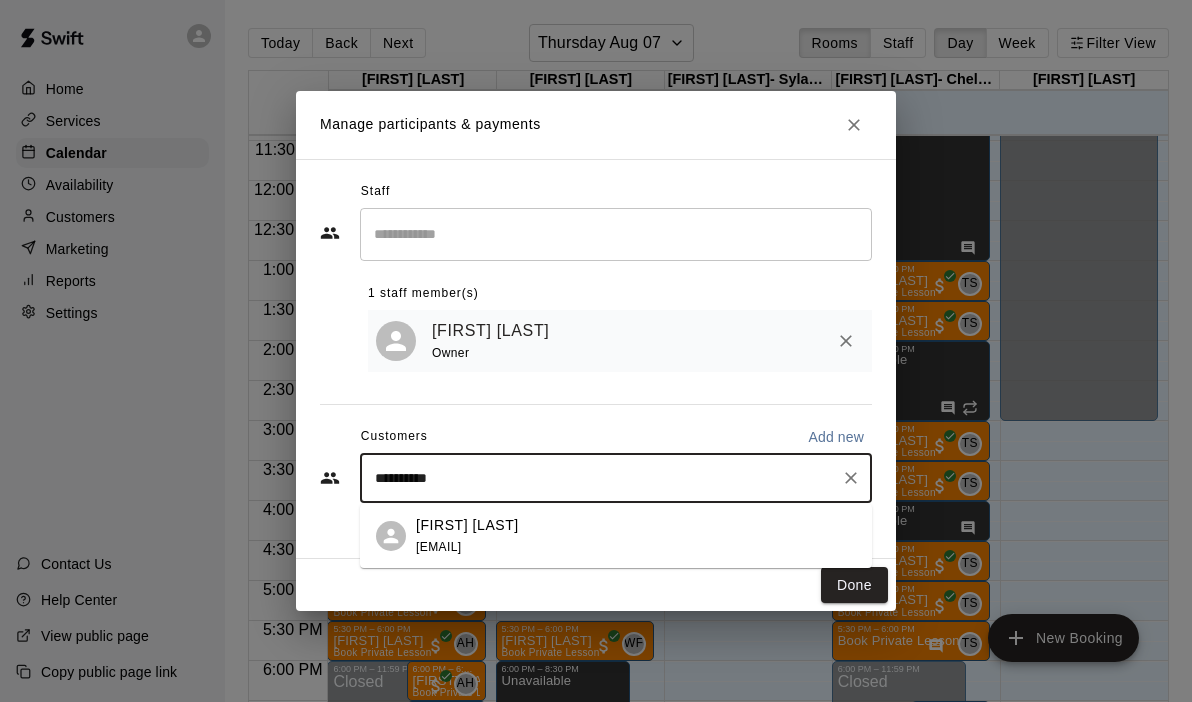 type on "**********" 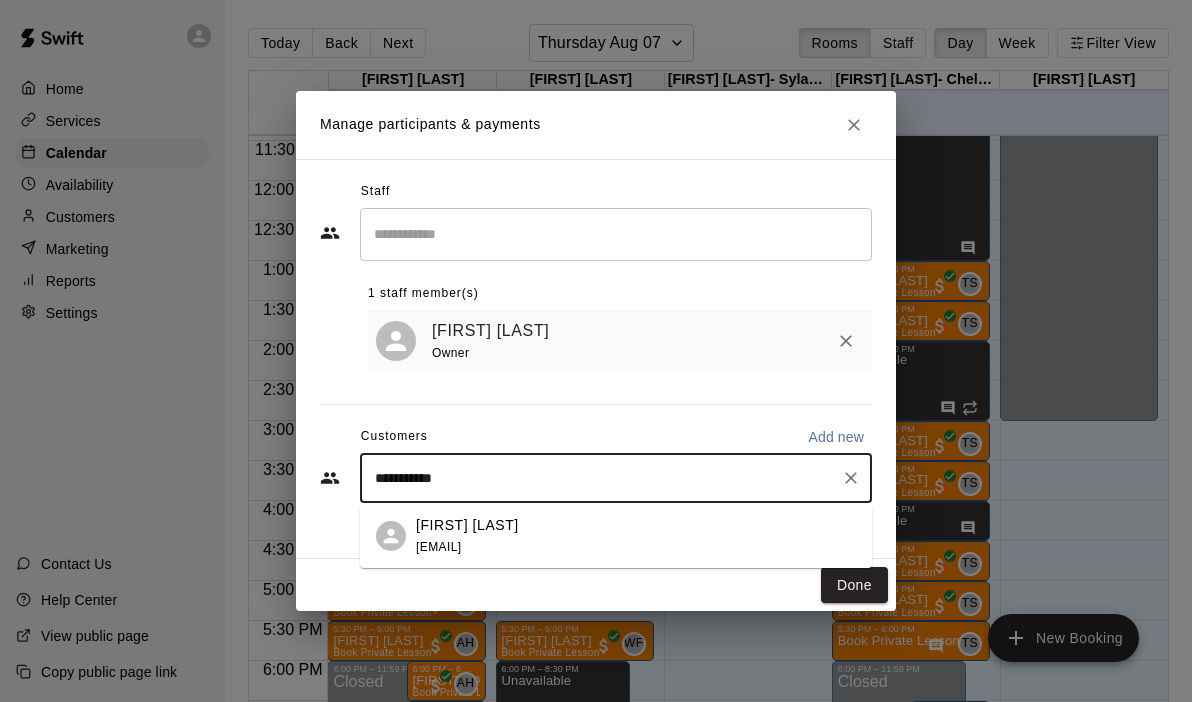 click on "[FIRST] [LAST] [EMAIL]" at bounding box center [616, 536] 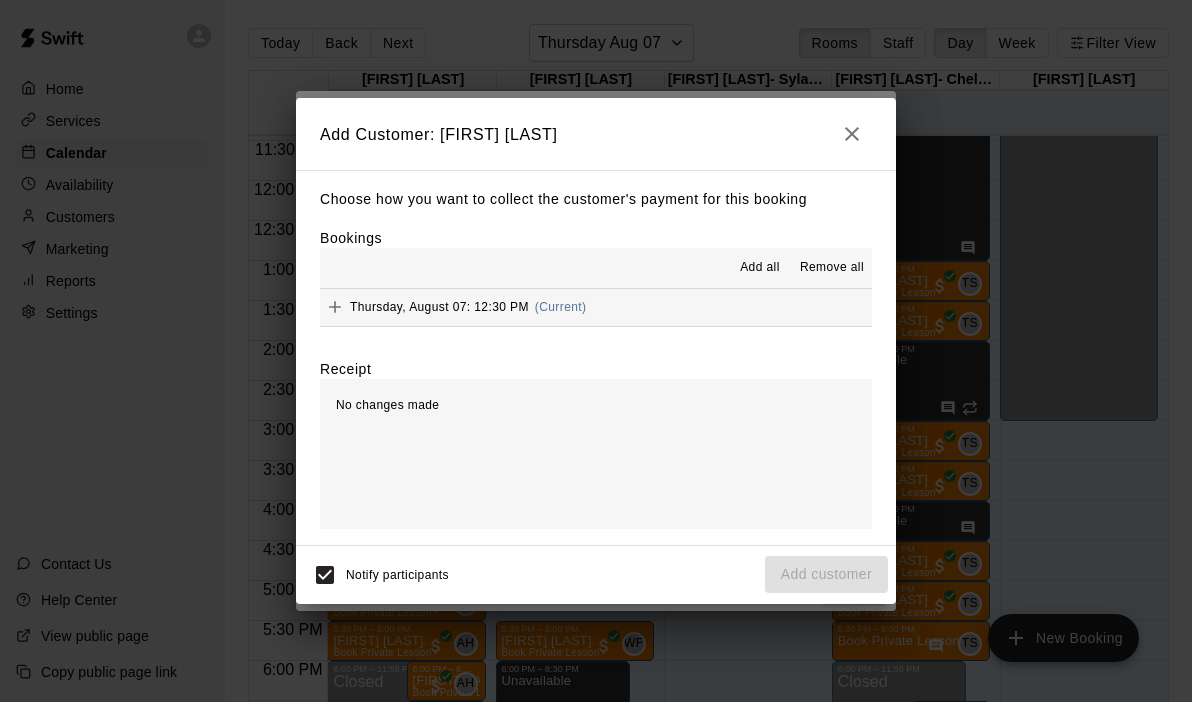 click on "Thursday, August 07: 12:30 PM (Current)" at bounding box center [596, 307] 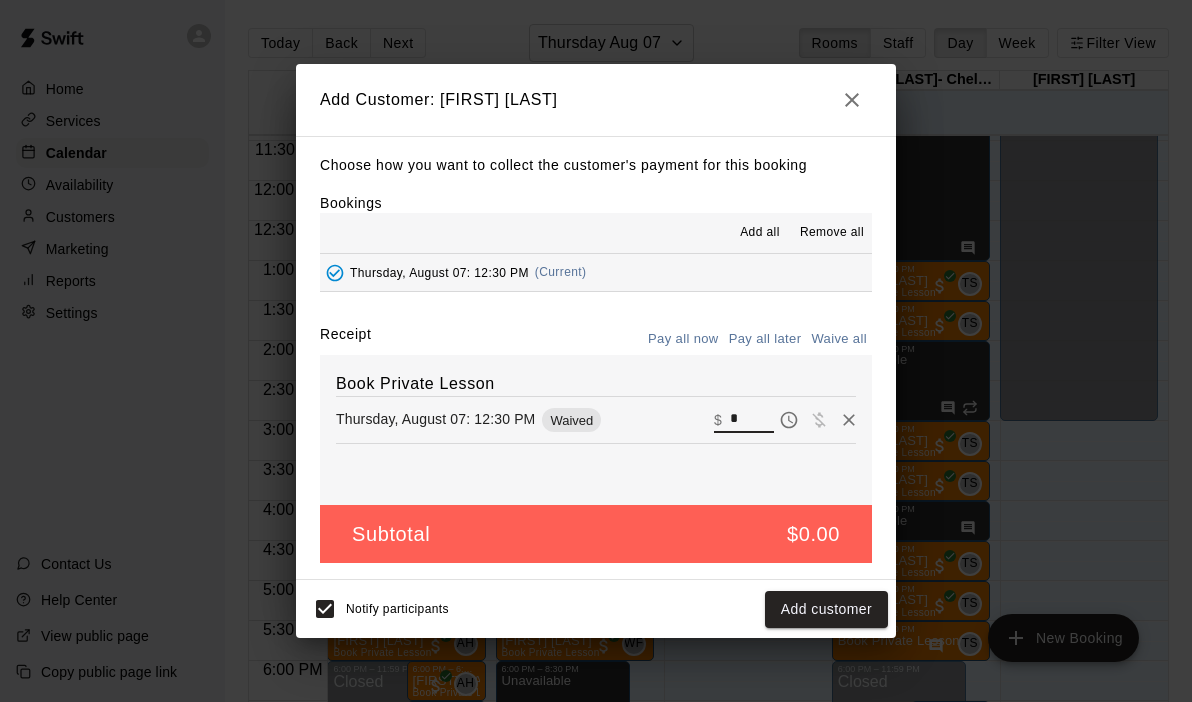 drag, startPoint x: 754, startPoint y: 422, endPoint x: 689, endPoint y: 417, distance: 65.192024 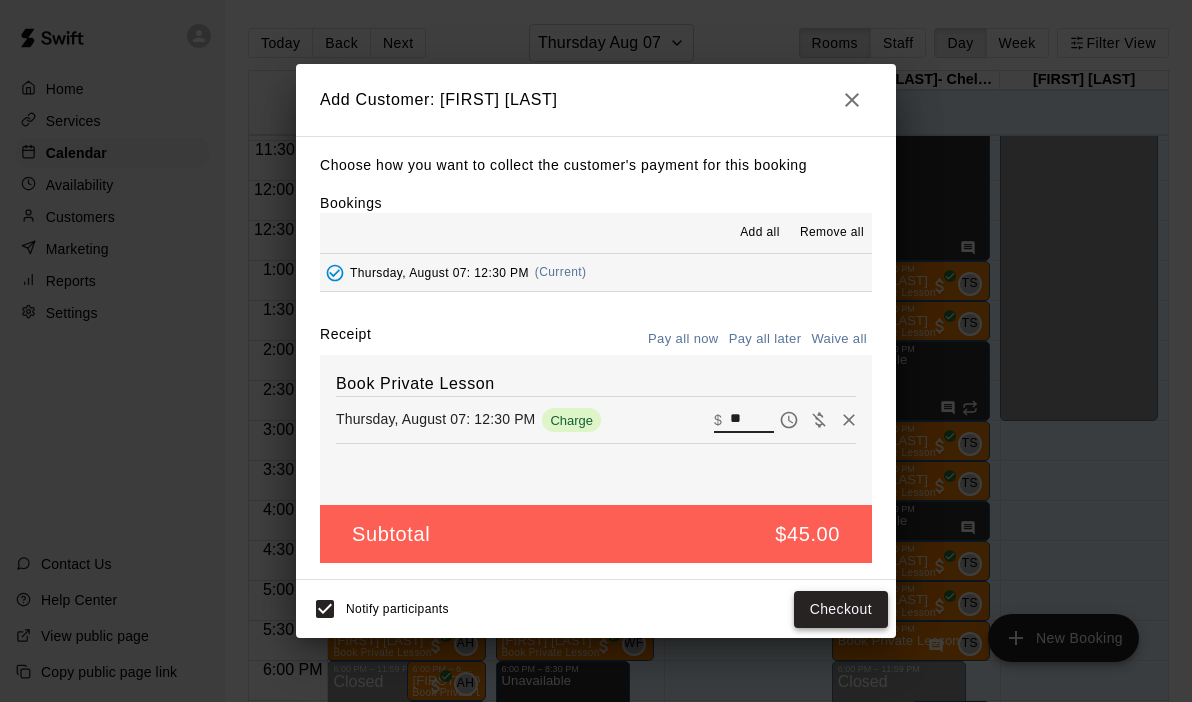 type on "**" 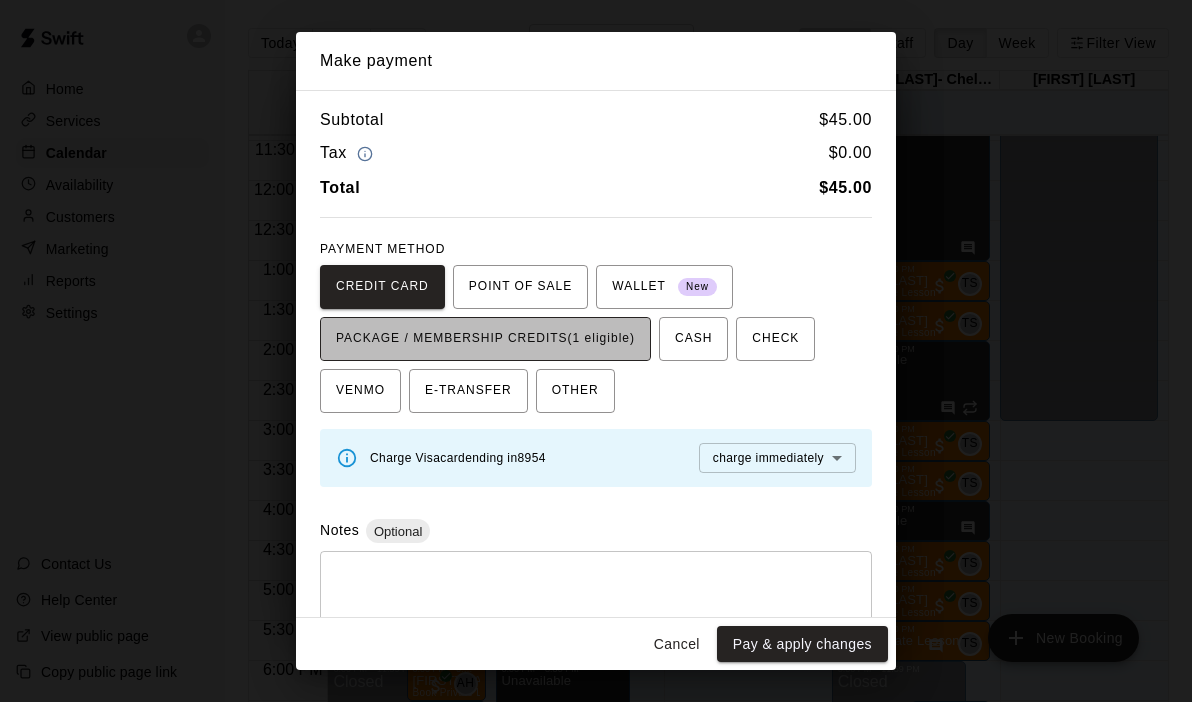 click on "PACKAGE / MEMBERSHIP CREDITS  (1 eligible)" at bounding box center (485, 339) 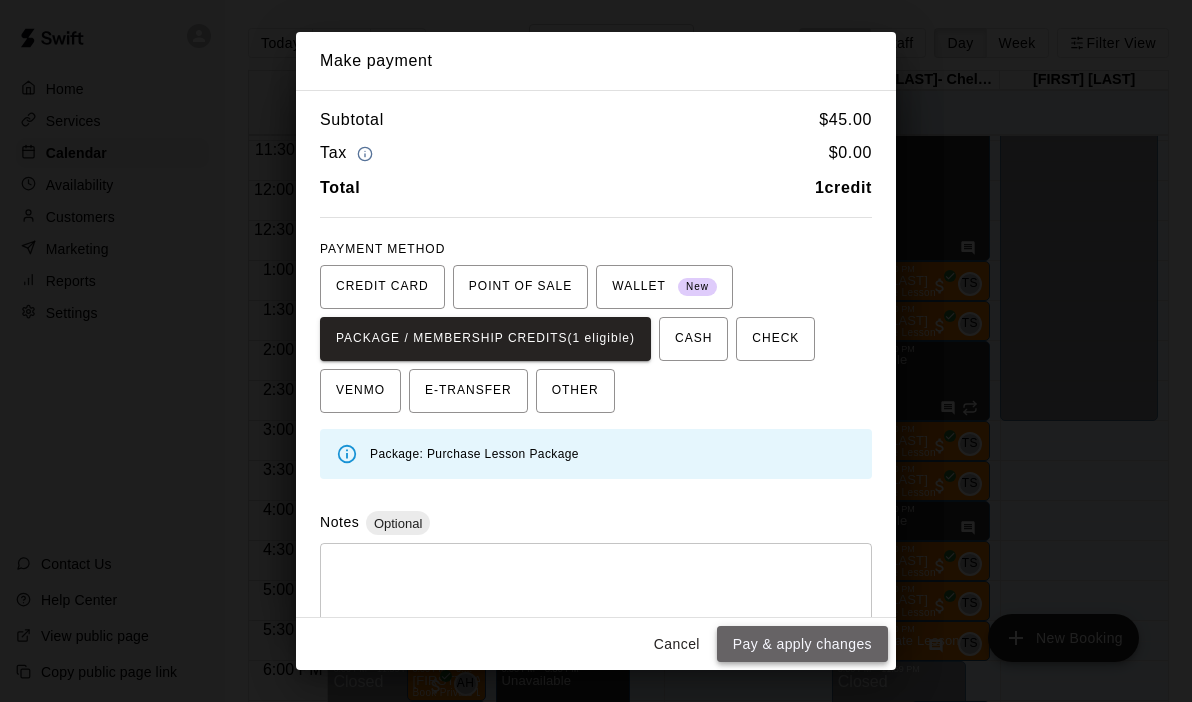 click on "Pay & apply changes" at bounding box center [802, 644] 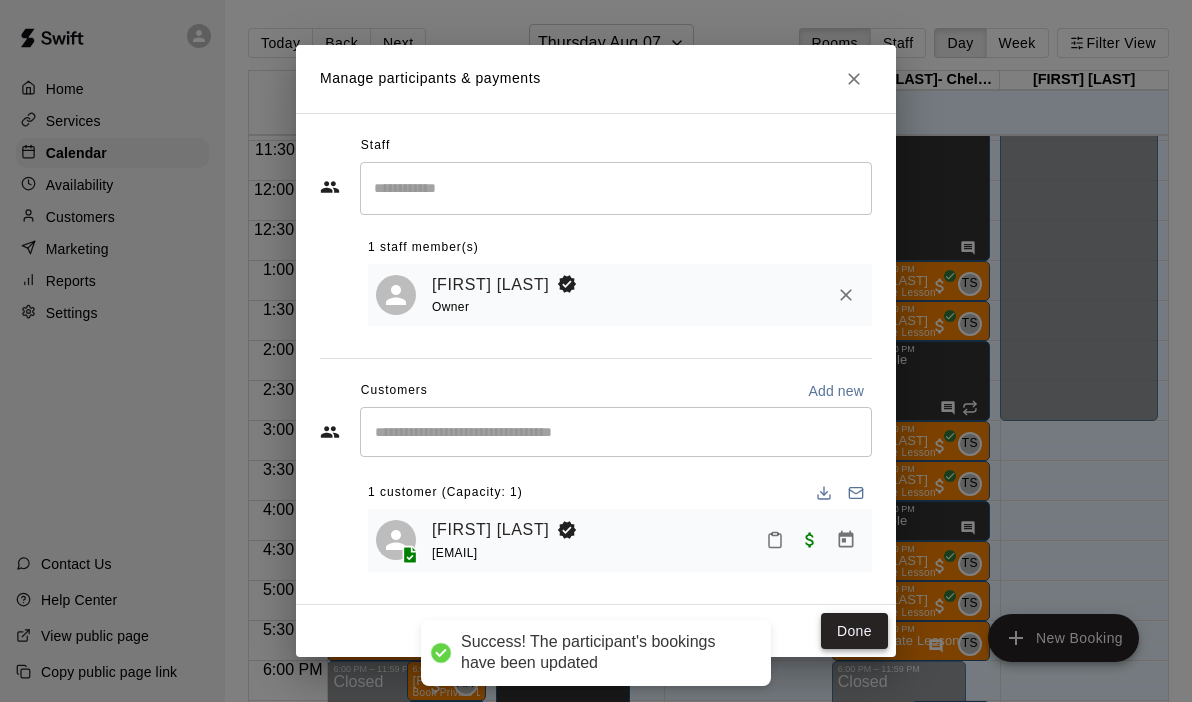click on "Done" at bounding box center (854, 631) 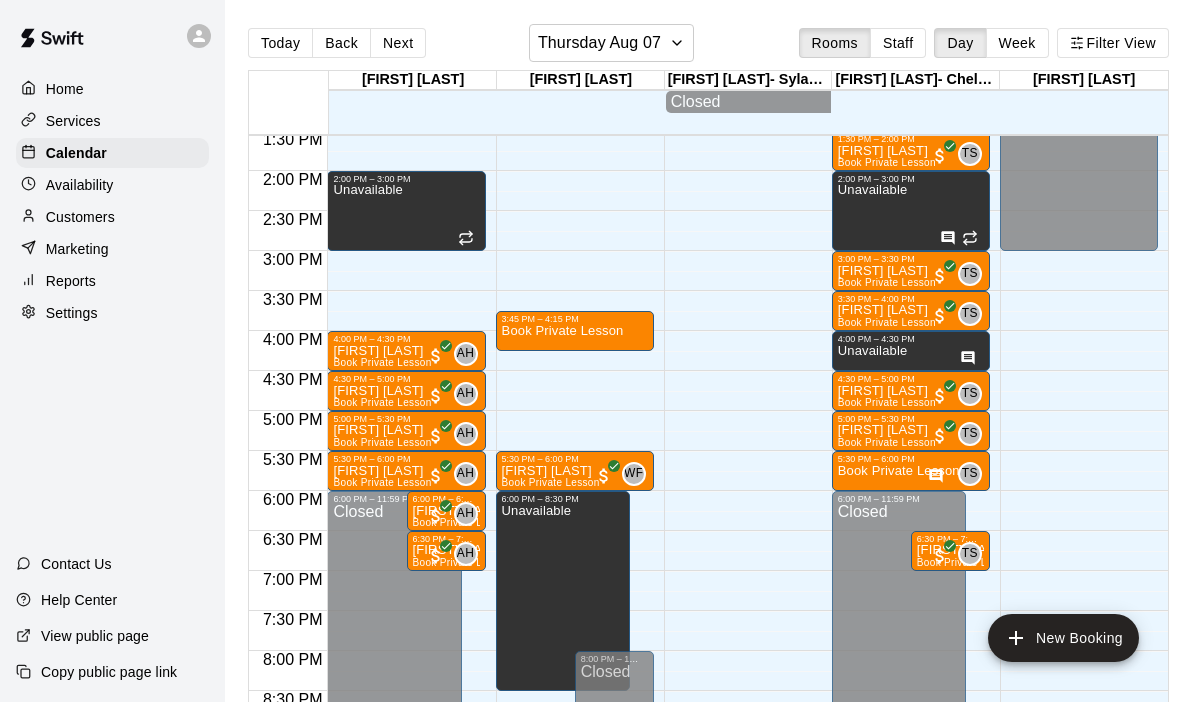 scroll, scrollTop: 1095, scrollLeft: 0, axis: vertical 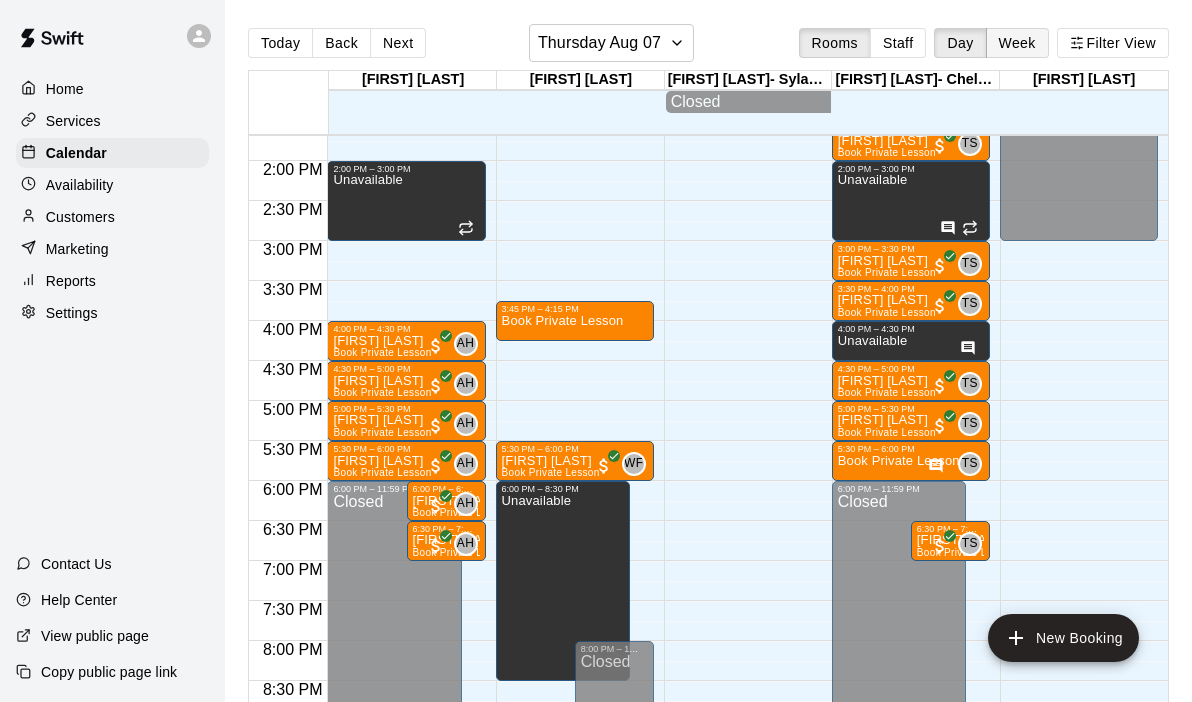 click on "Week" at bounding box center [1017, 43] 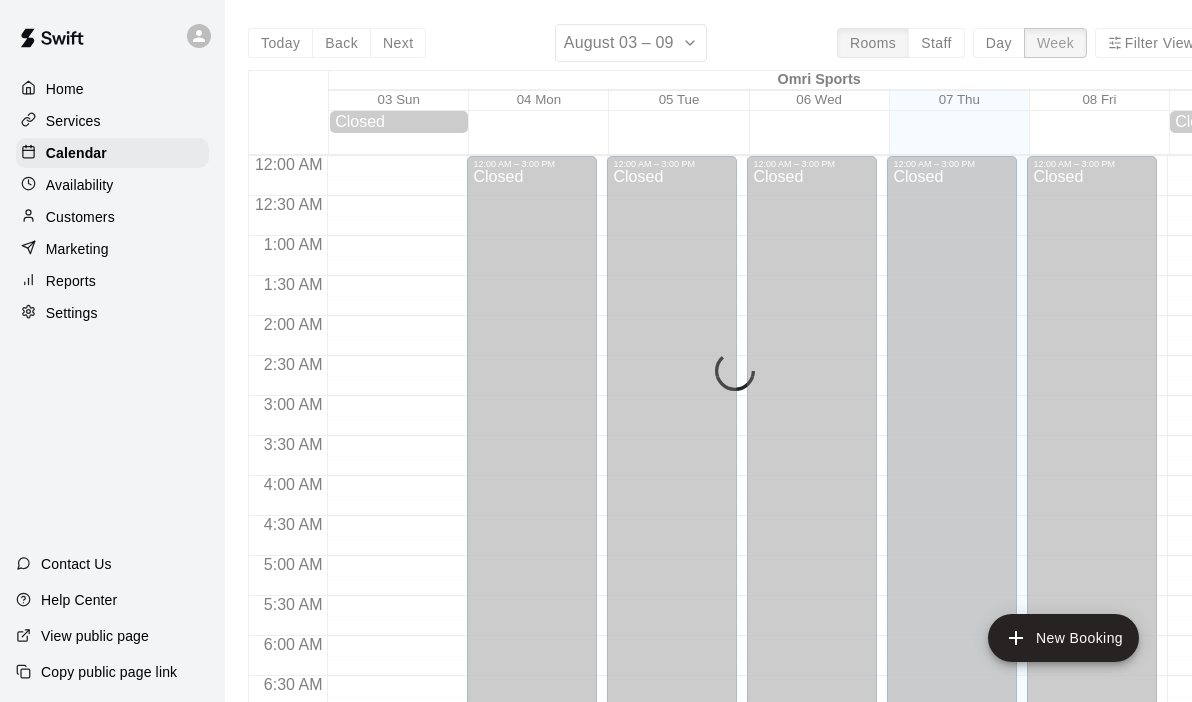 scroll, scrollTop: 738, scrollLeft: 0, axis: vertical 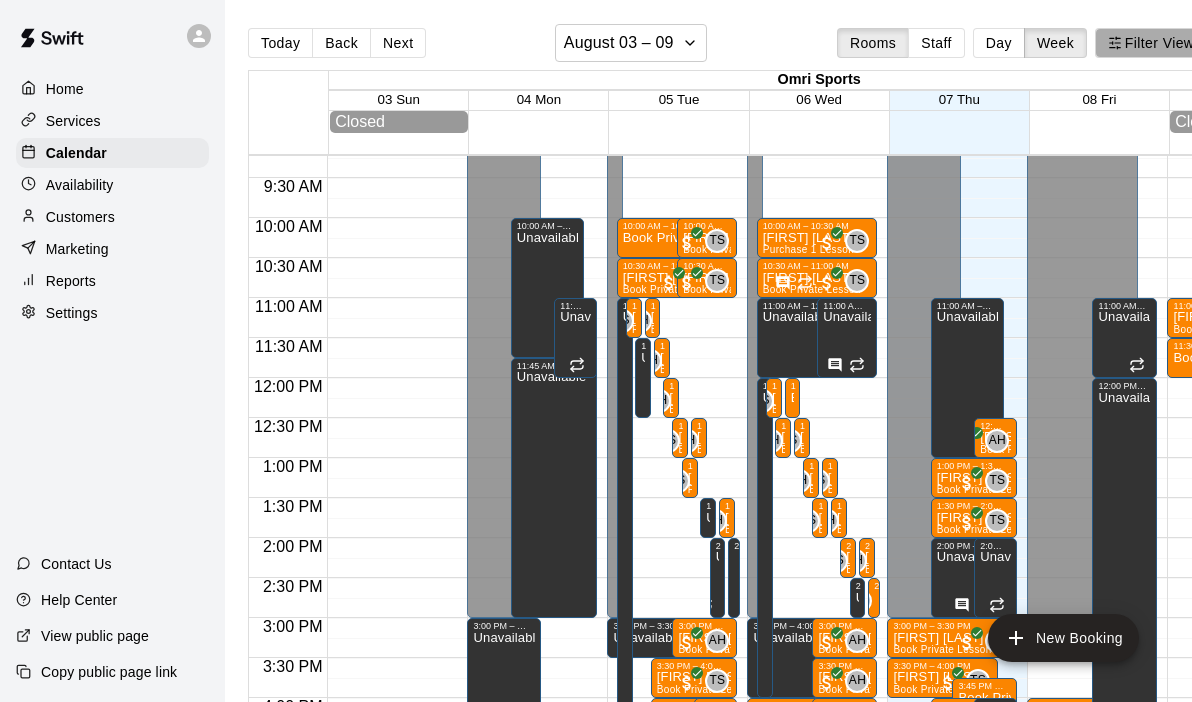 click 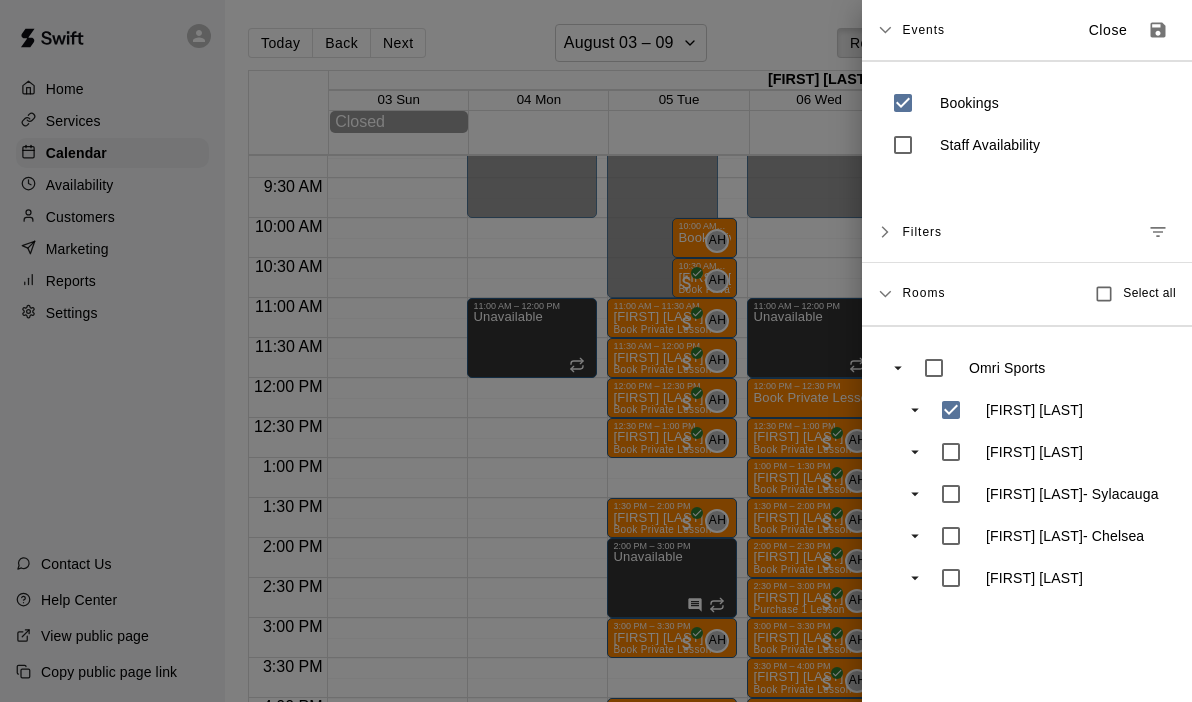 click at bounding box center [596, 351] 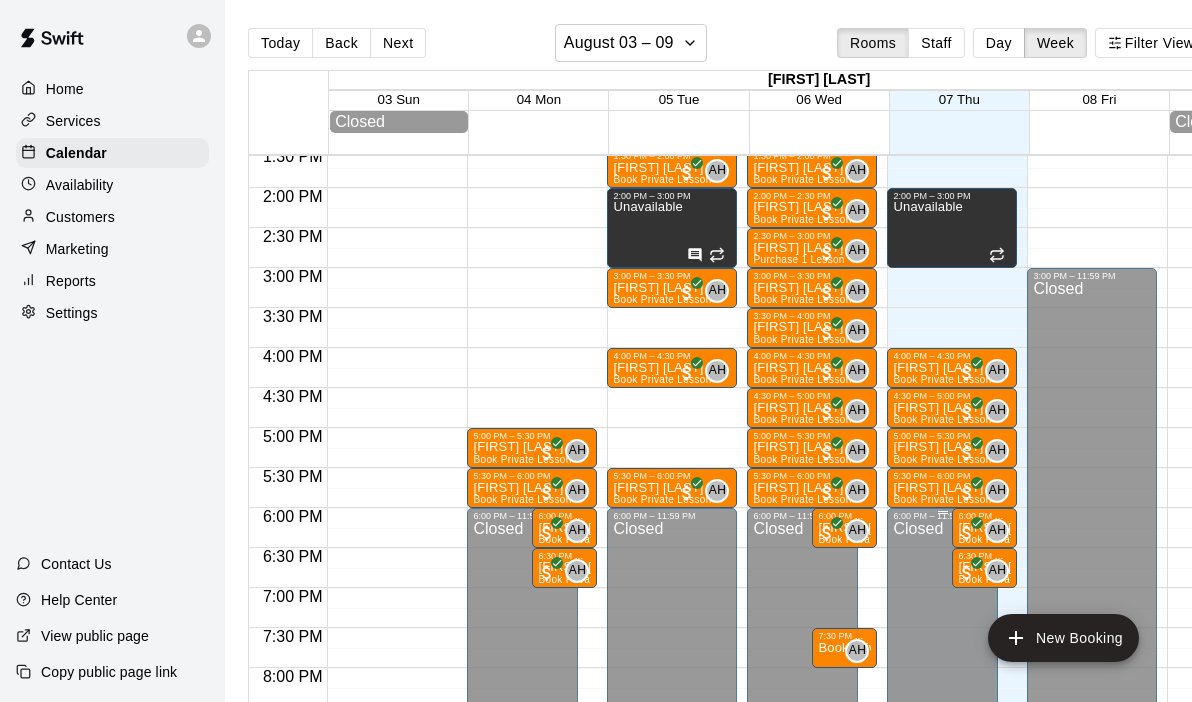 scroll, scrollTop: 1151, scrollLeft: 0, axis: vertical 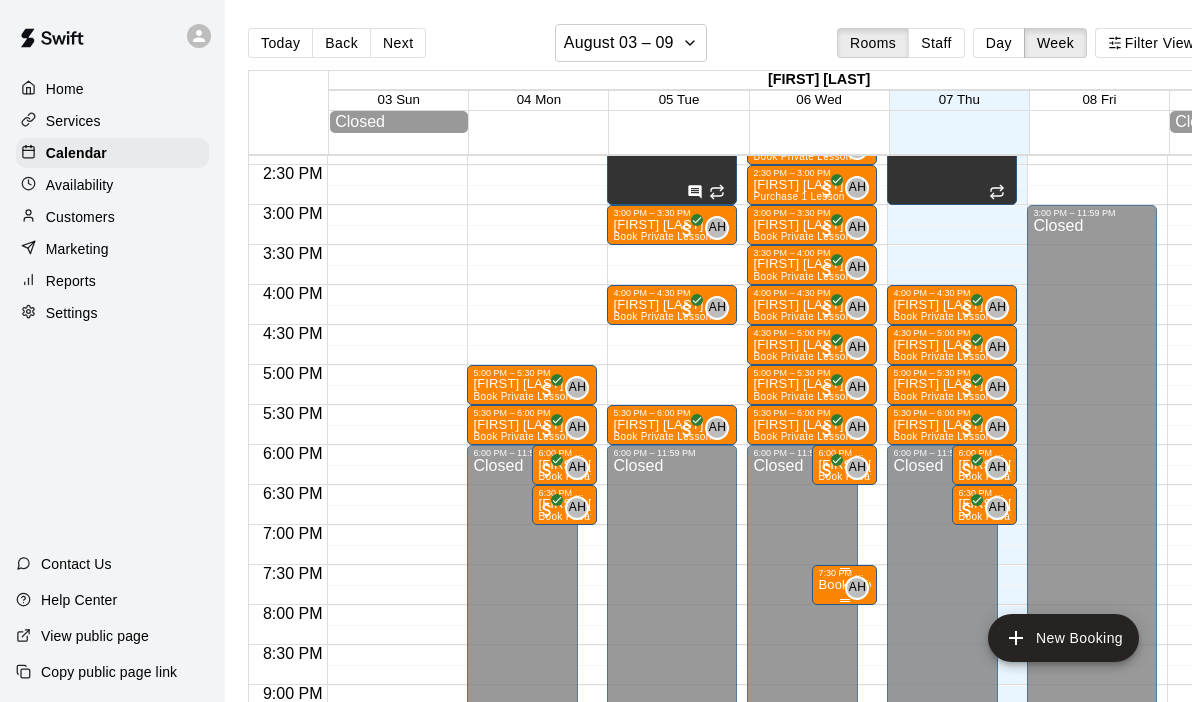 click on "7:30 PM – 8:00 PM" at bounding box center (844, 573) 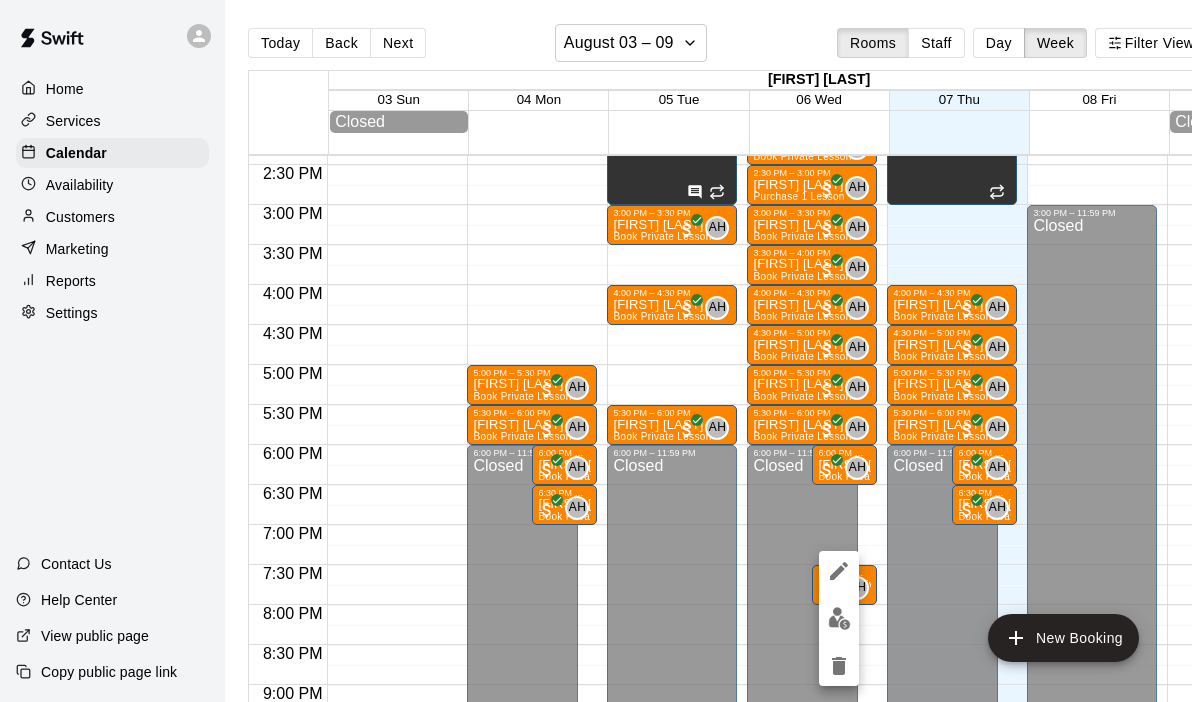 click at bounding box center [839, 618] 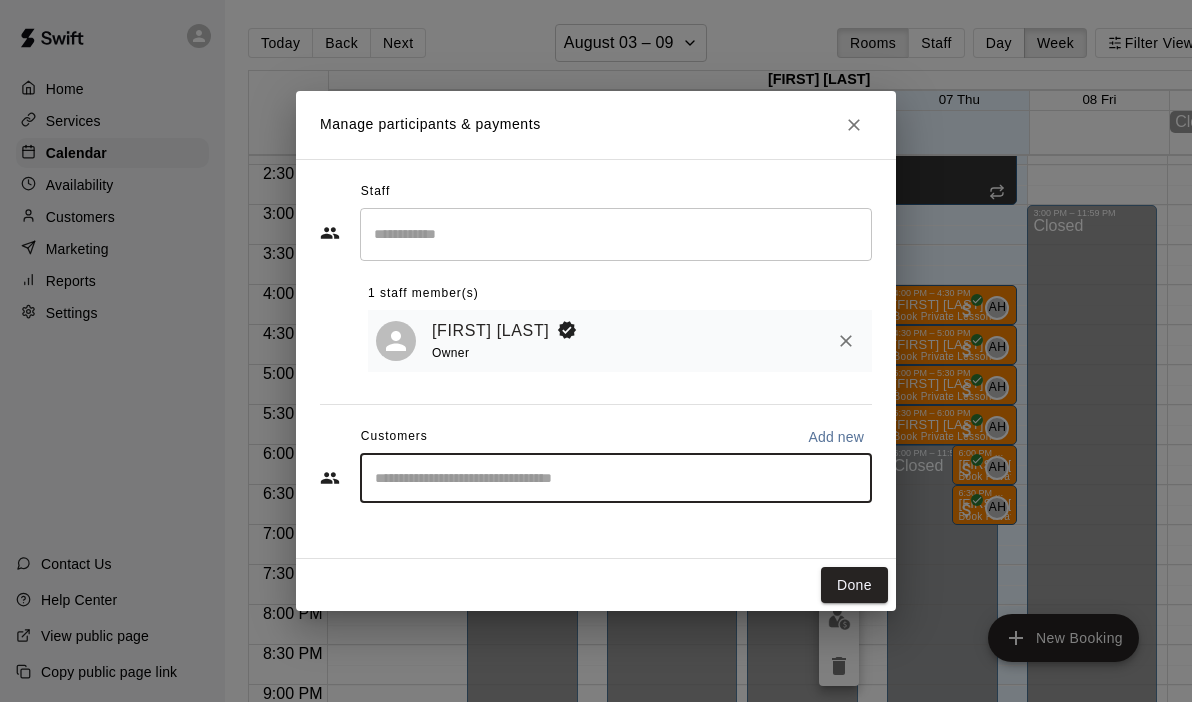 click at bounding box center [616, 478] 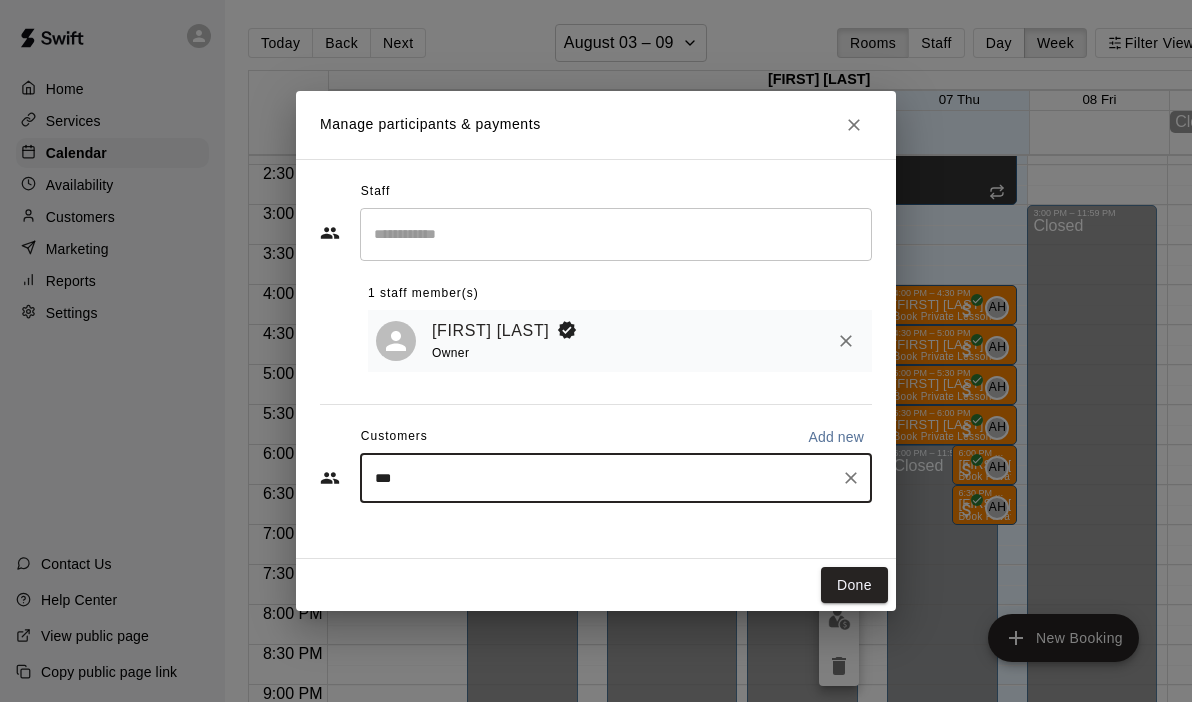 type on "****" 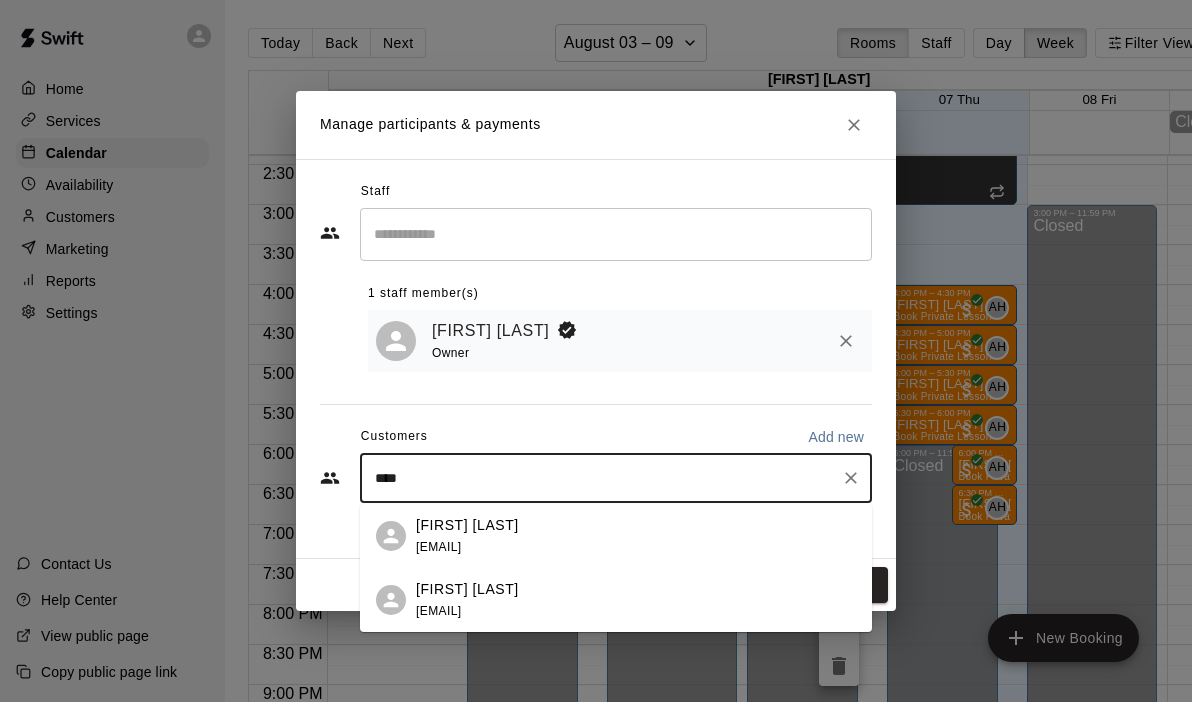 click on "[FIRST] [LAST]" at bounding box center [467, 589] 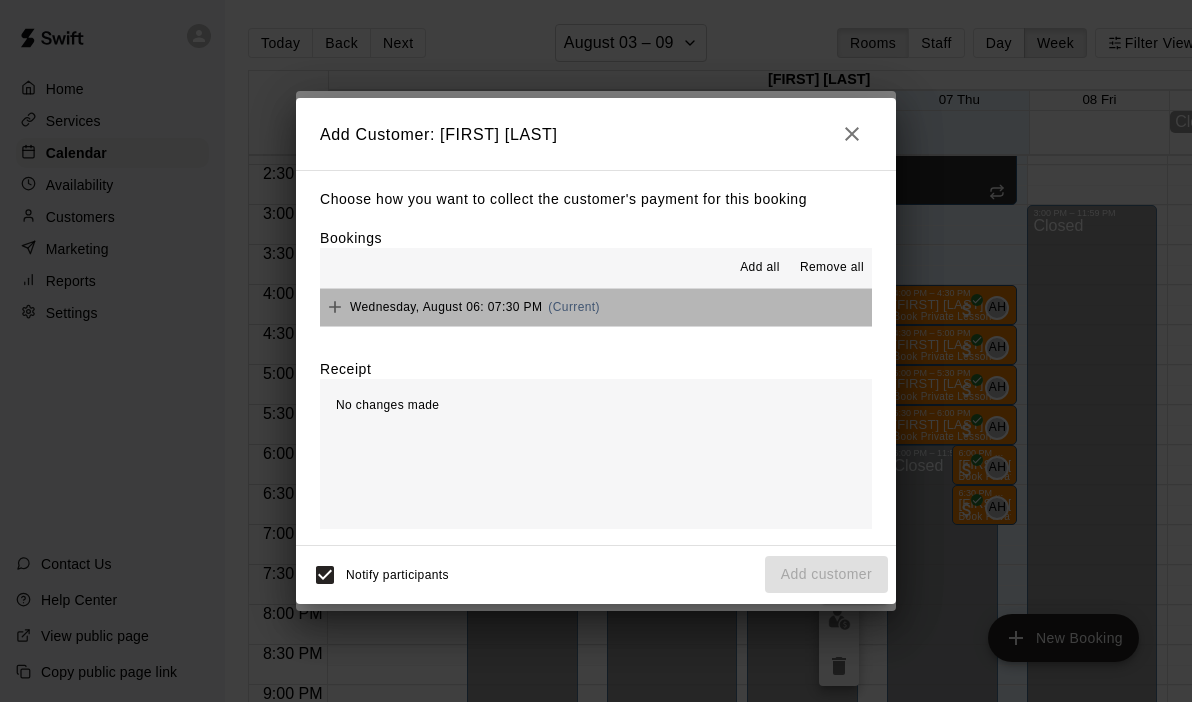 click on "Wednesday, August 06: 07:30 PM (Current)" at bounding box center [596, 307] 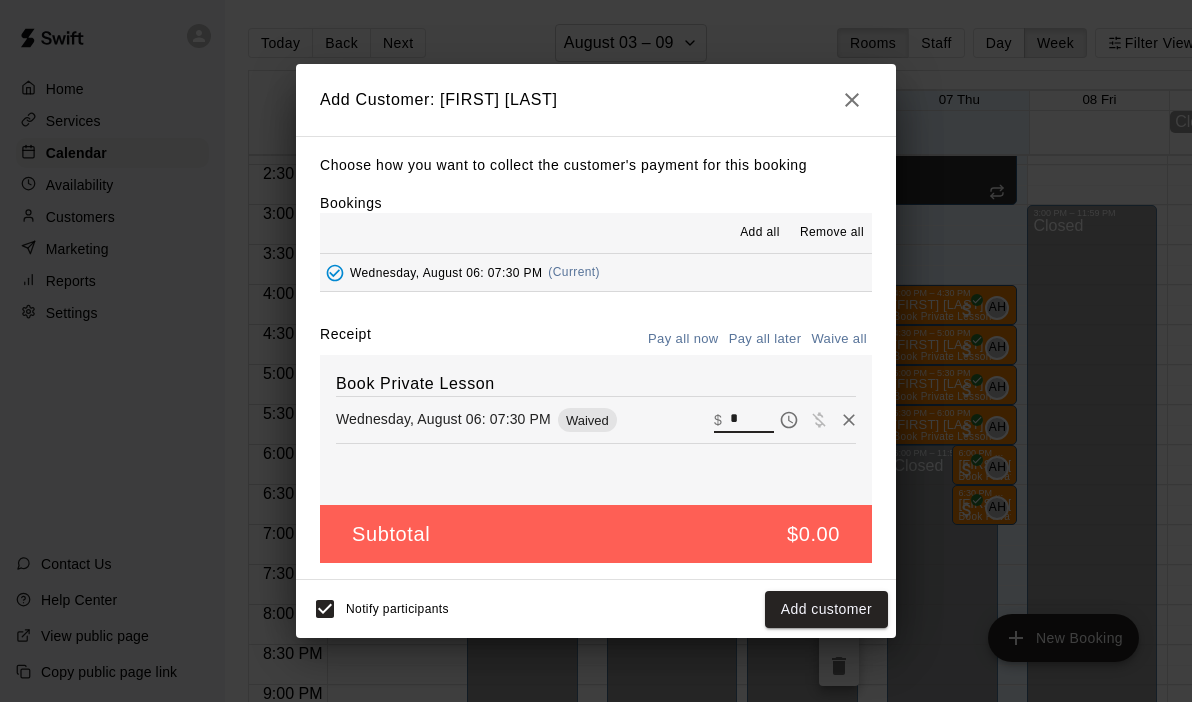 drag, startPoint x: 754, startPoint y: 421, endPoint x: 688, endPoint y: 414, distance: 66.37017 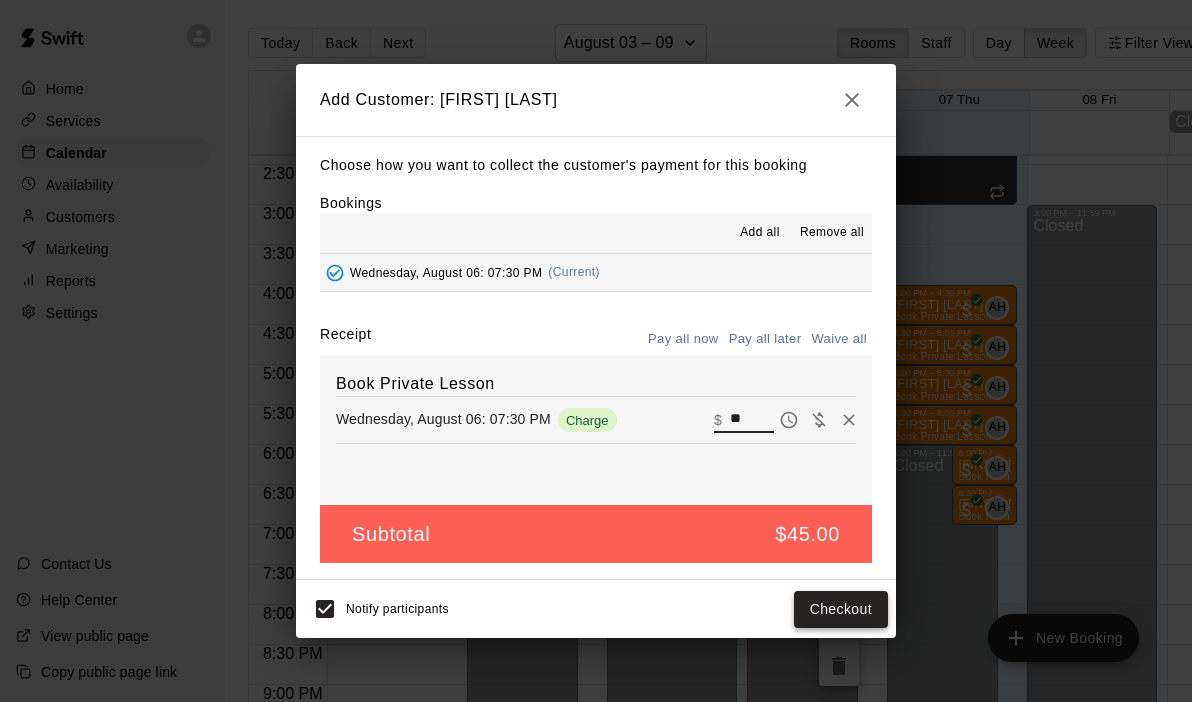 type on "**" 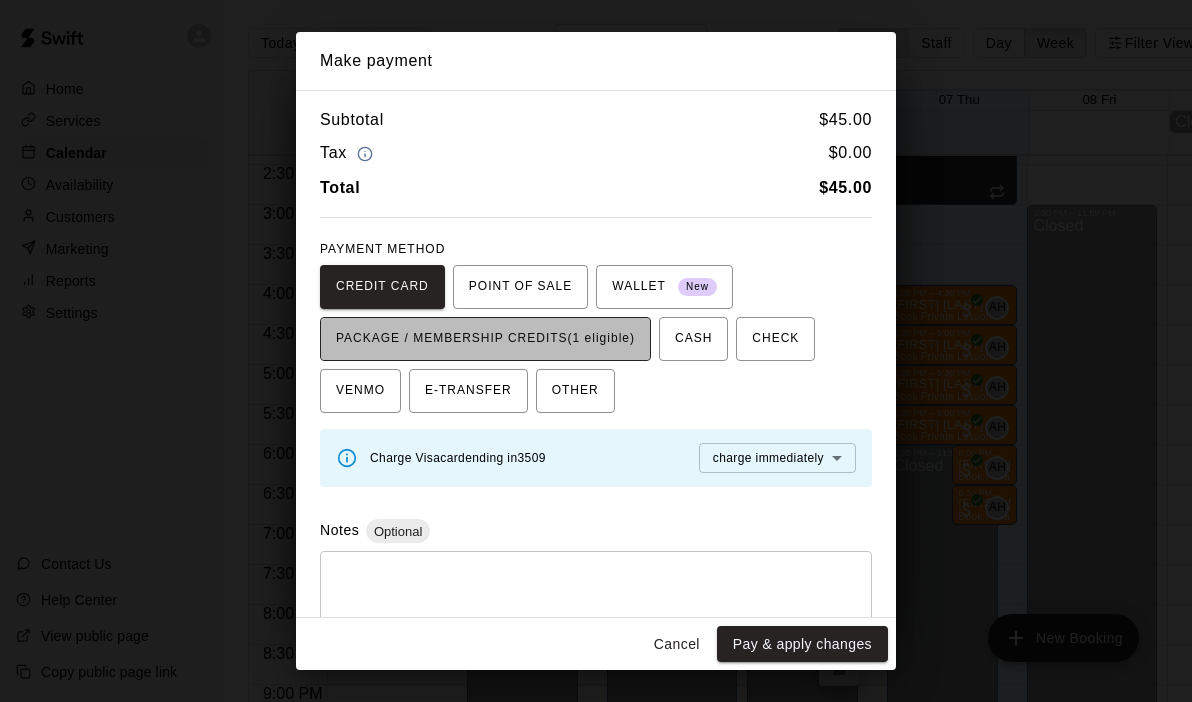 click on "PACKAGE / MEMBERSHIP CREDITS  (1 eligible)" at bounding box center [485, 339] 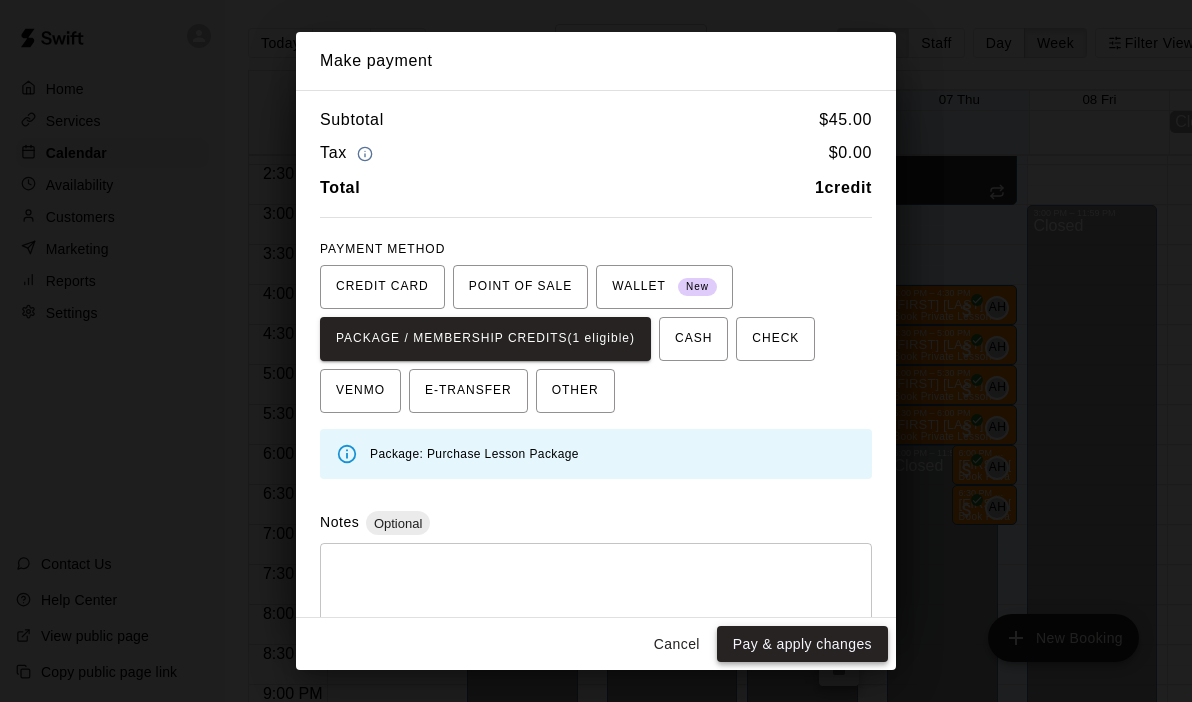 click on "Pay & apply changes" at bounding box center [802, 644] 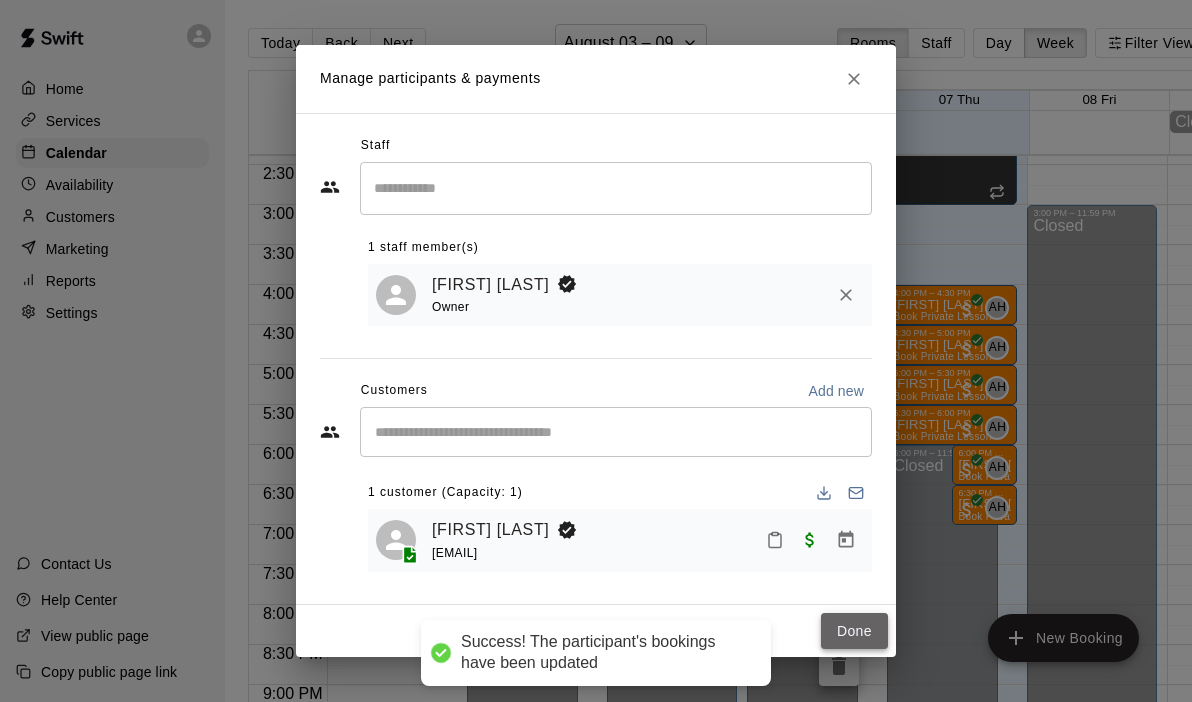 click on "Done" at bounding box center (854, 631) 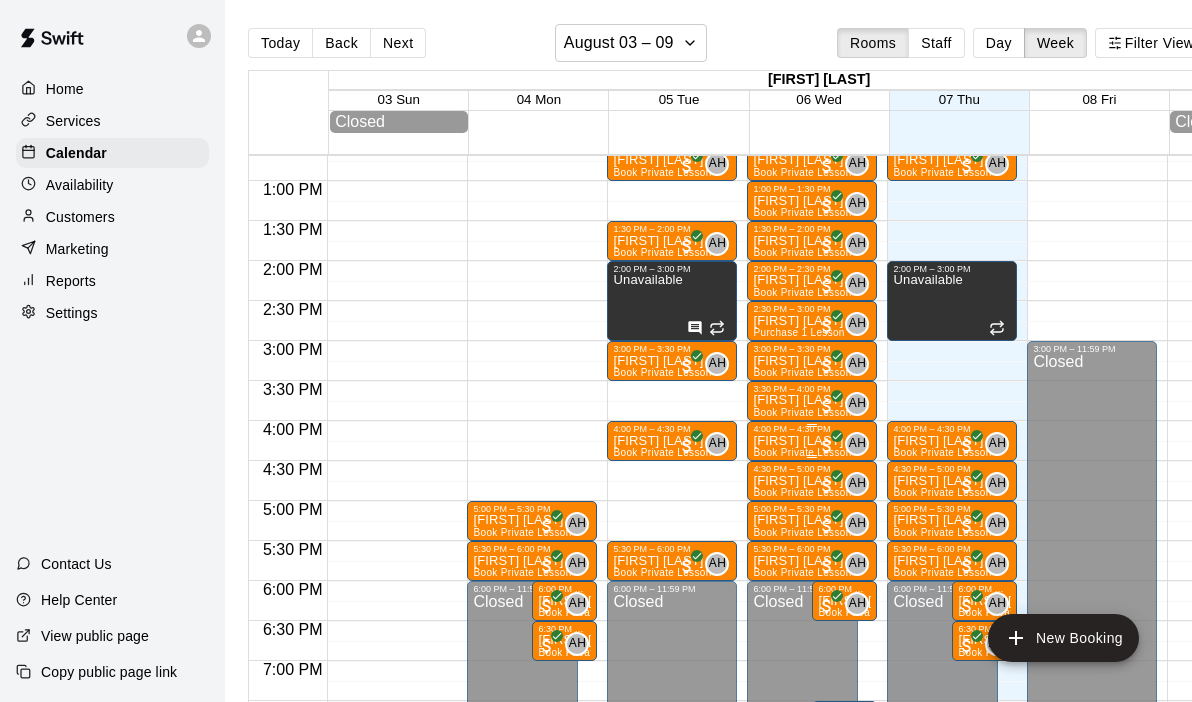 scroll, scrollTop: 1012, scrollLeft: 0, axis: vertical 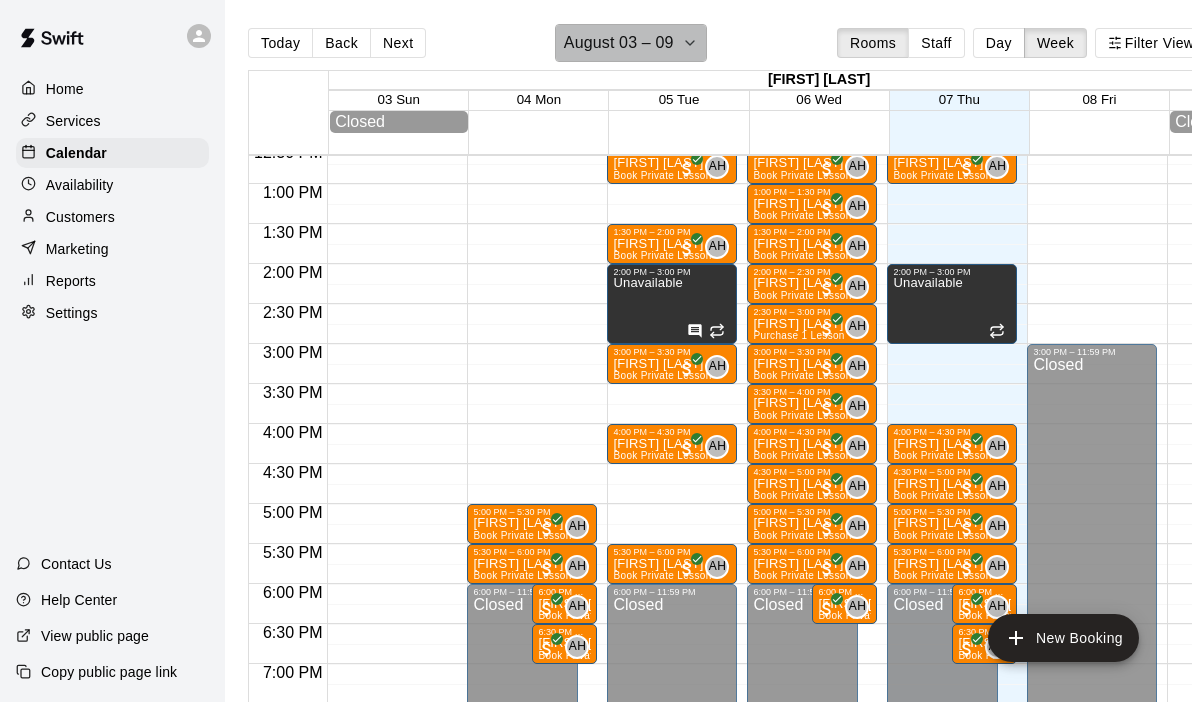 click 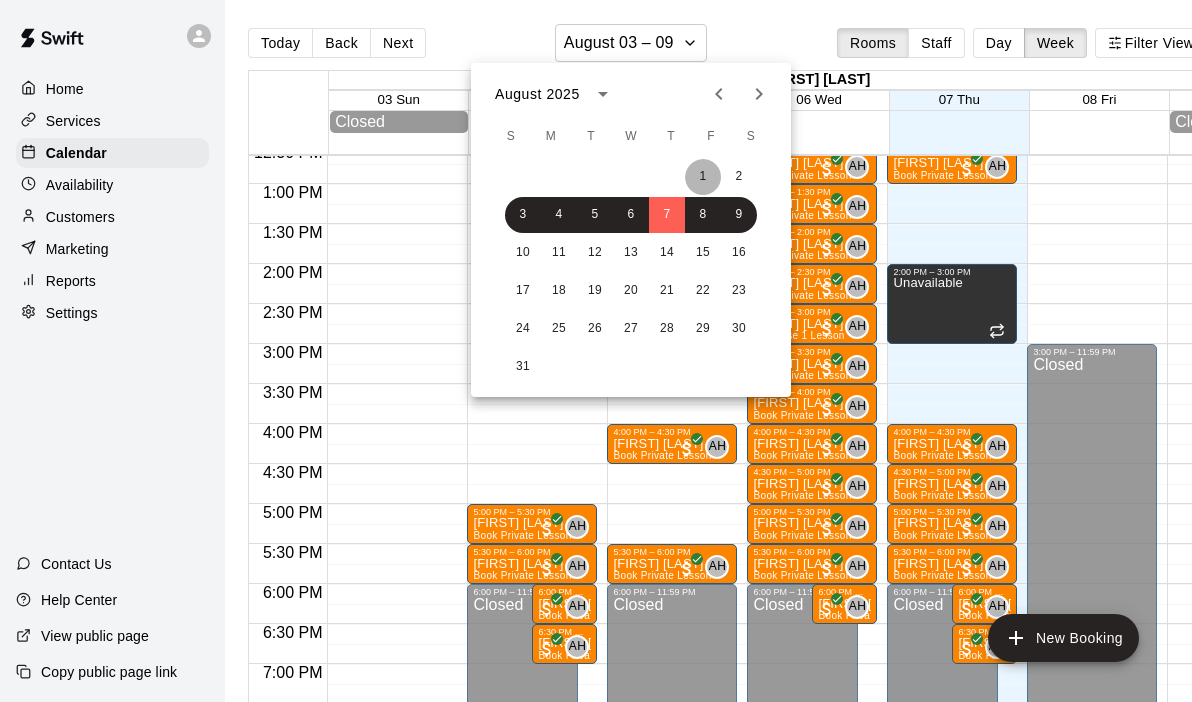 click on "1" at bounding box center (703, 177) 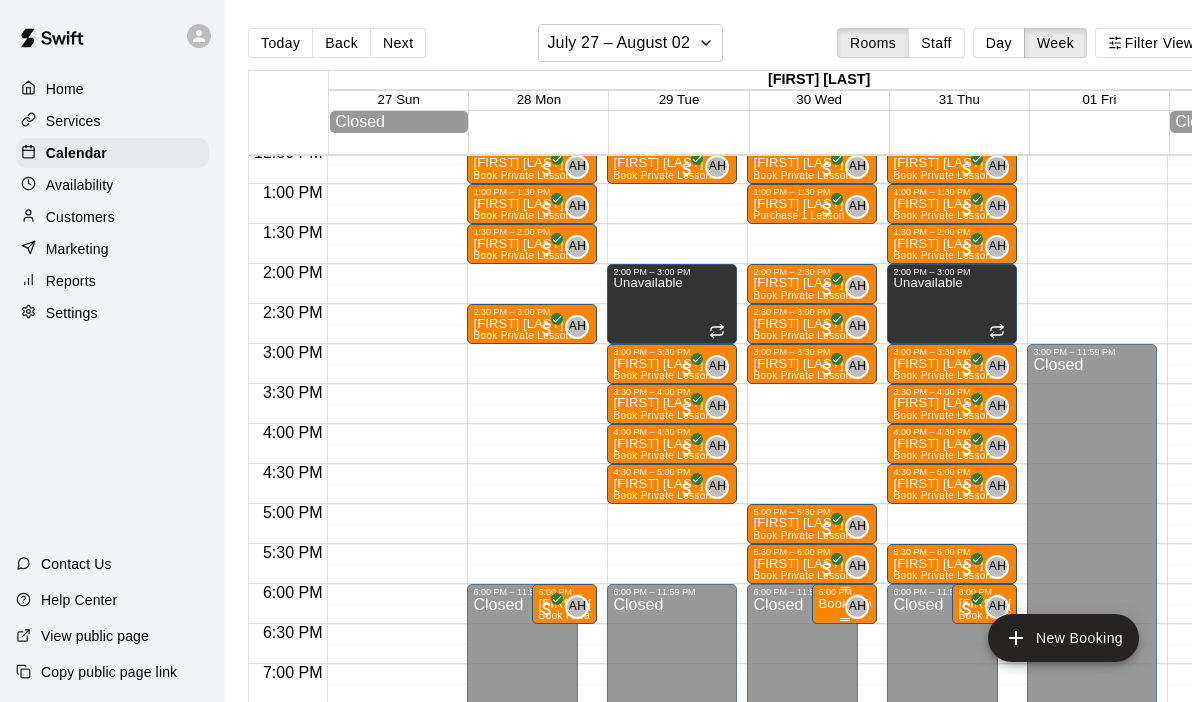 click on "AH" at bounding box center (857, 607) 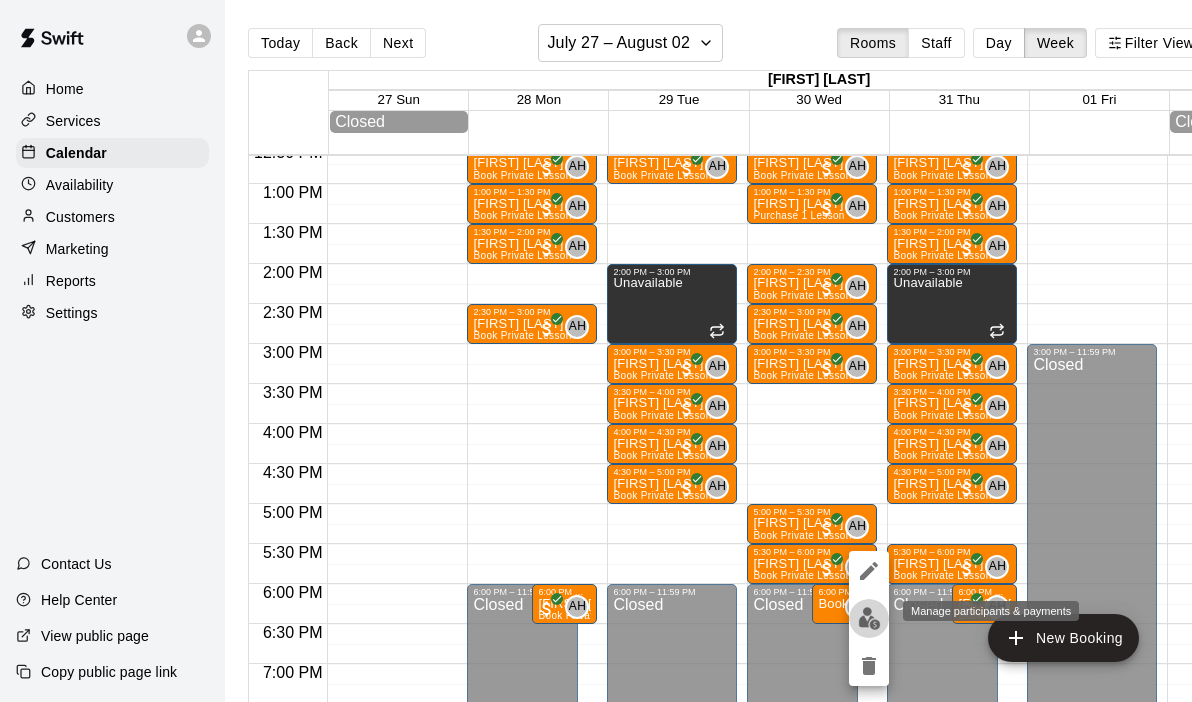 click at bounding box center (869, 618) 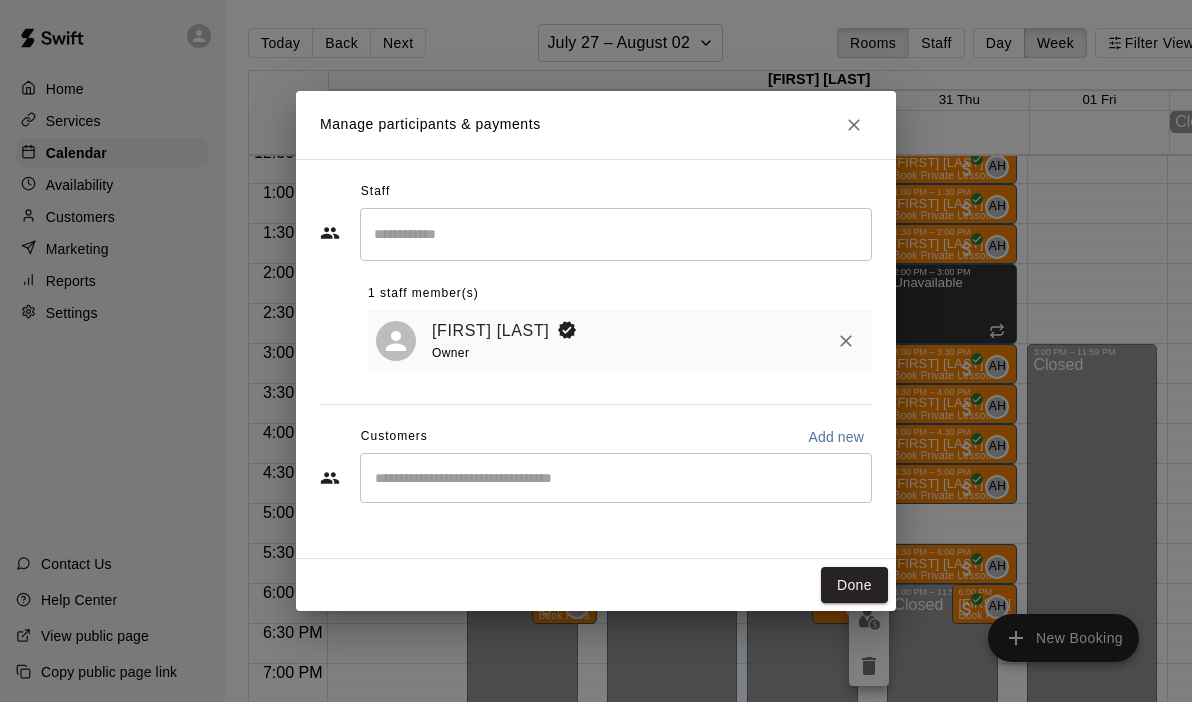 click 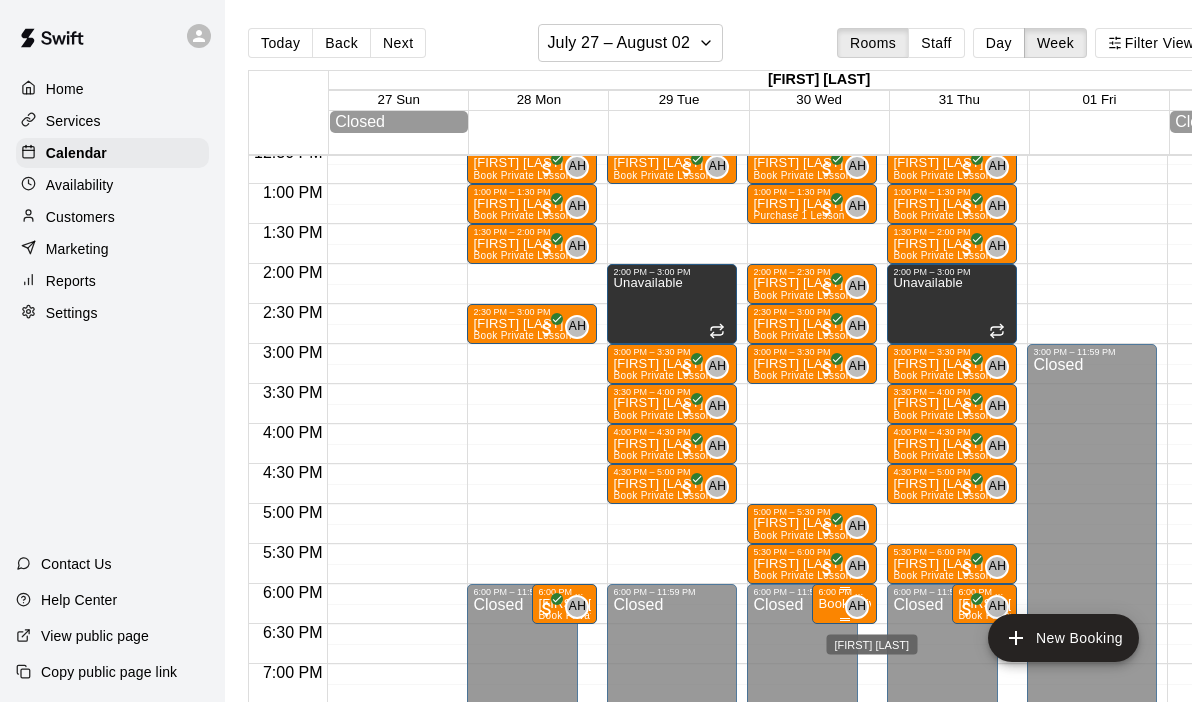 click on "AH" at bounding box center (857, 607) 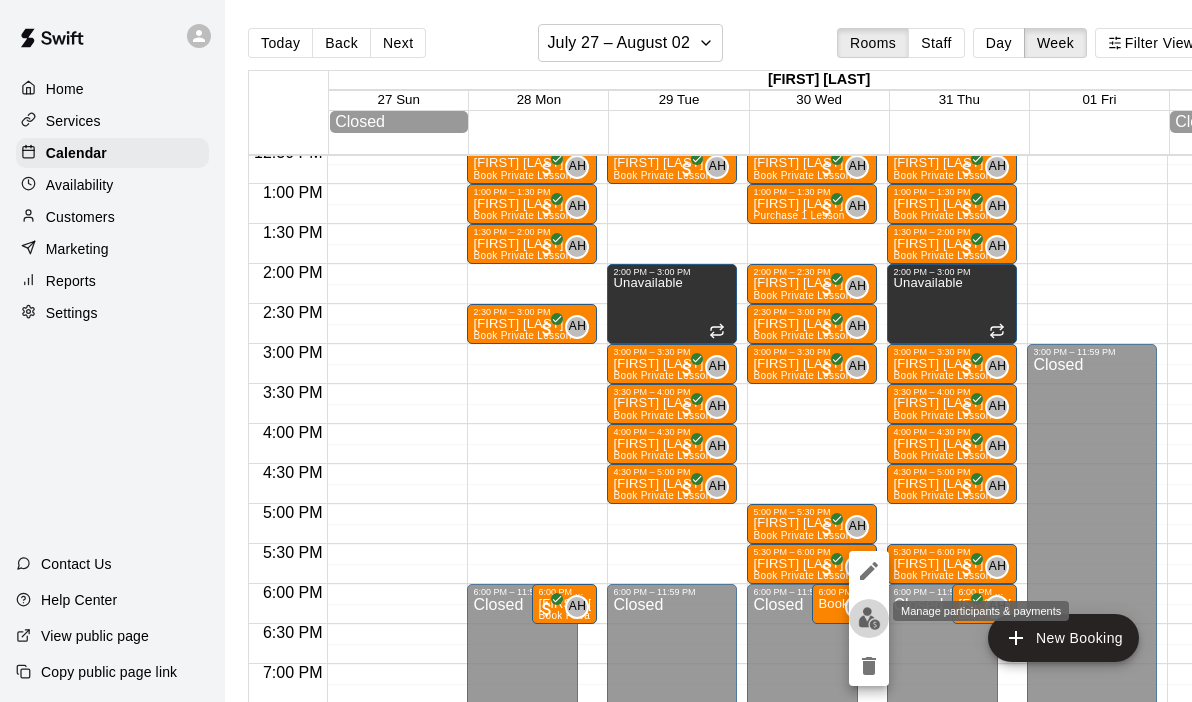 click at bounding box center [869, 618] 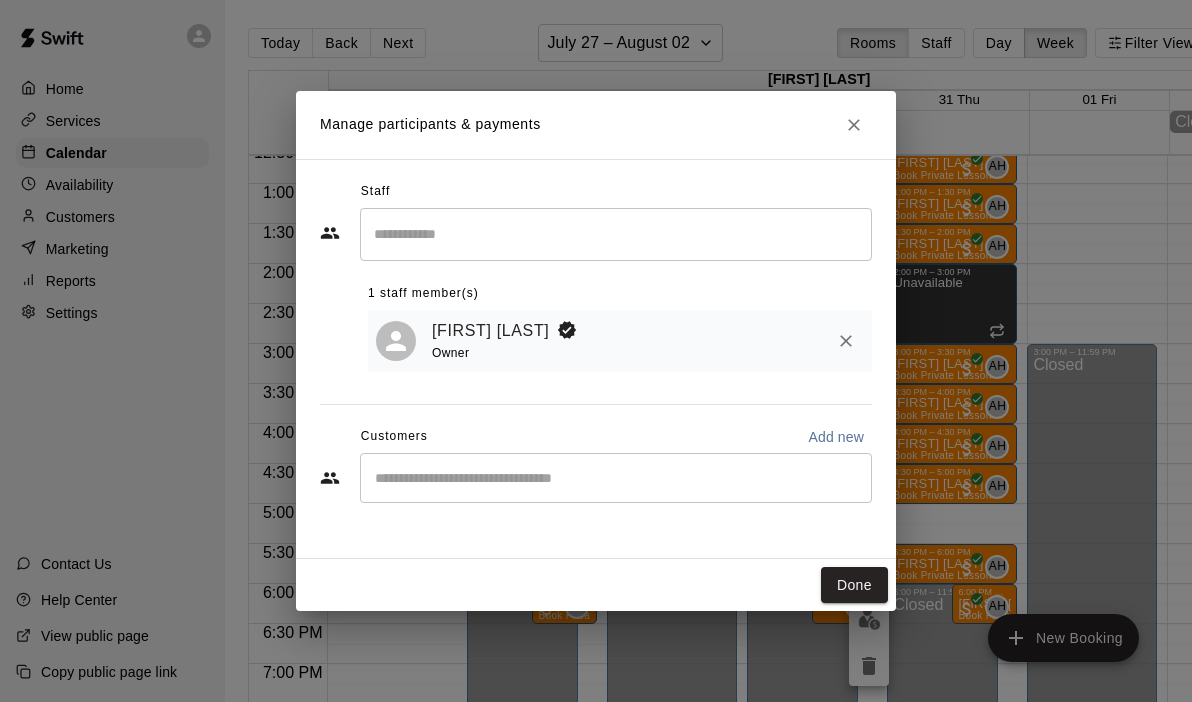 click at bounding box center (616, 478) 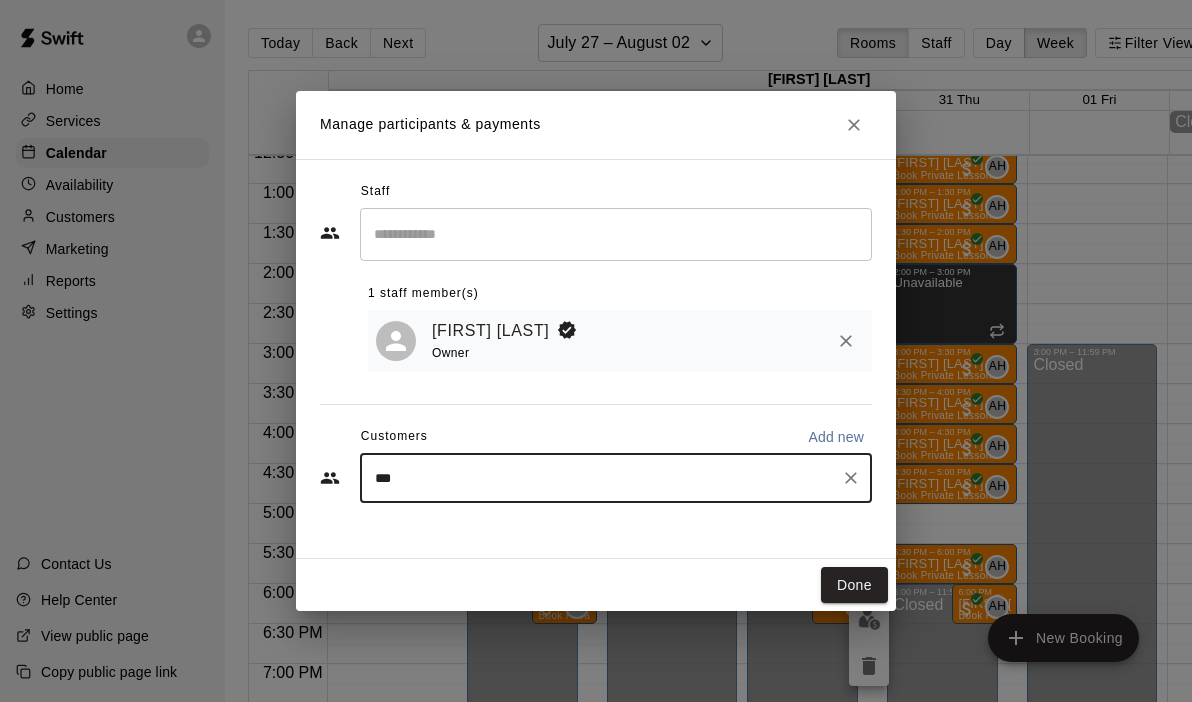 type on "****" 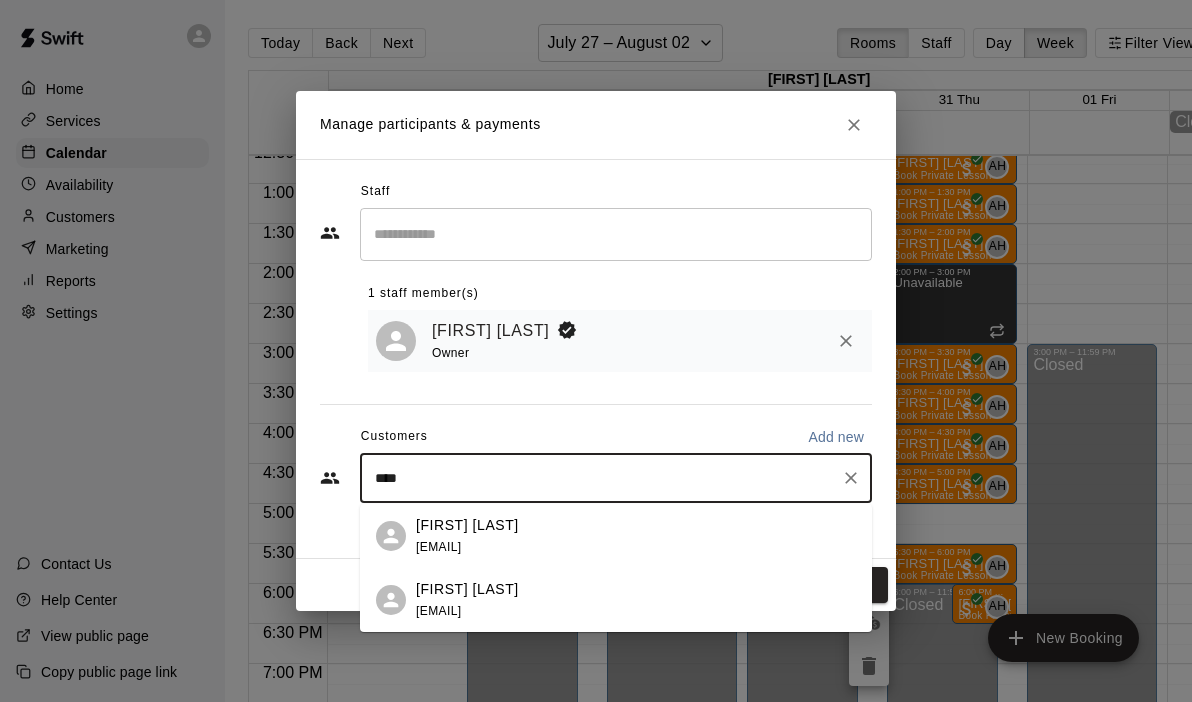 click on "[FIRST] [LAST] [EMAIL]" at bounding box center (636, 600) 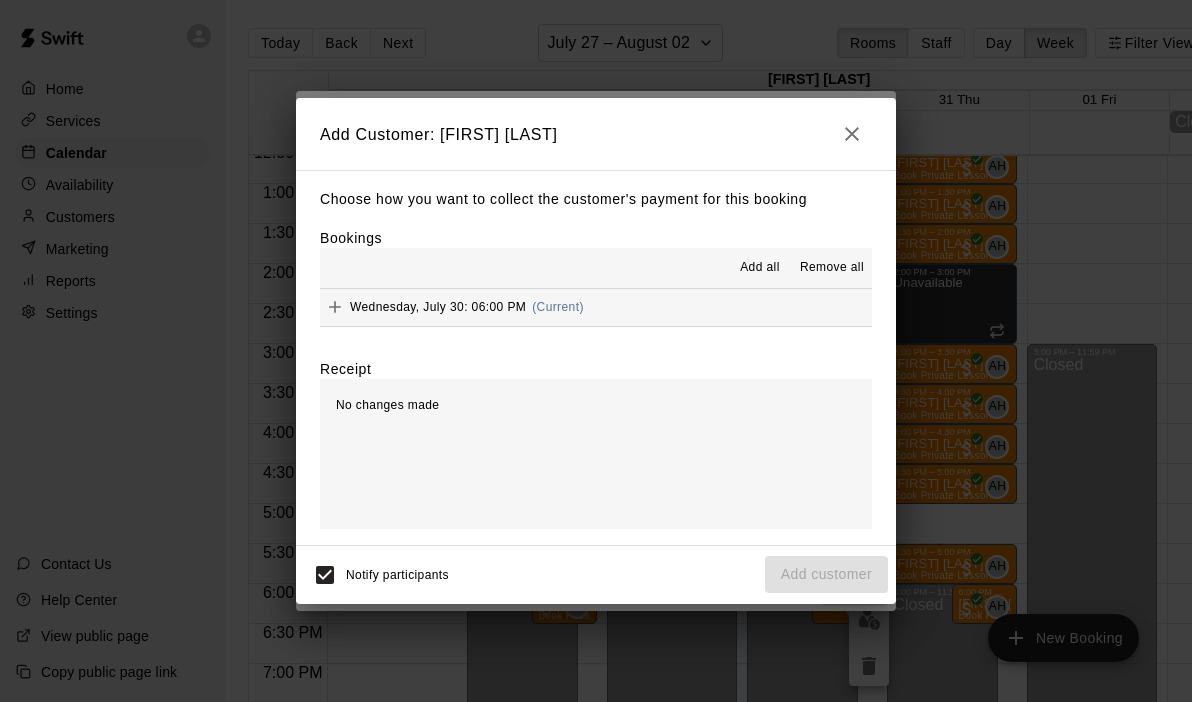 click on "Wednesday, July 30: 06:00 PM (Current)" at bounding box center [596, 307] 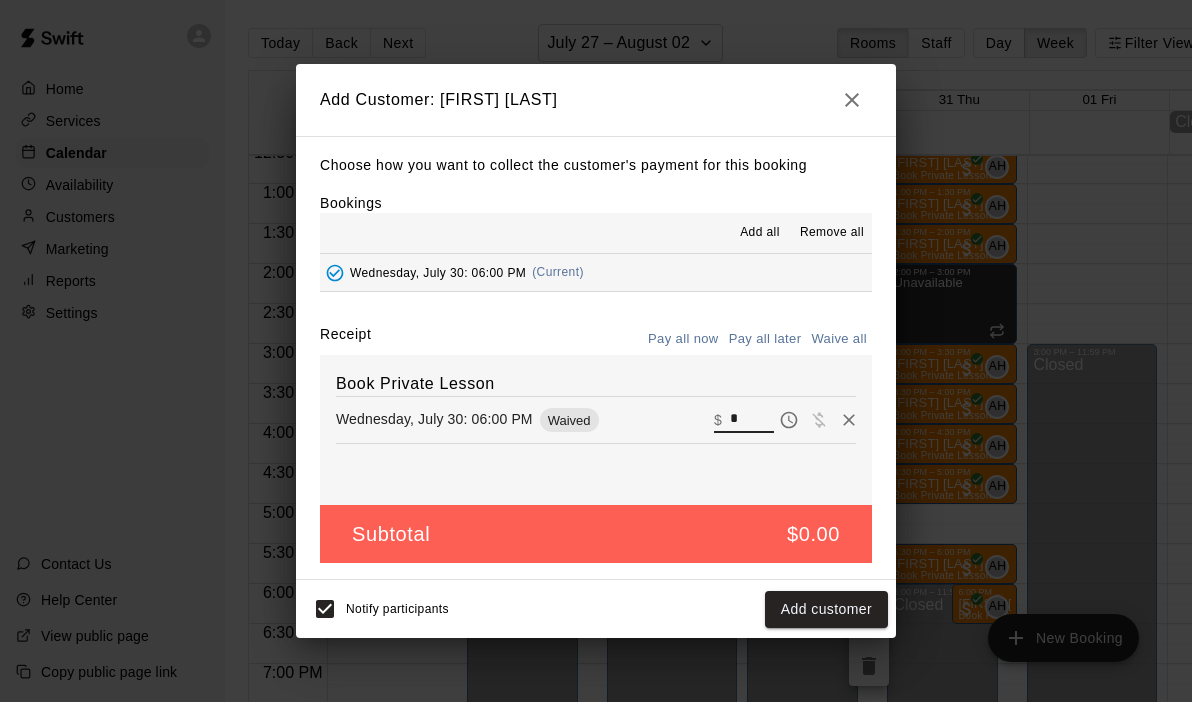 drag, startPoint x: 748, startPoint y: 423, endPoint x: 677, endPoint y: 408, distance: 72.56721 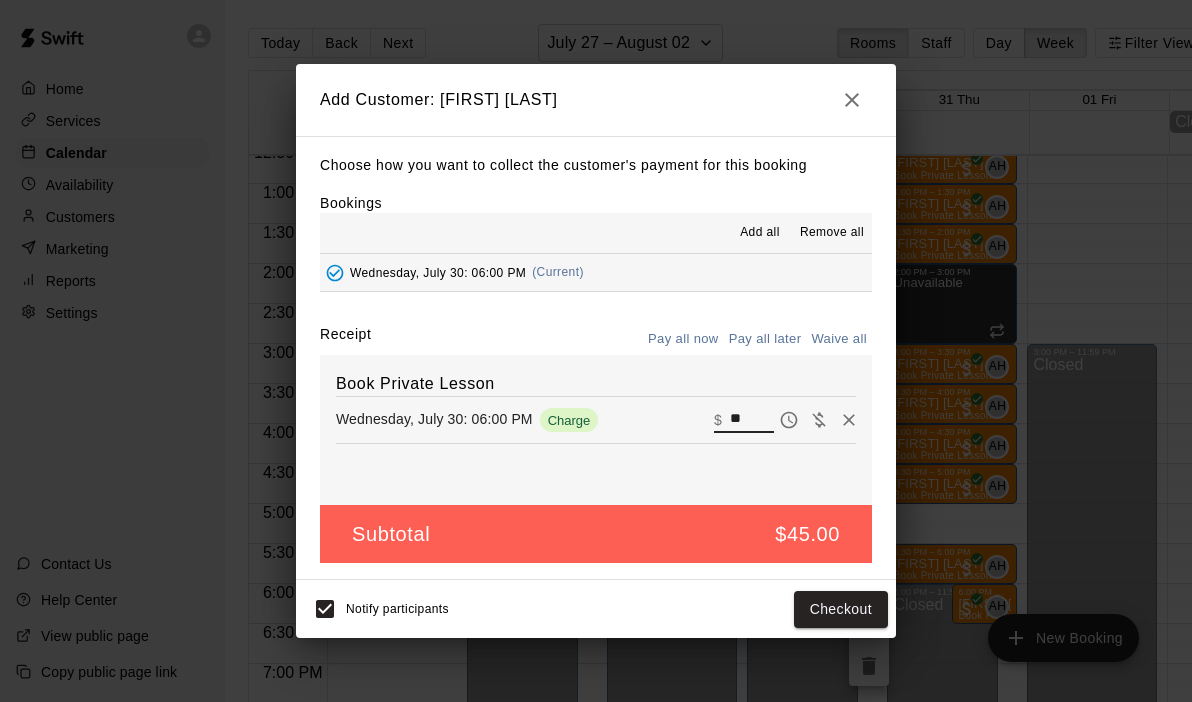 type on "**" 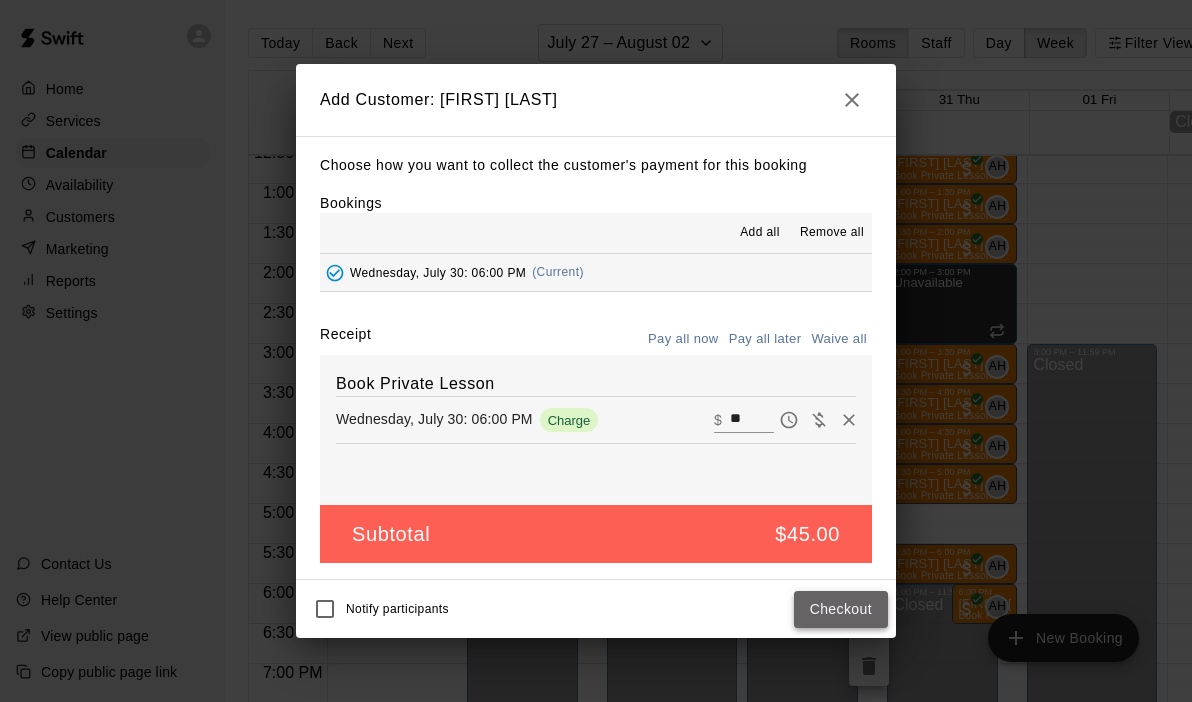 click on "Checkout" at bounding box center (841, 609) 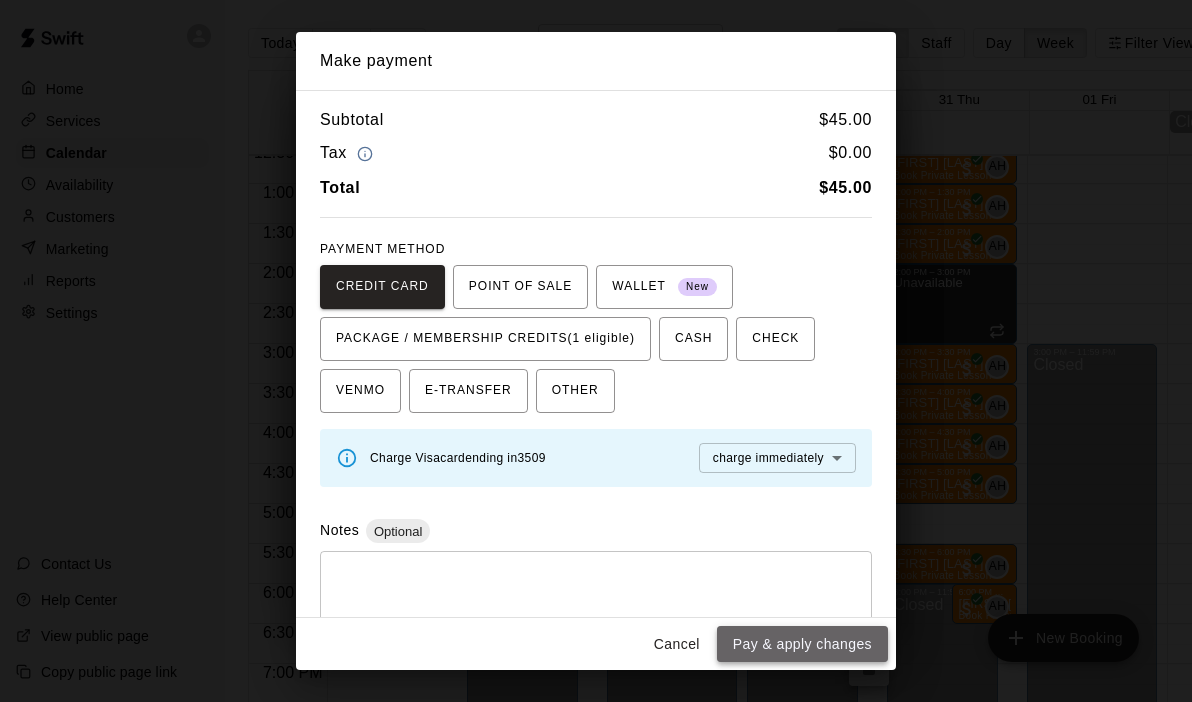 click on "Pay & apply changes" at bounding box center (802, 644) 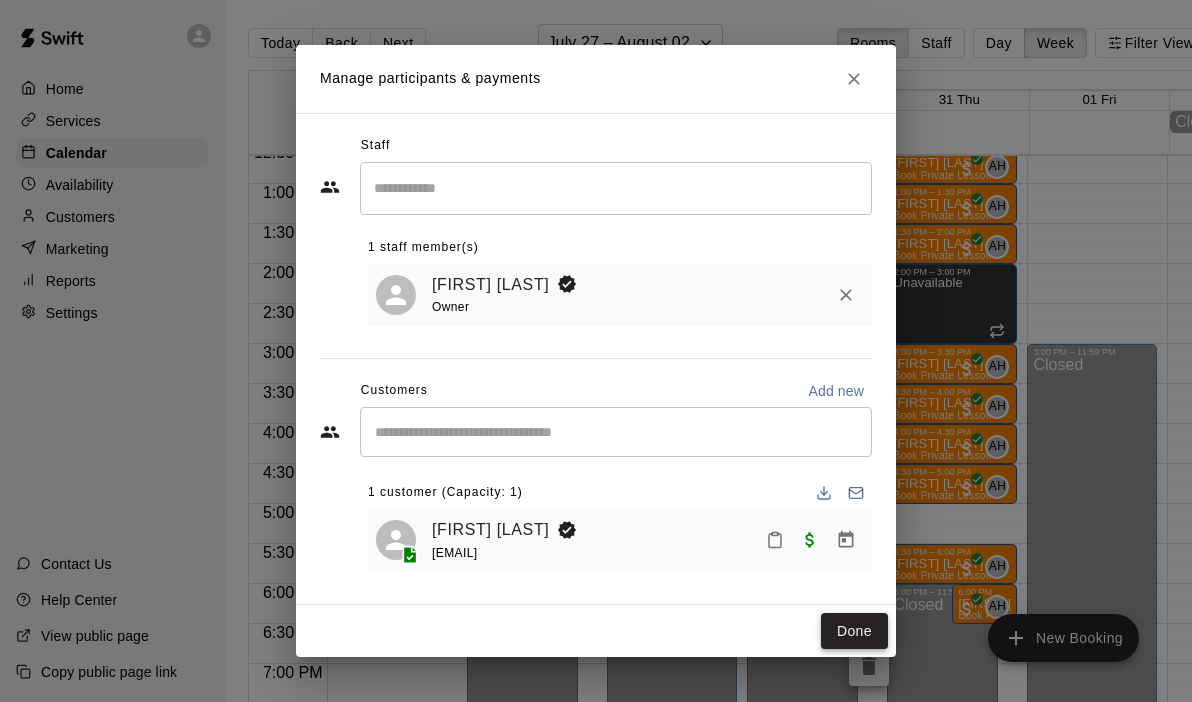 click on "Done" at bounding box center [854, 631] 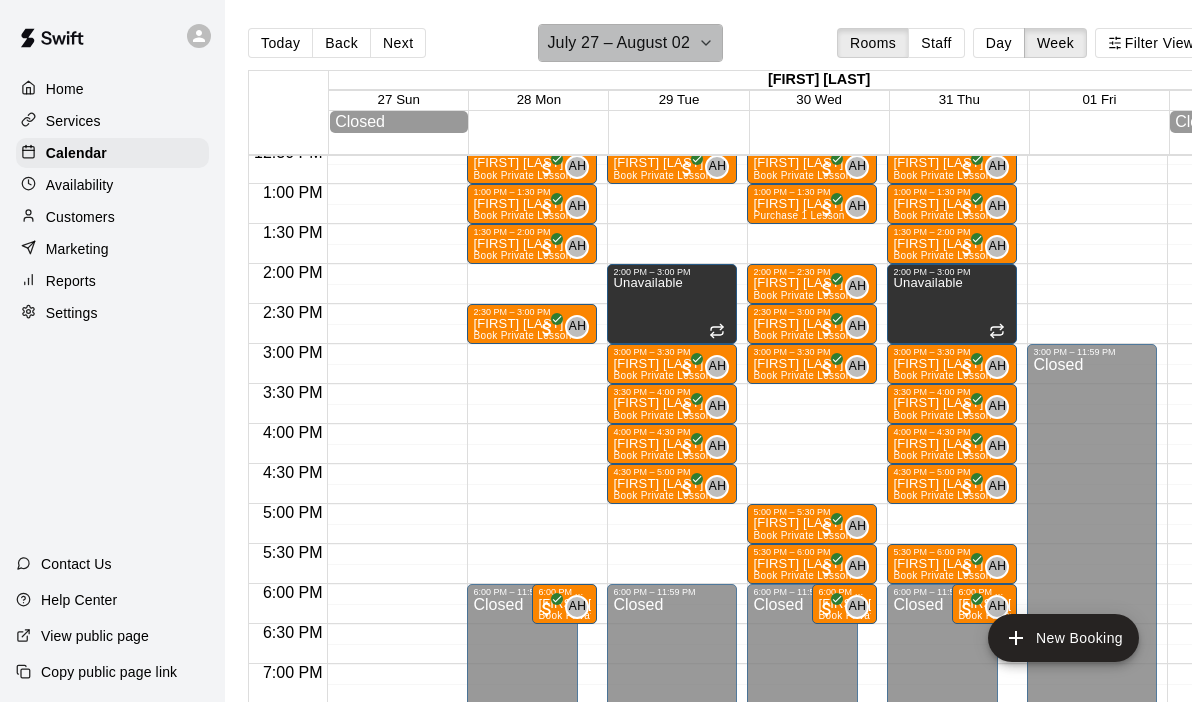 click 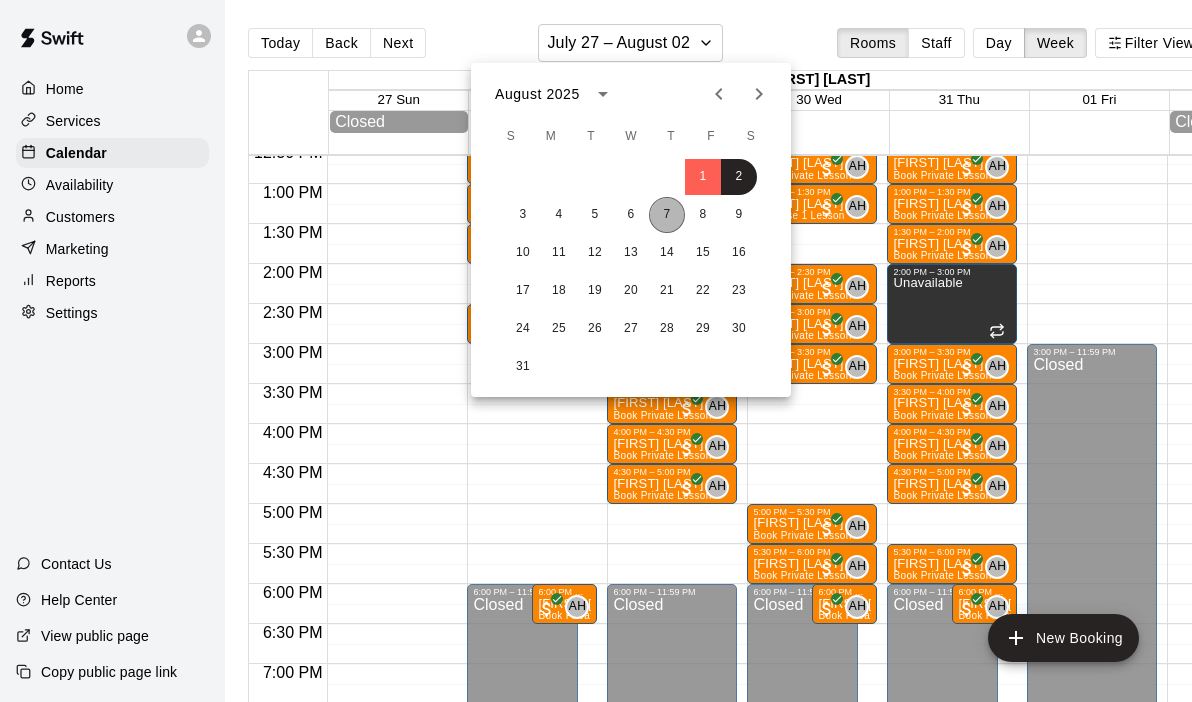 click on "7" at bounding box center [667, 215] 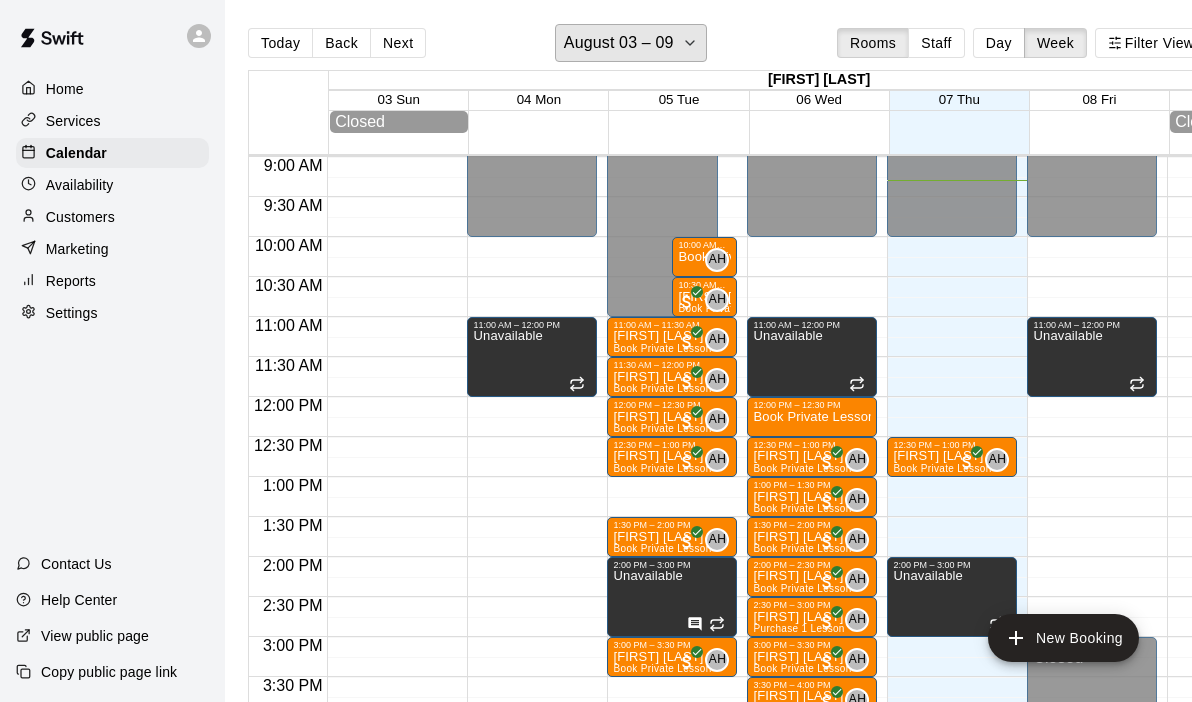 scroll, scrollTop: 712, scrollLeft: 0, axis: vertical 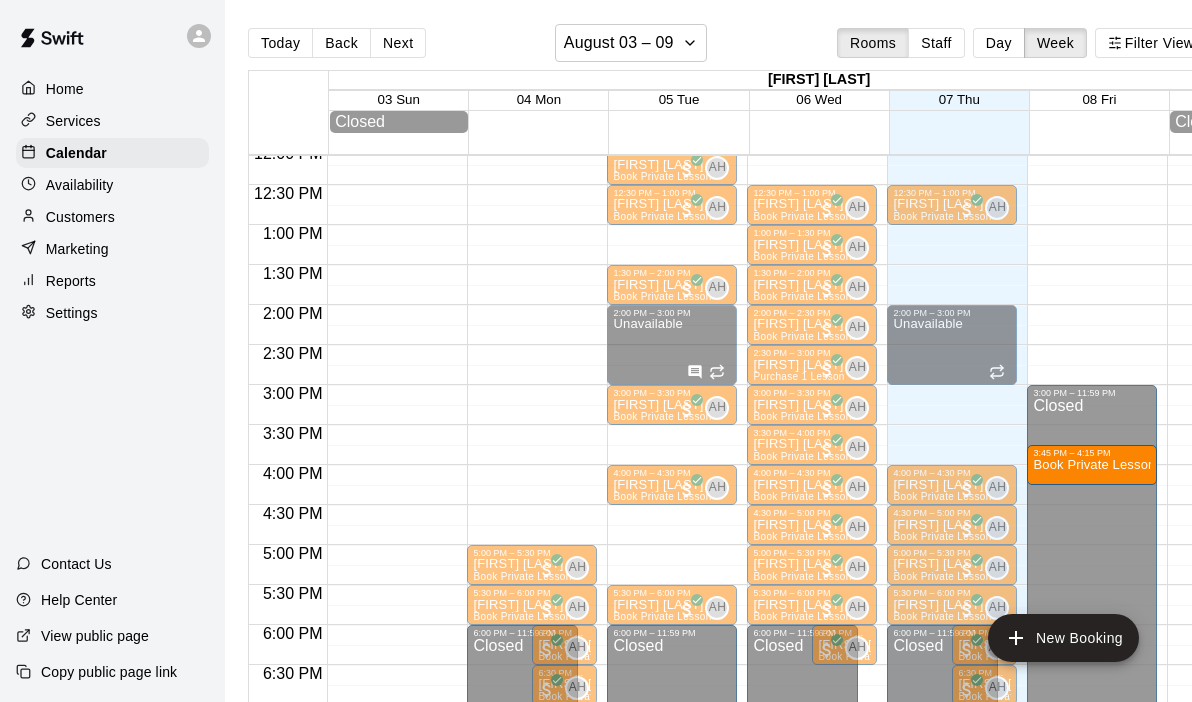 drag, startPoint x: 827, startPoint y: 424, endPoint x: 1090, endPoint y: 481, distance: 269.10593 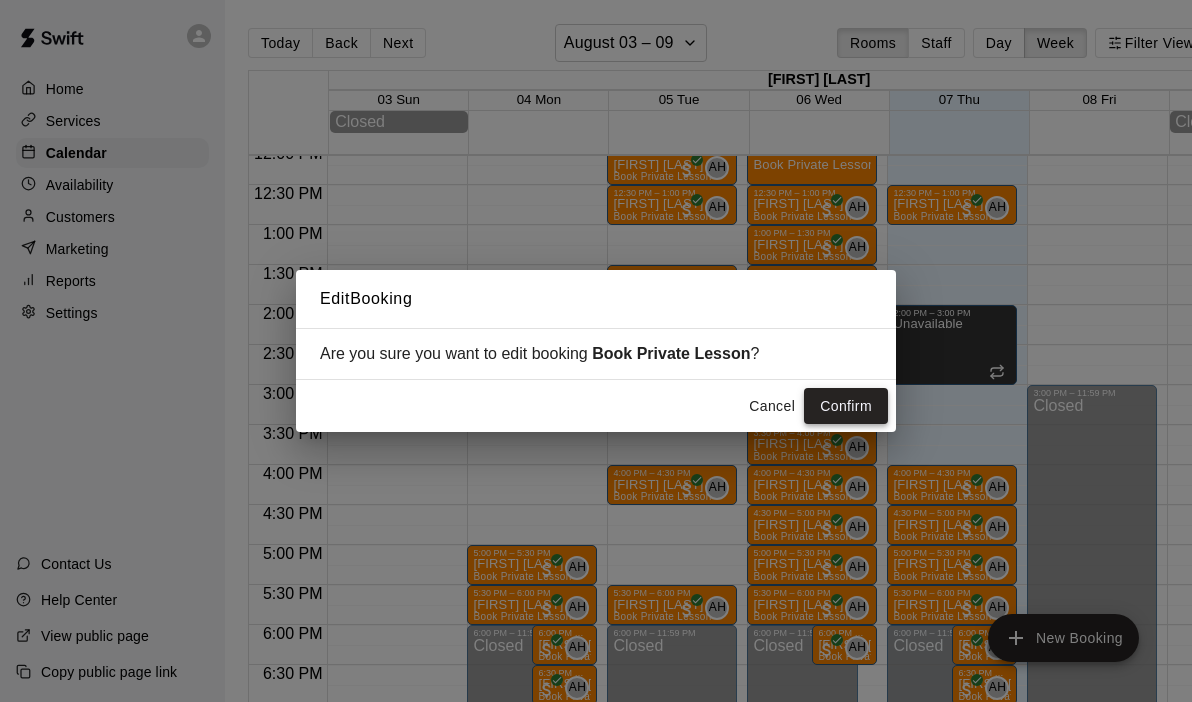 click on "Confirm" at bounding box center [846, 406] 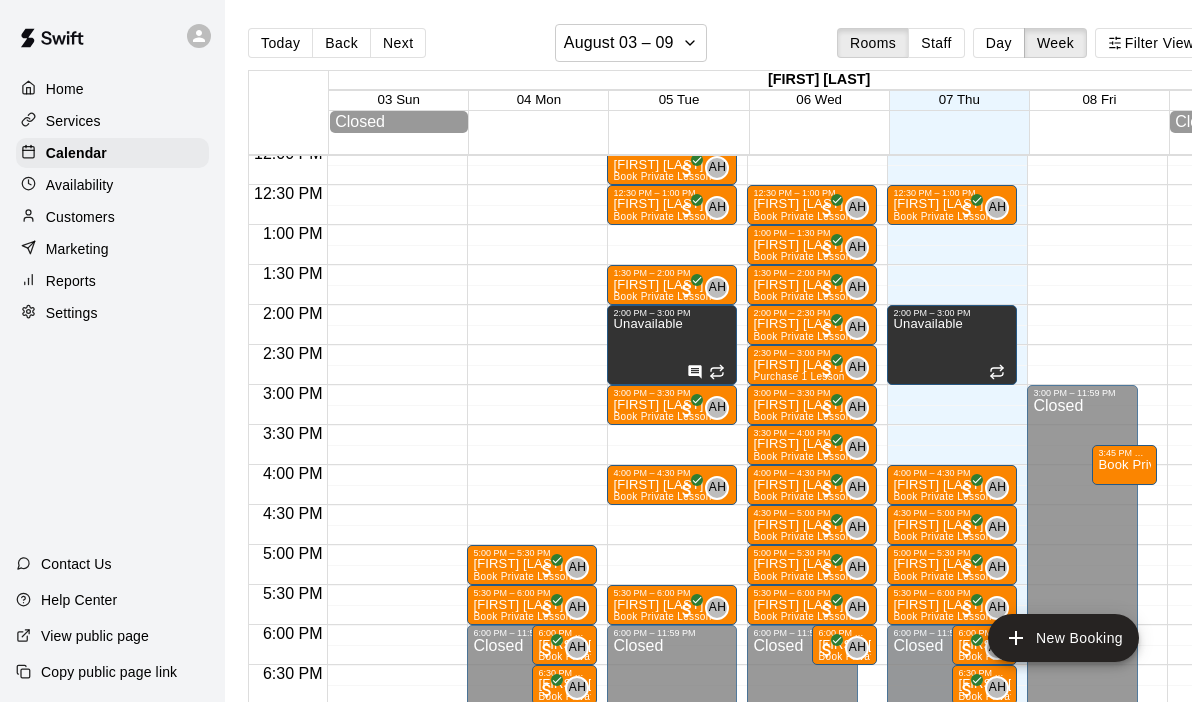 click on "Today Back Next August 03 – 09 Rooms Staff Day Week Filter View" at bounding box center (727, 47) 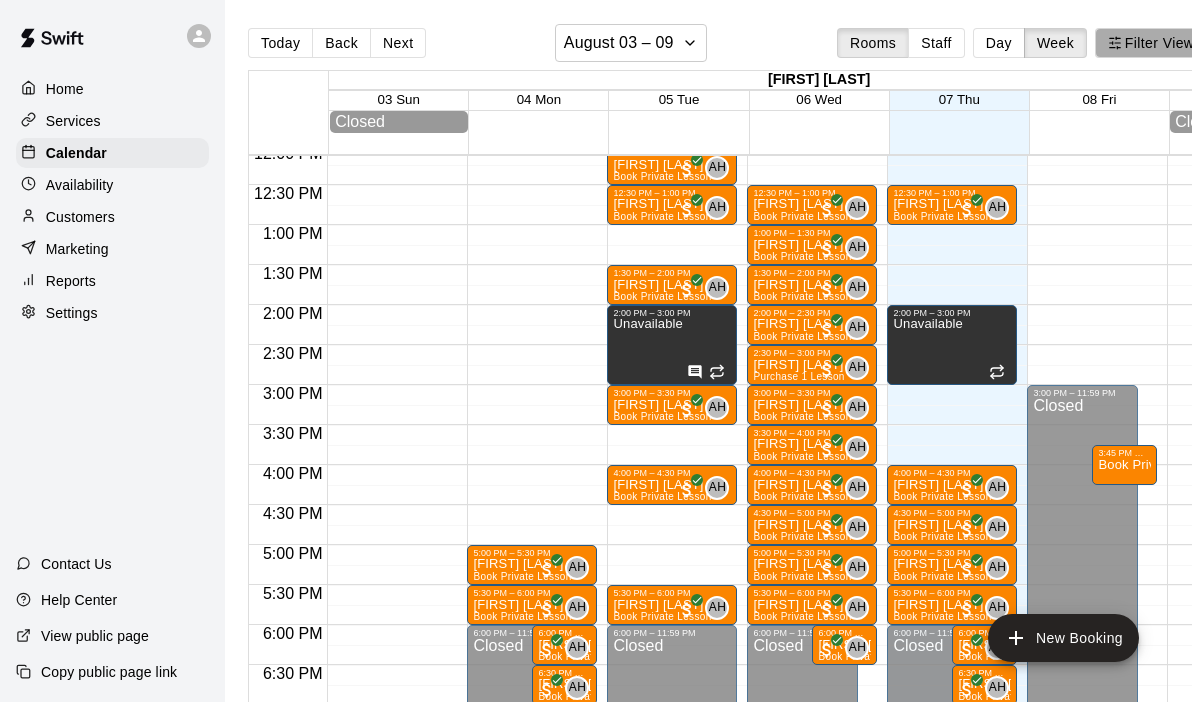 click on "Filter View" at bounding box center [1151, 43] 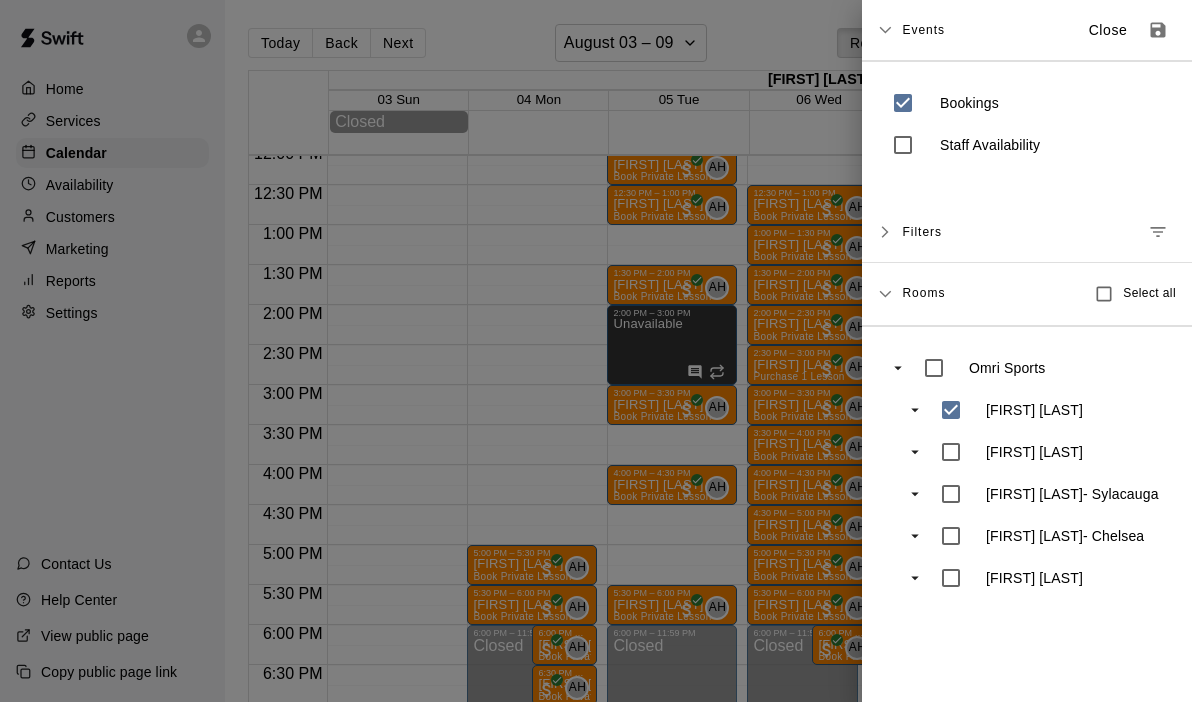 click at bounding box center [596, 351] 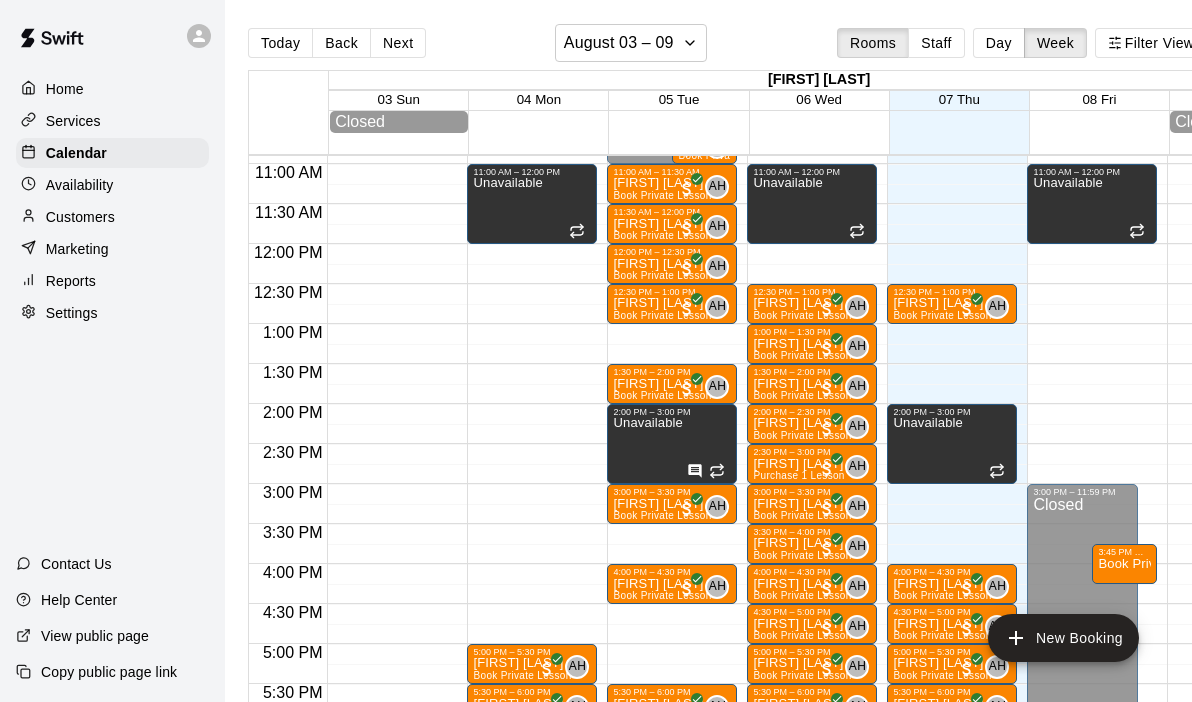 scroll, scrollTop: 988, scrollLeft: 0, axis: vertical 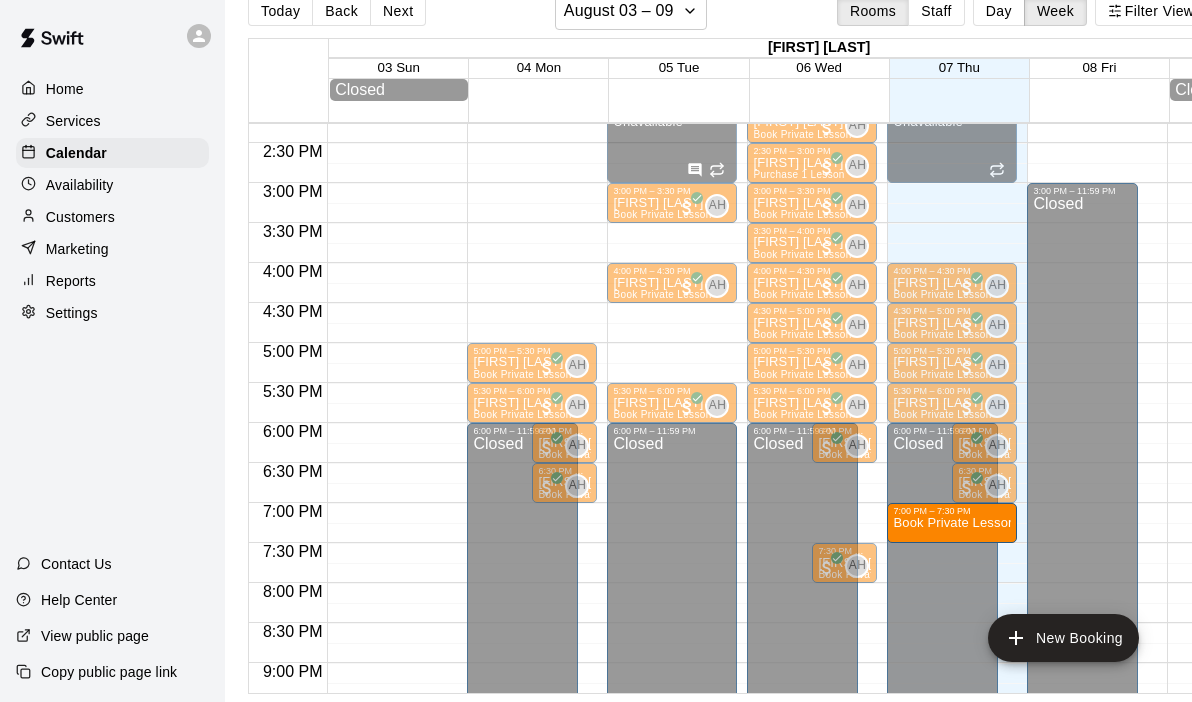 drag, startPoint x: 1129, startPoint y: 266, endPoint x: 981, endPoint y: 534, distance: 306.1503 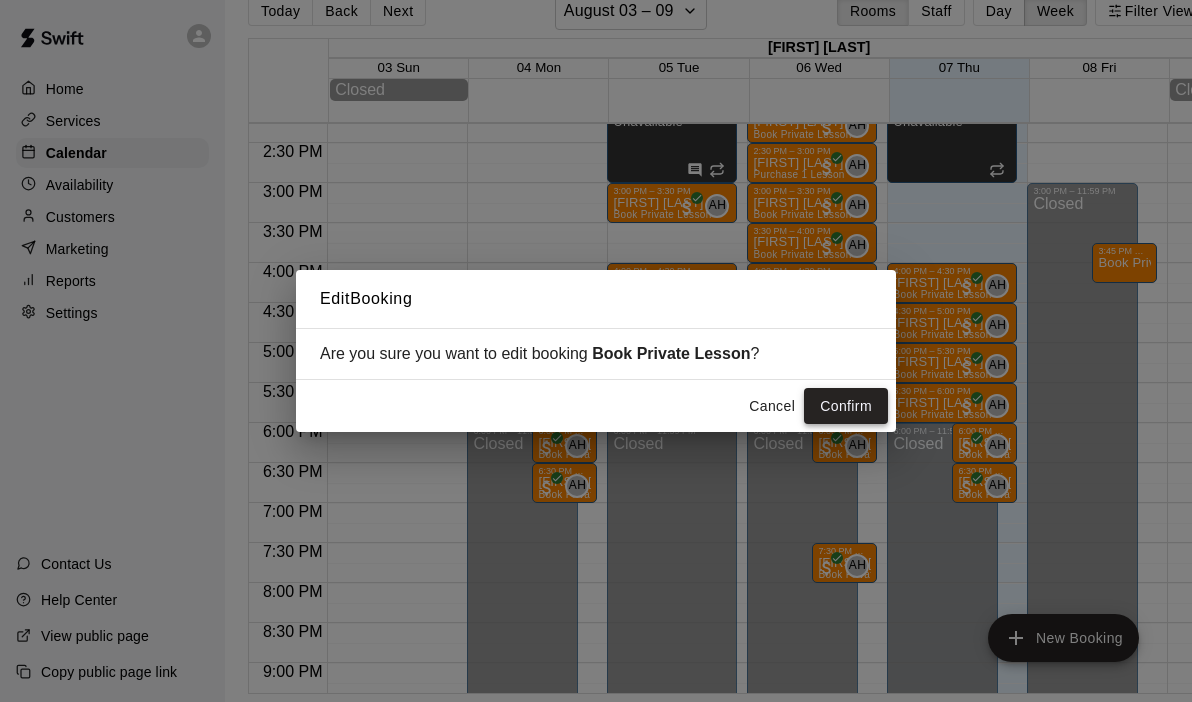 click on "Confirm" at bounding box center [846, 406] 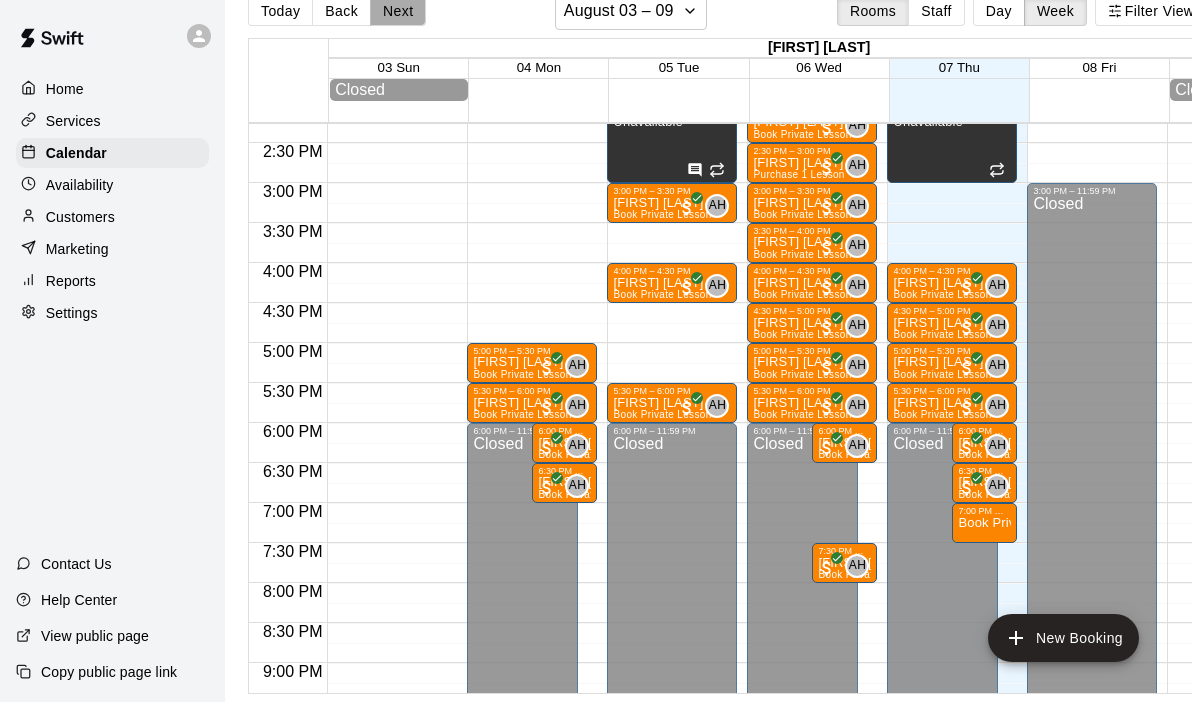 click on "Next" at bounding box center (398, 11) 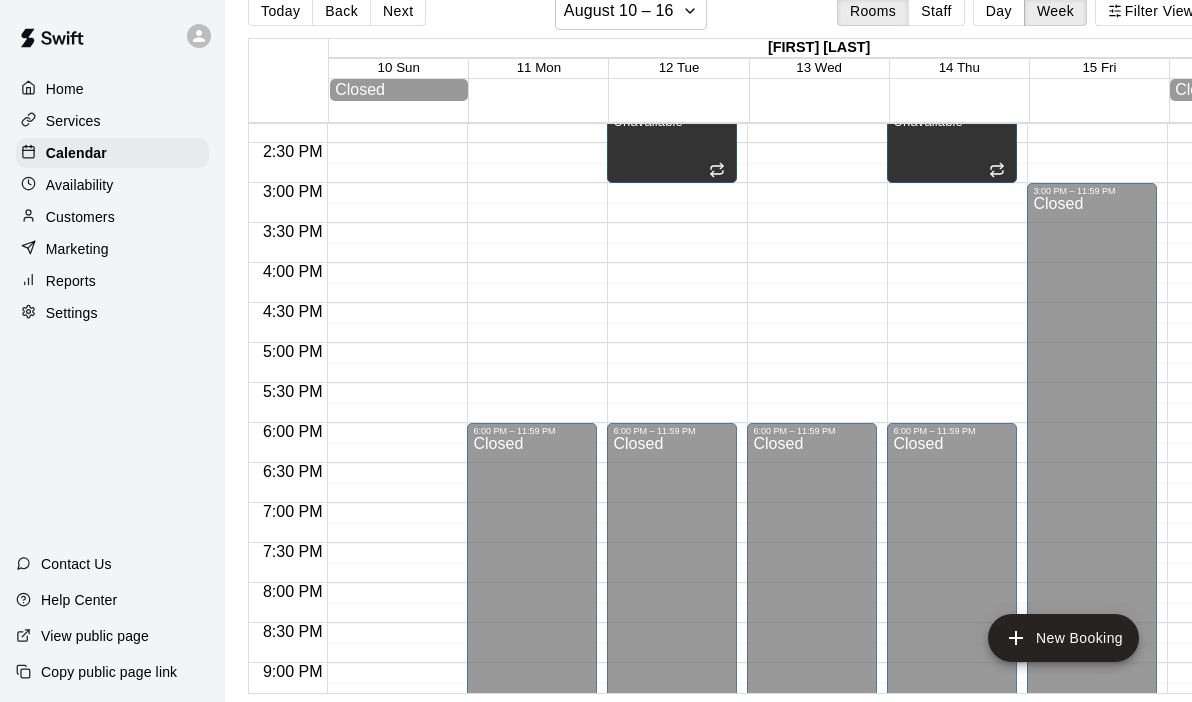 click on "Settings" at bounding box center (72, 313) 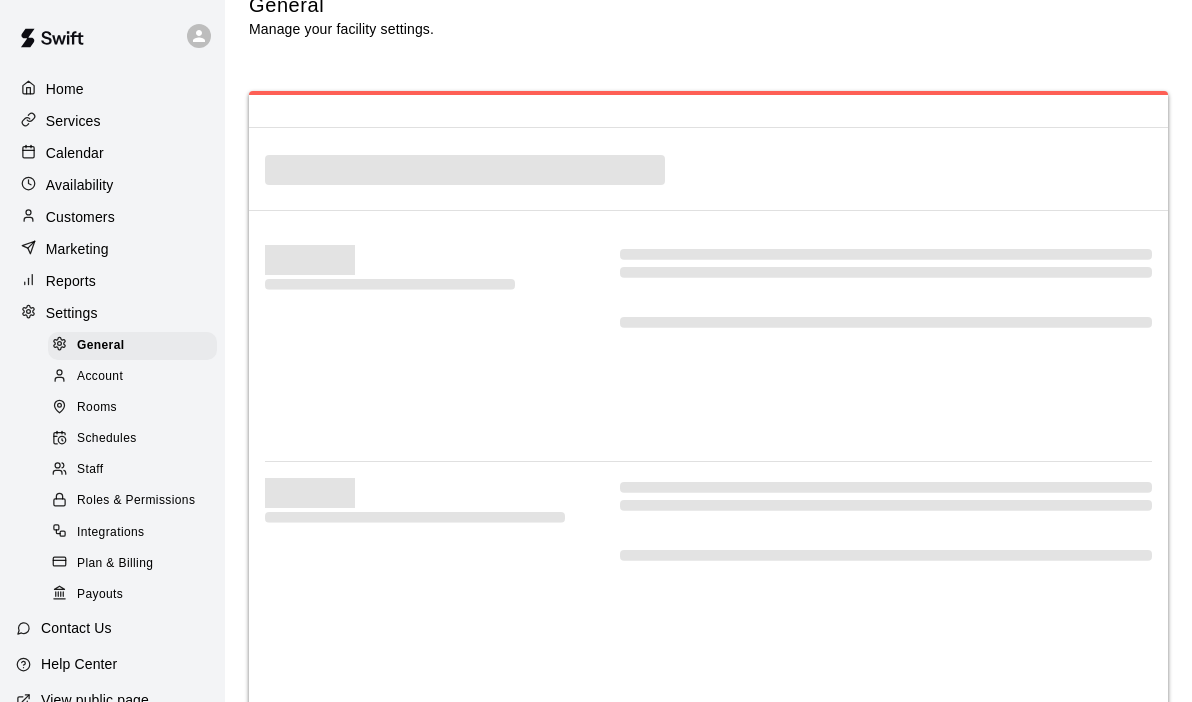 scroll, scrollTop: 0, scrollLeft: 0, axis: both 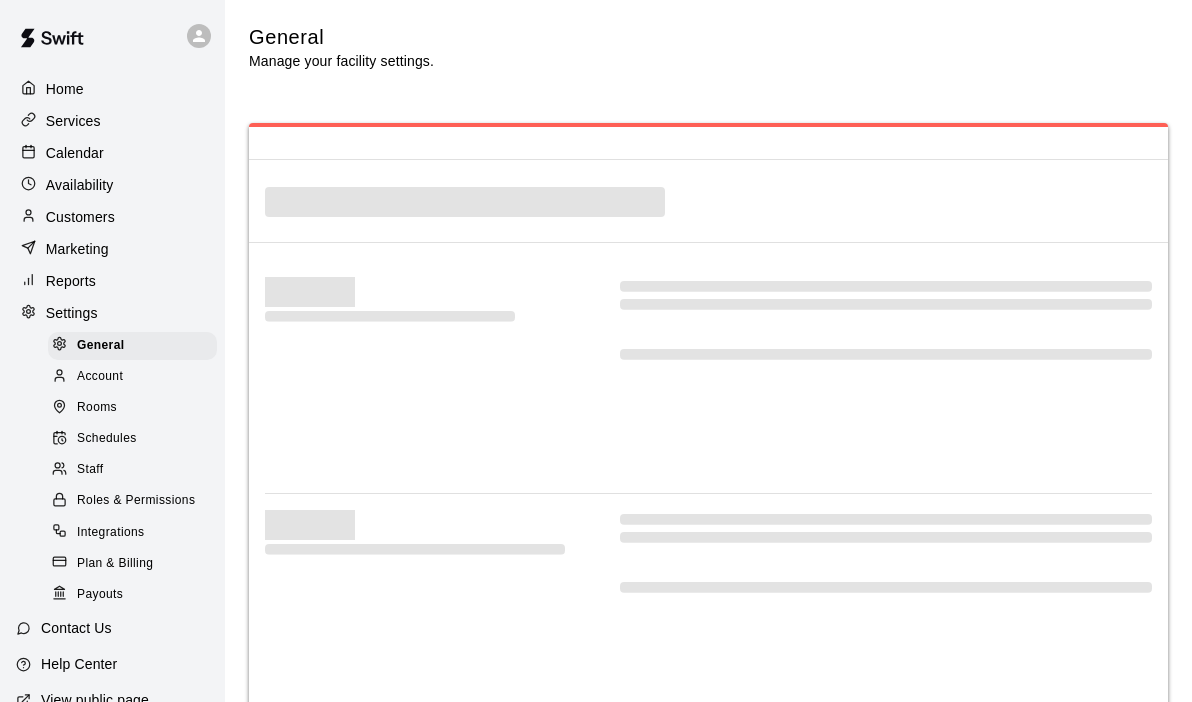 click on "Settings" at bounding box center [72, 313] 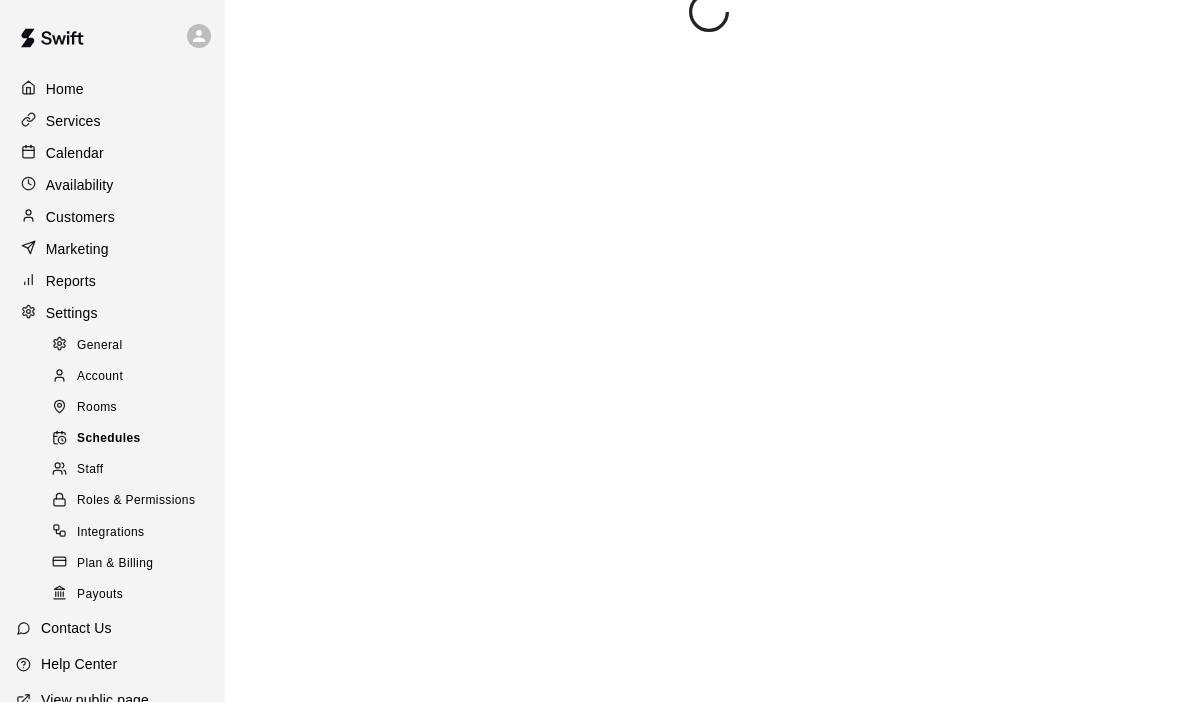 scroll, scrollTop: 0, scrollLeft: 0, axis: both 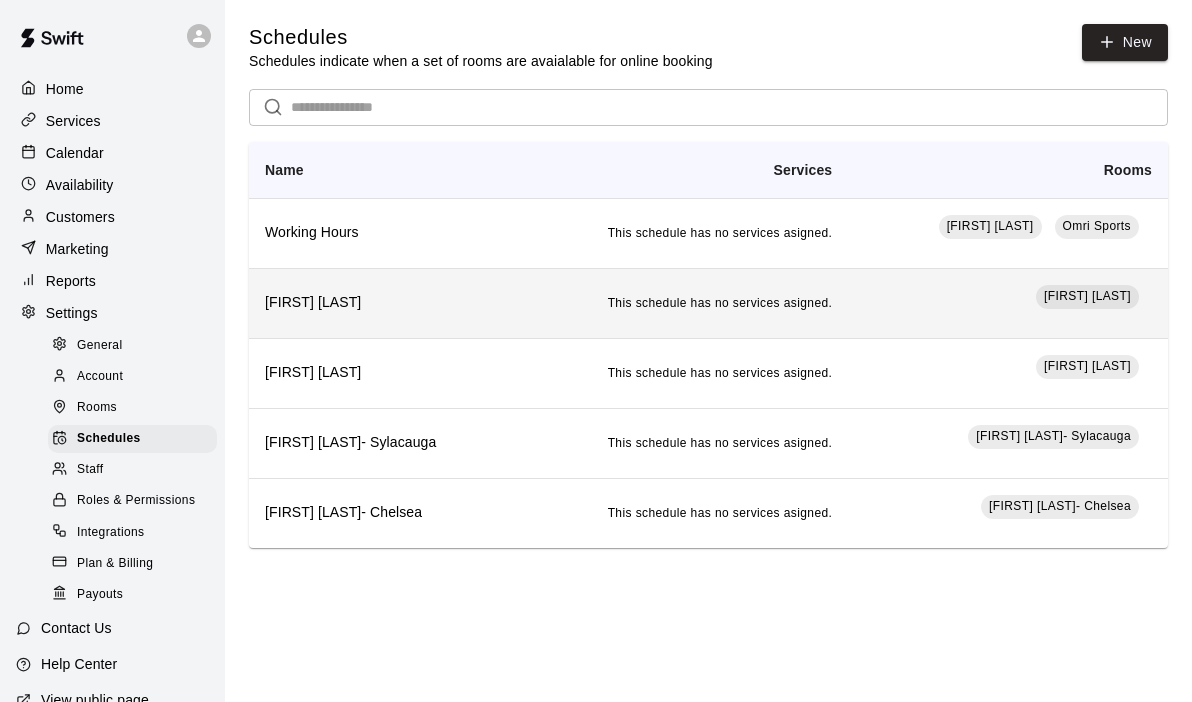 click on "This schedule has no services asigned." at bounding box center (681, 303) 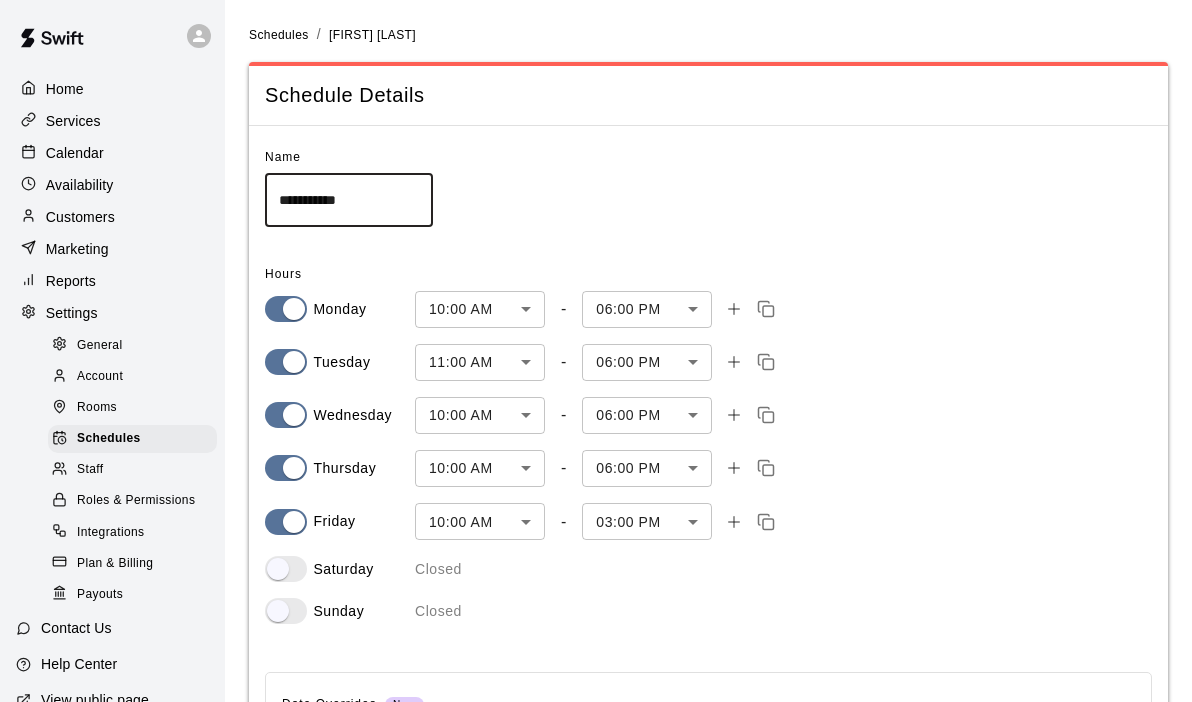 click on "**********" at bounding box center (596, 464) 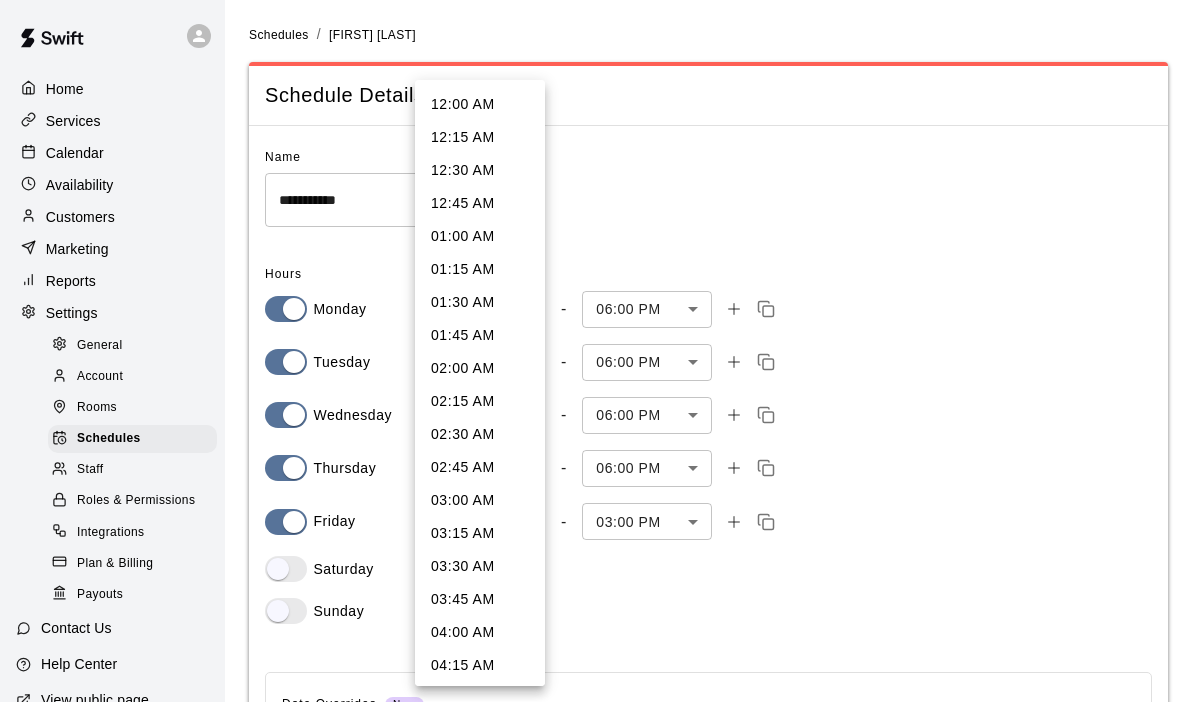 scroll, scrollTop: 1041, scrollLeft: 0, axis: vertical 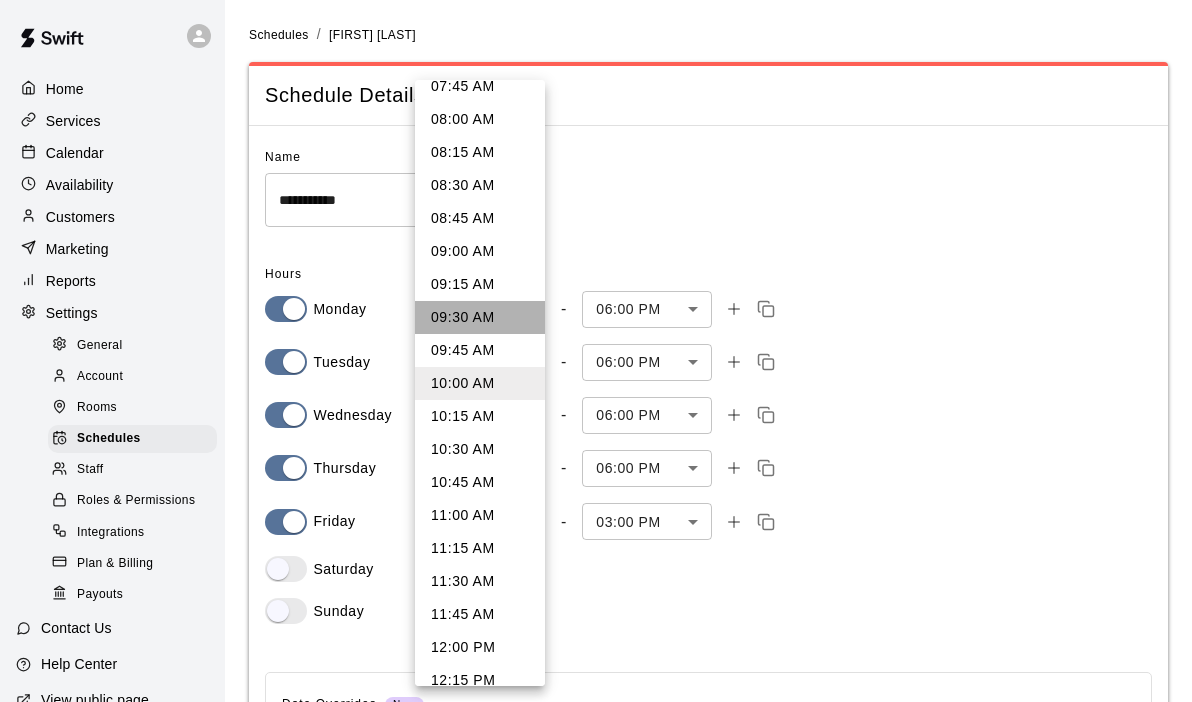 click on "09:30 AM" at bounding box center (480, 317) 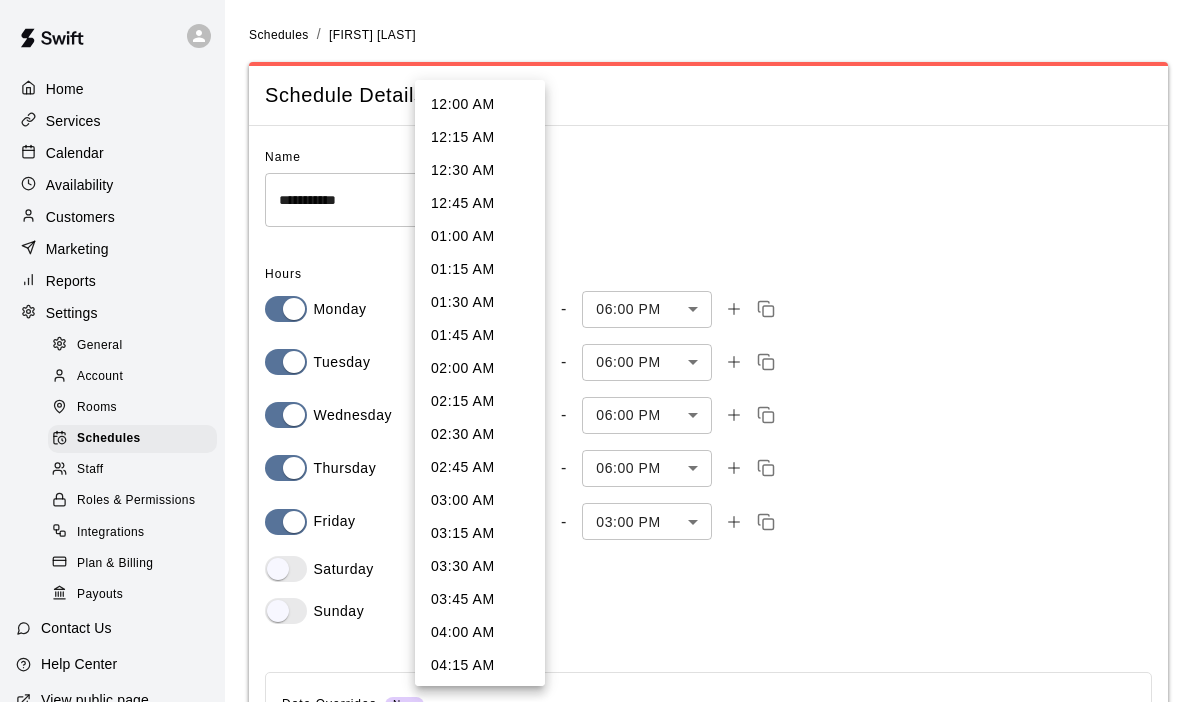 click on "**********" at bounding box center (596, 464) 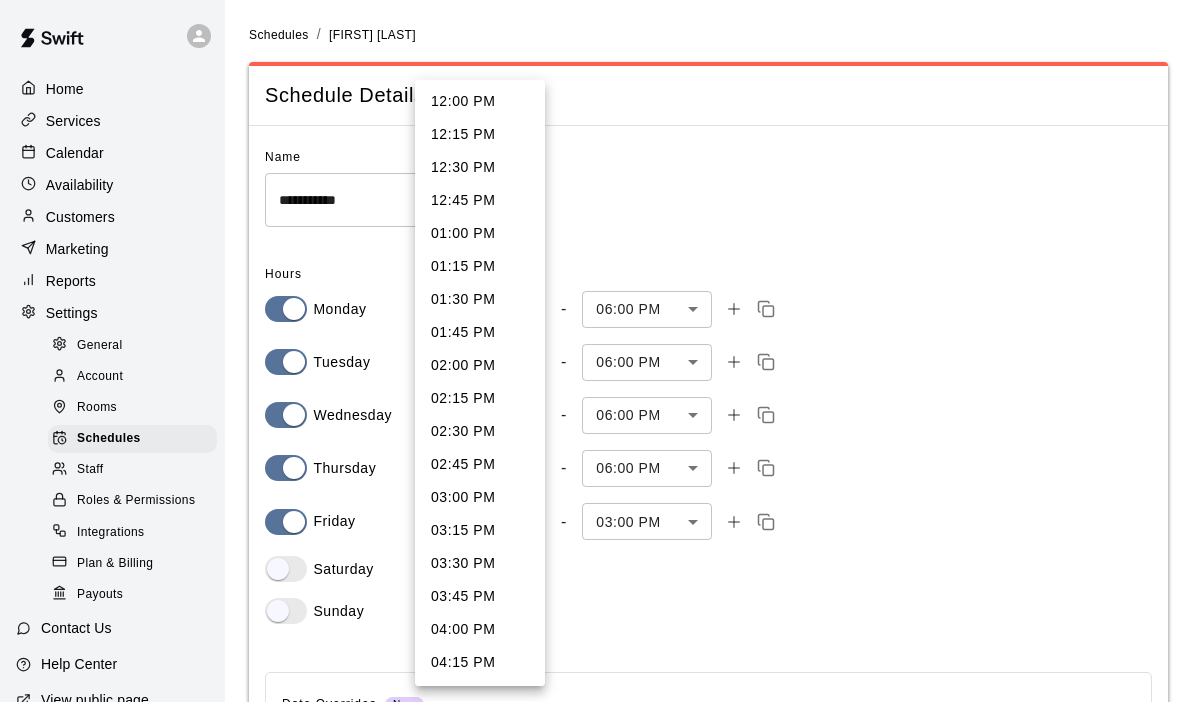 scroll, scrollTop: 1595, scrollLeft: 0, axis: vertical 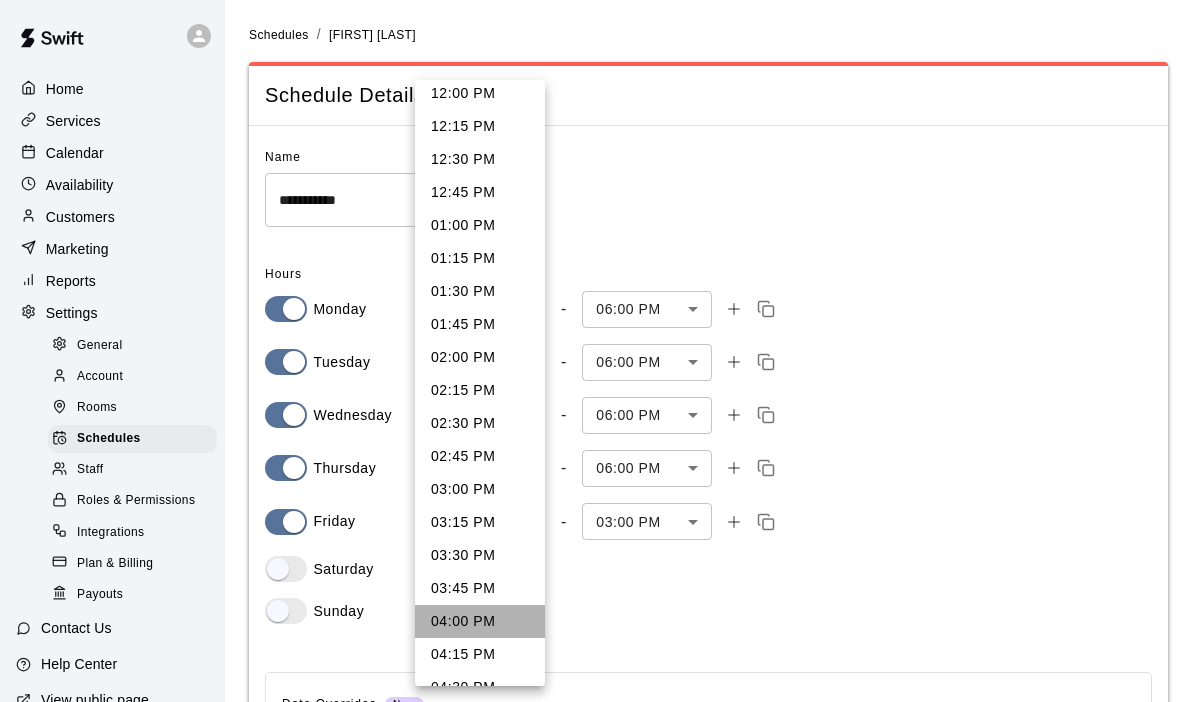 click on "04:00 PM" at bounding box center (480, 621) 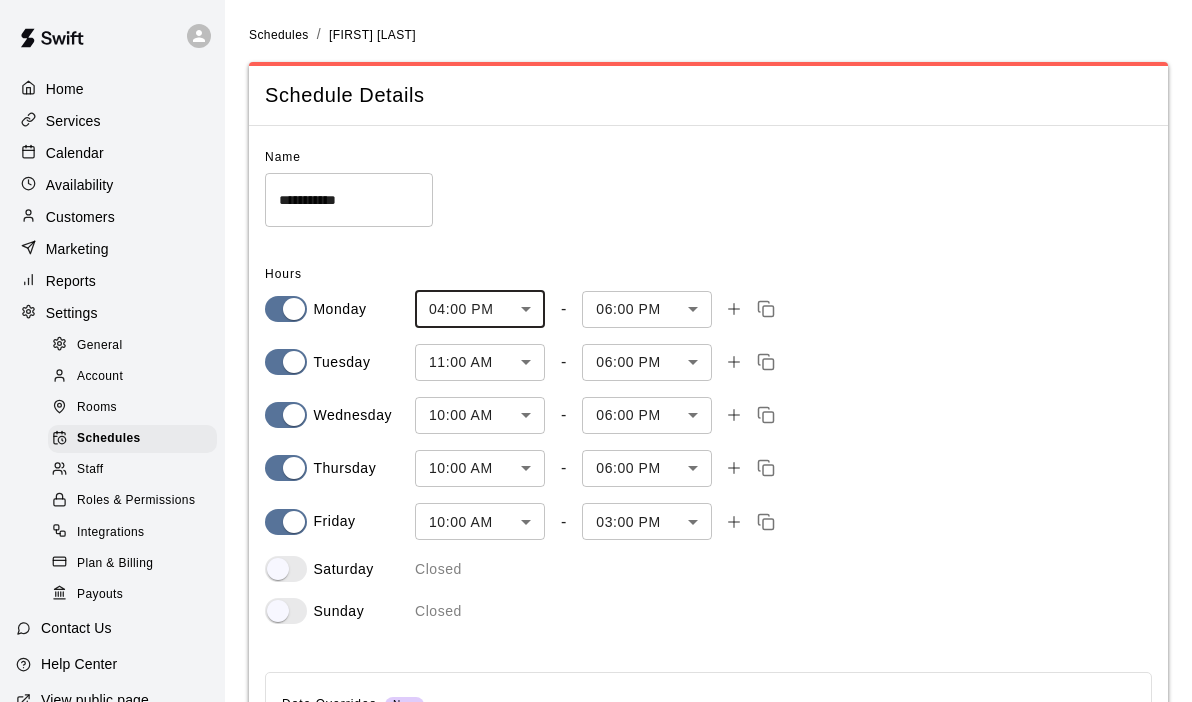 click on "**********" at bounding box center (596, 464) 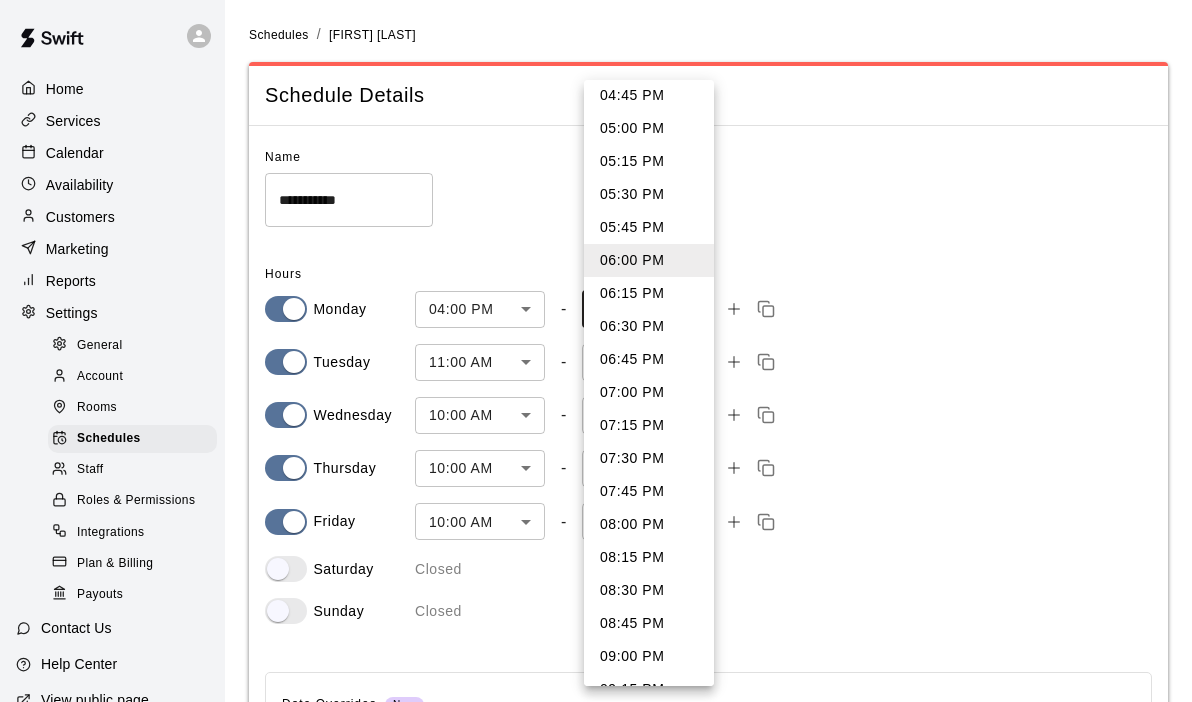 scroll, scrollTop: 78, scrollLeft: 0, axis: vertical 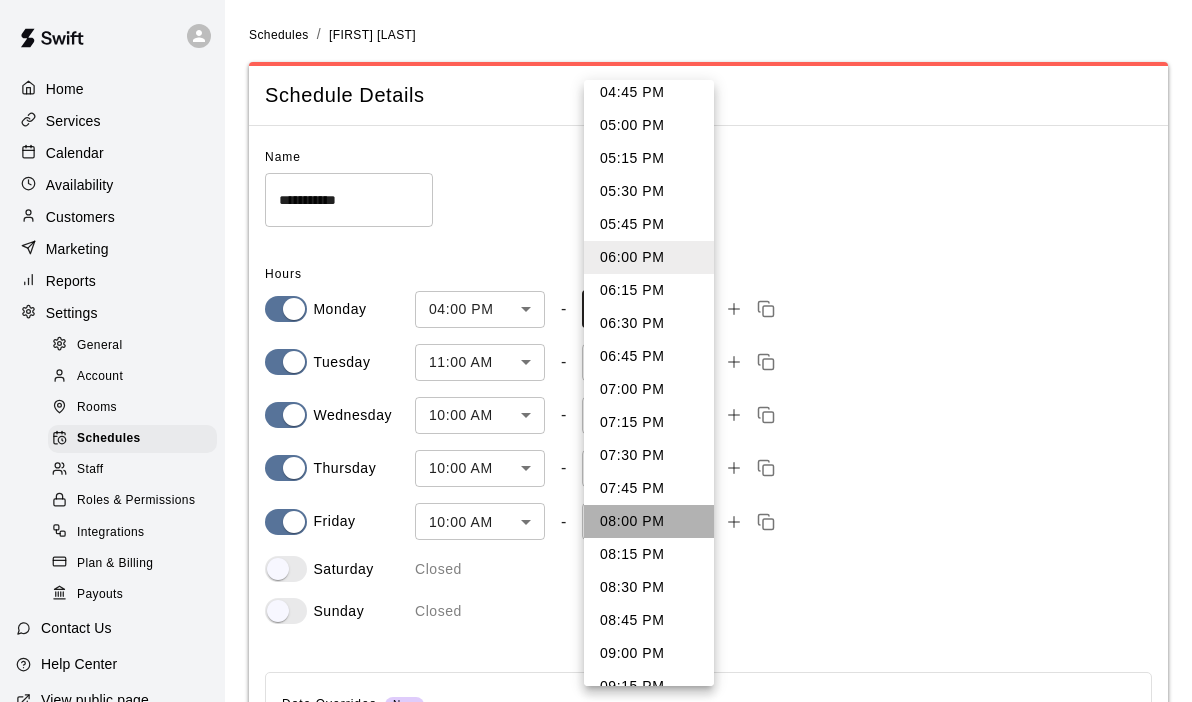 click on "08:00 PM" at bounding box center [649, 521] 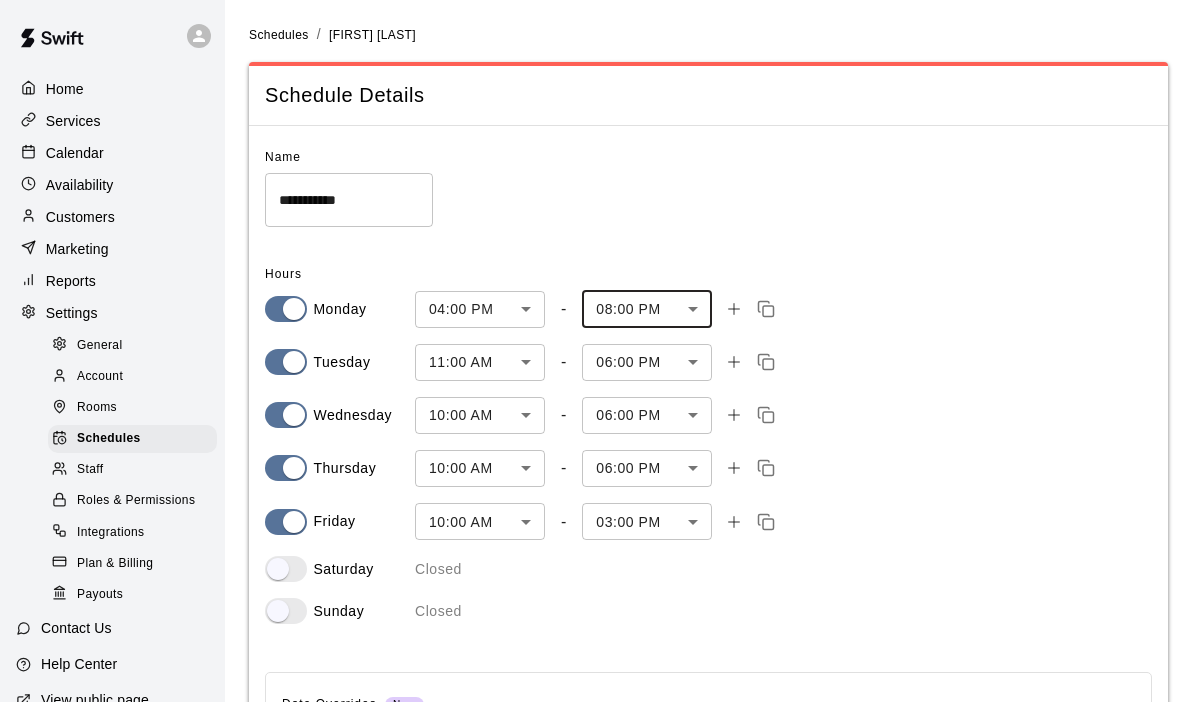 click on "**********" at bounding box center (596, 464) 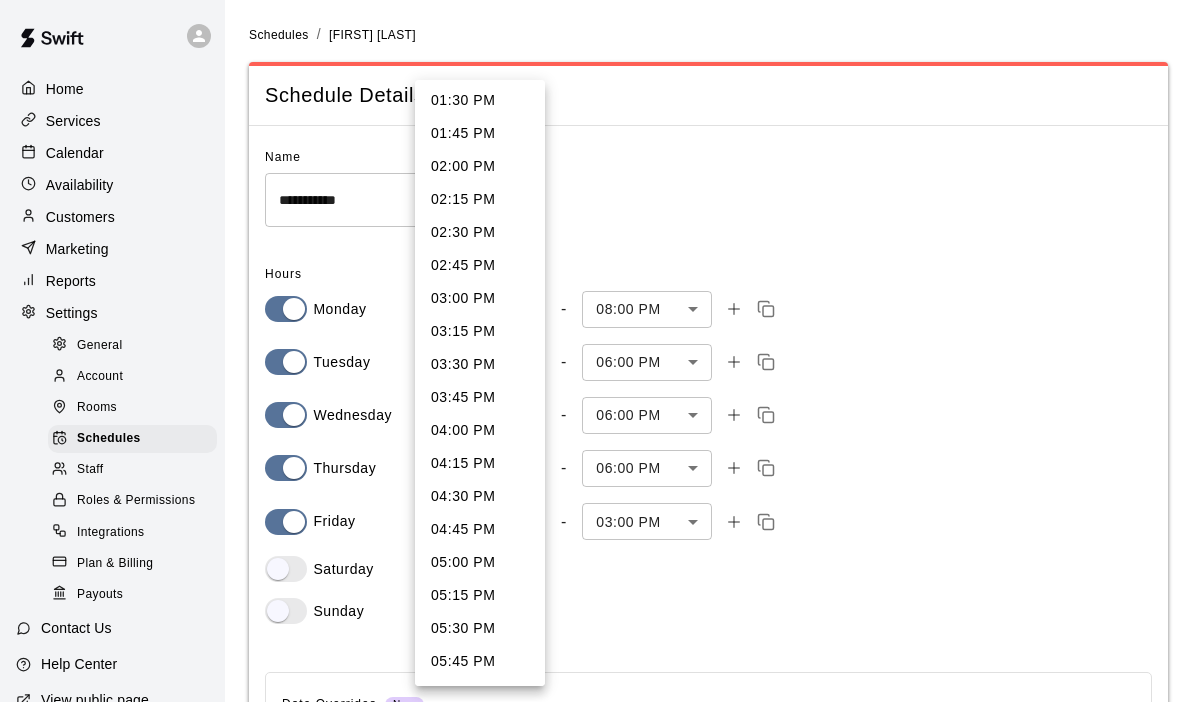 scroll, scrollTop: 1789, scrollLeft: 0, axis: vertical 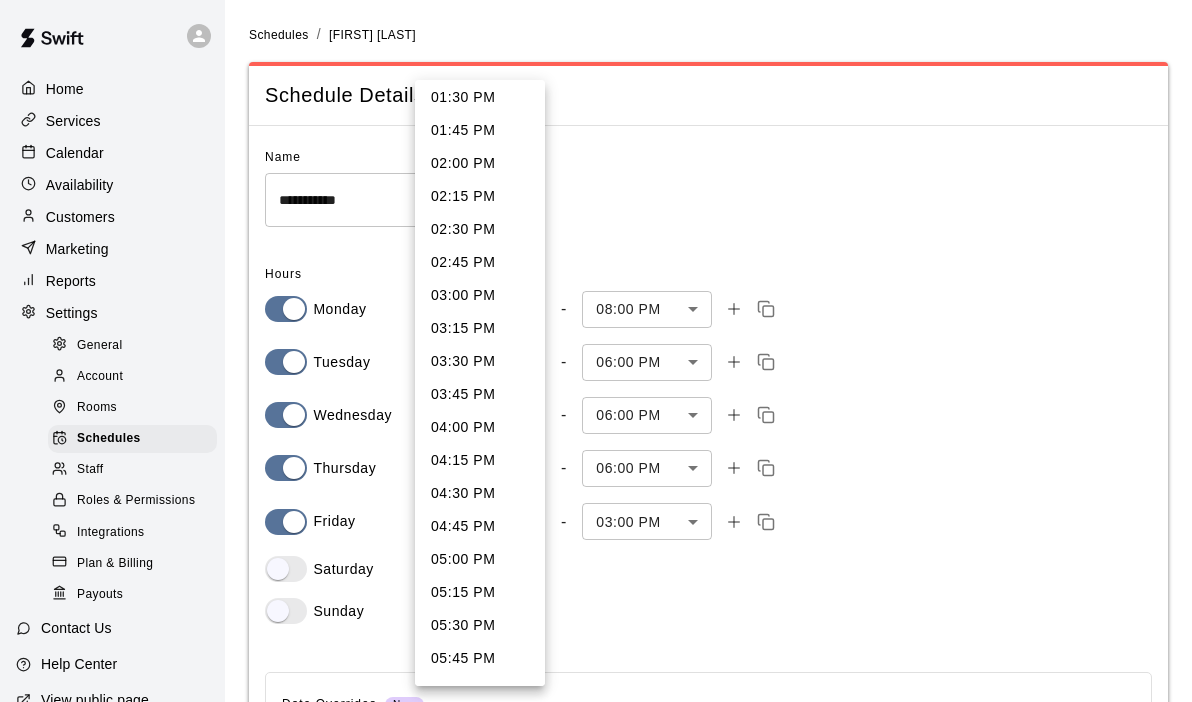 click on "04:00 PM" at bounding box center (480, 427) 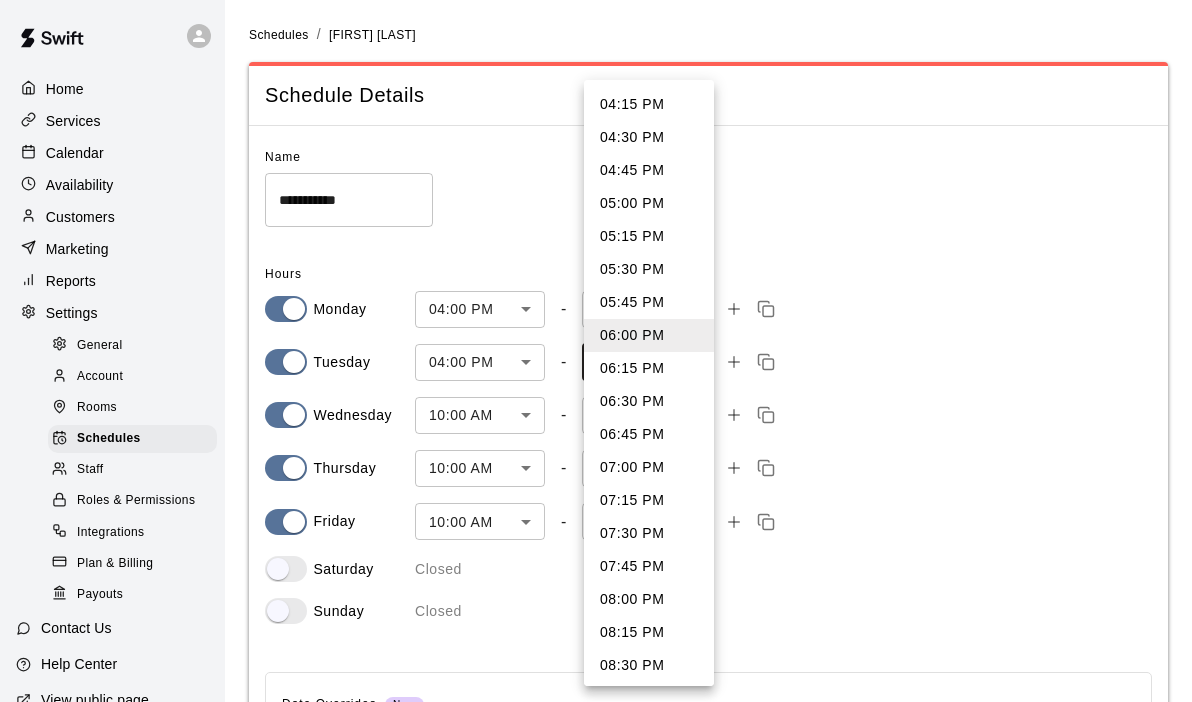 click on "**********" at bounding box center [596, 464] 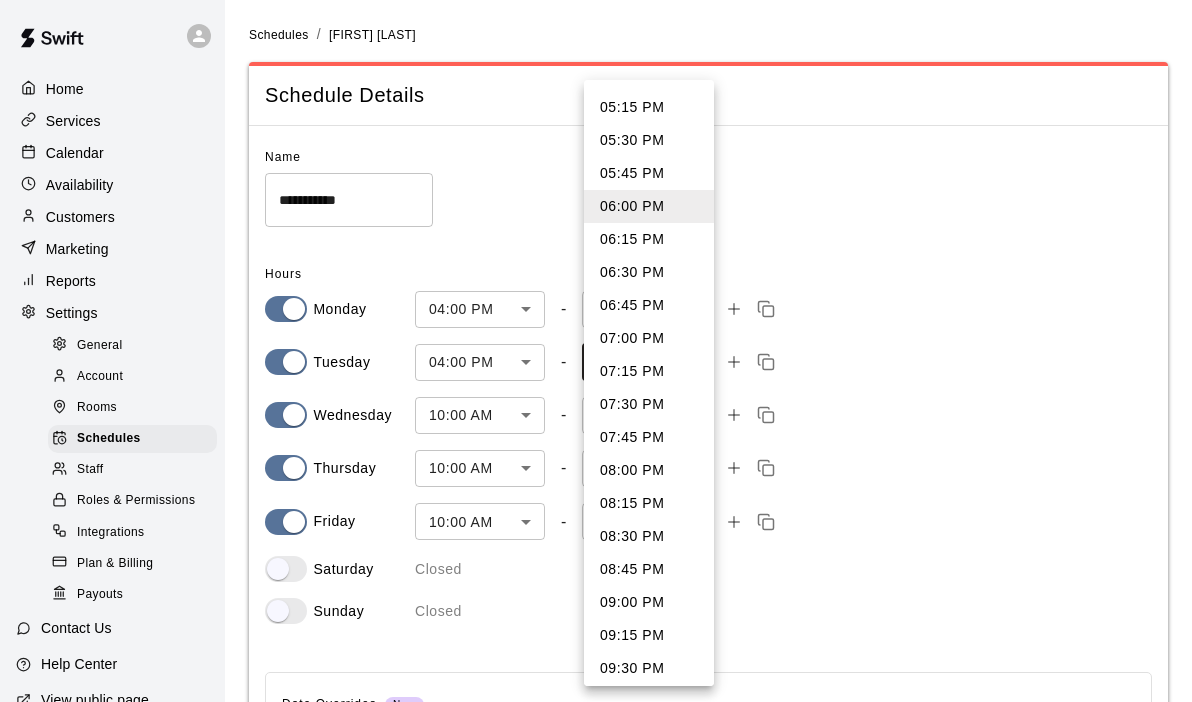 scroll, scrollTop: 159, scrollLeft: 0, axis: vertical 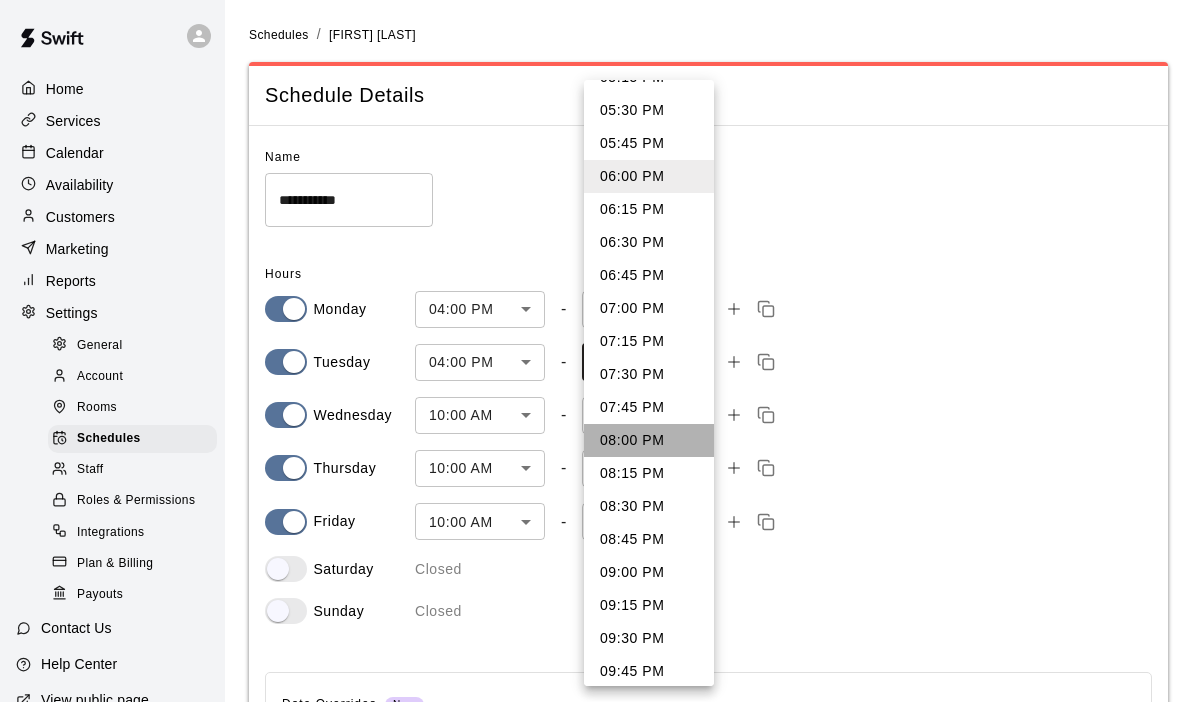 click on "08:00 PM" at bounding box center [649, 440] 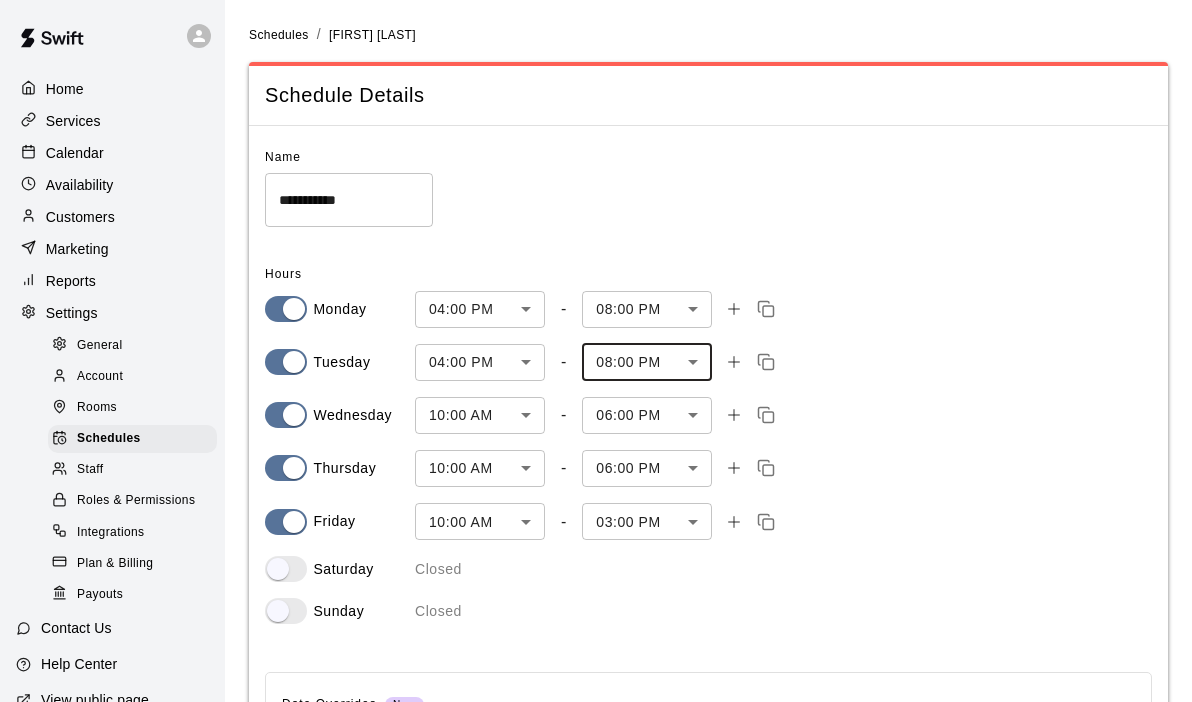 click on "**********" at bounding box center (596, 464) 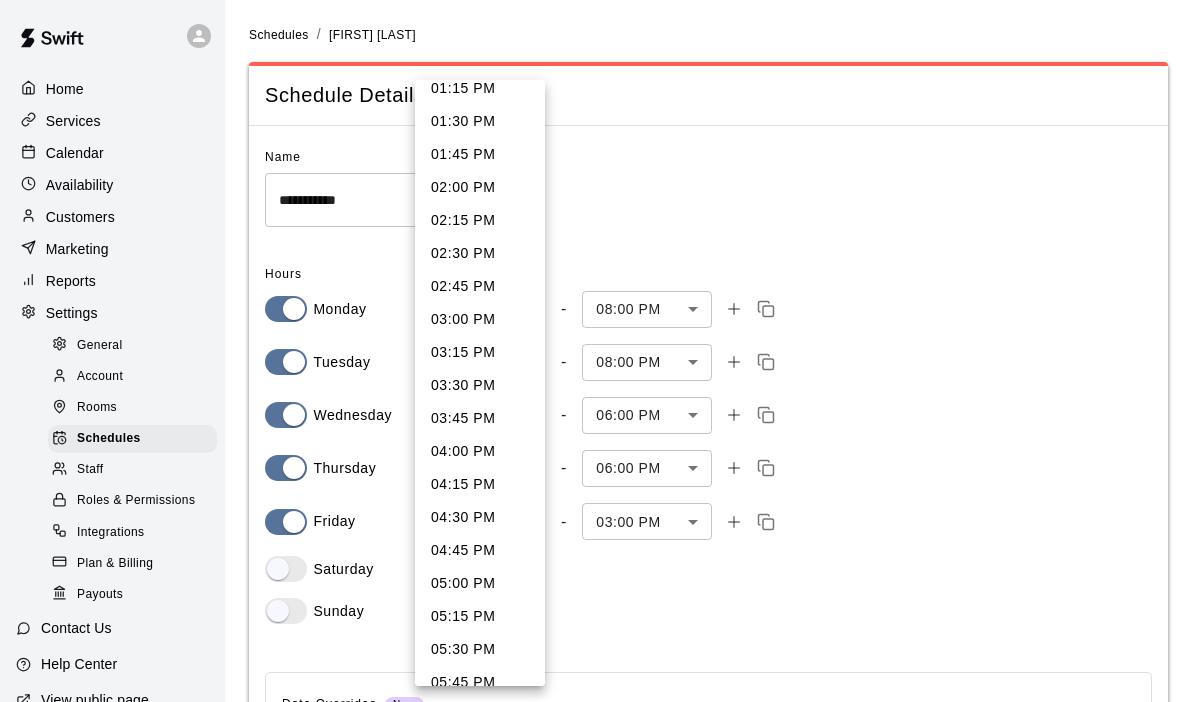 scroll, scrollTop: 1777, scrollLeft: 0, axis: vertical 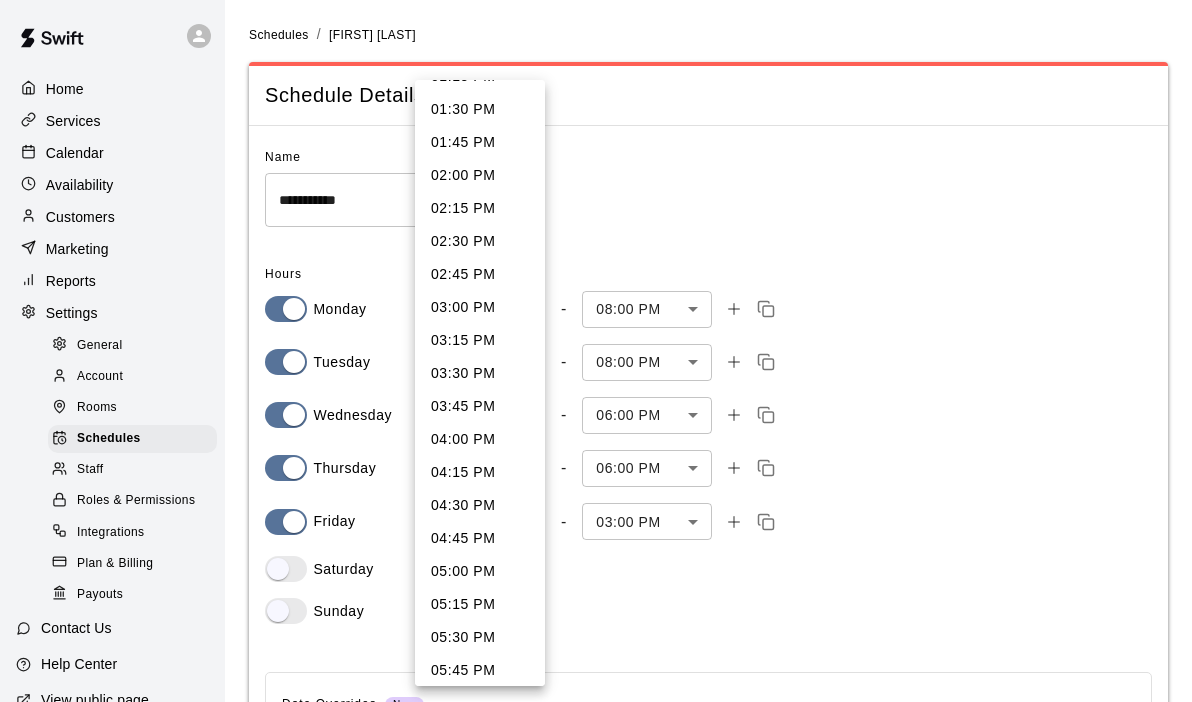click on "04:00 PM" at bounding box center [480, 439] 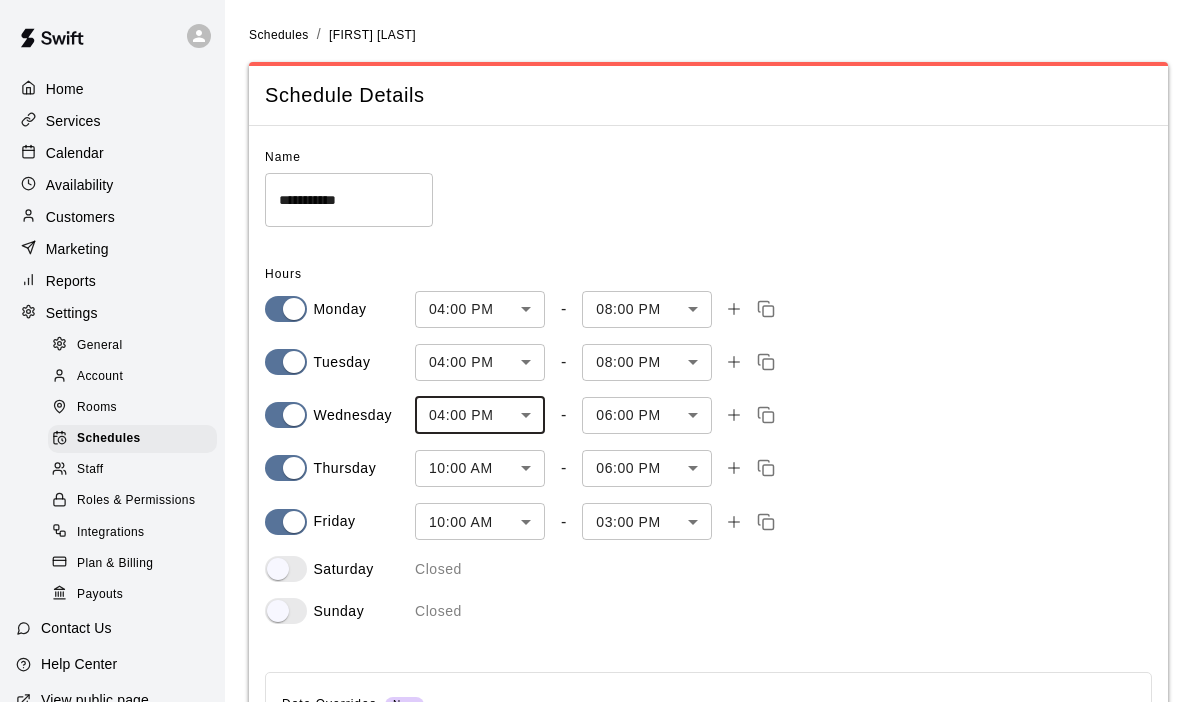 click on "**********" at bounding box center [596, 464] 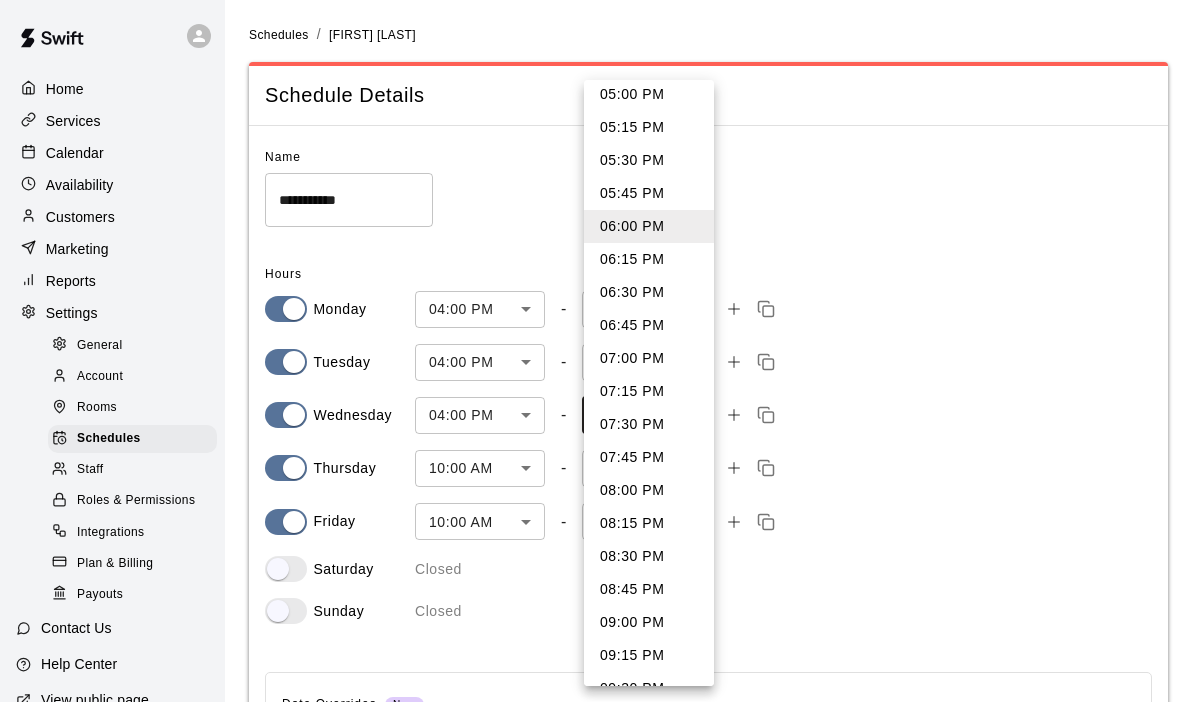 scroll, scrollTop: 150, scrollLeft: 0, axis: vertical 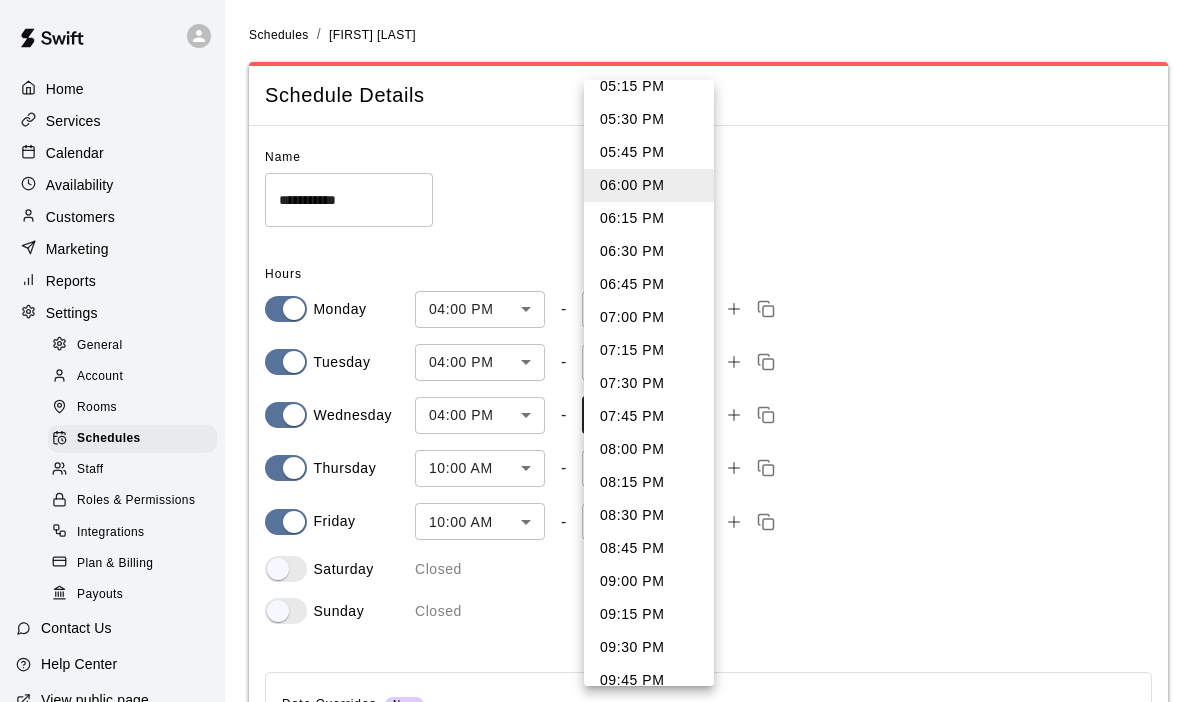 click on "08:00 PM" at bounding box center (649, 449) 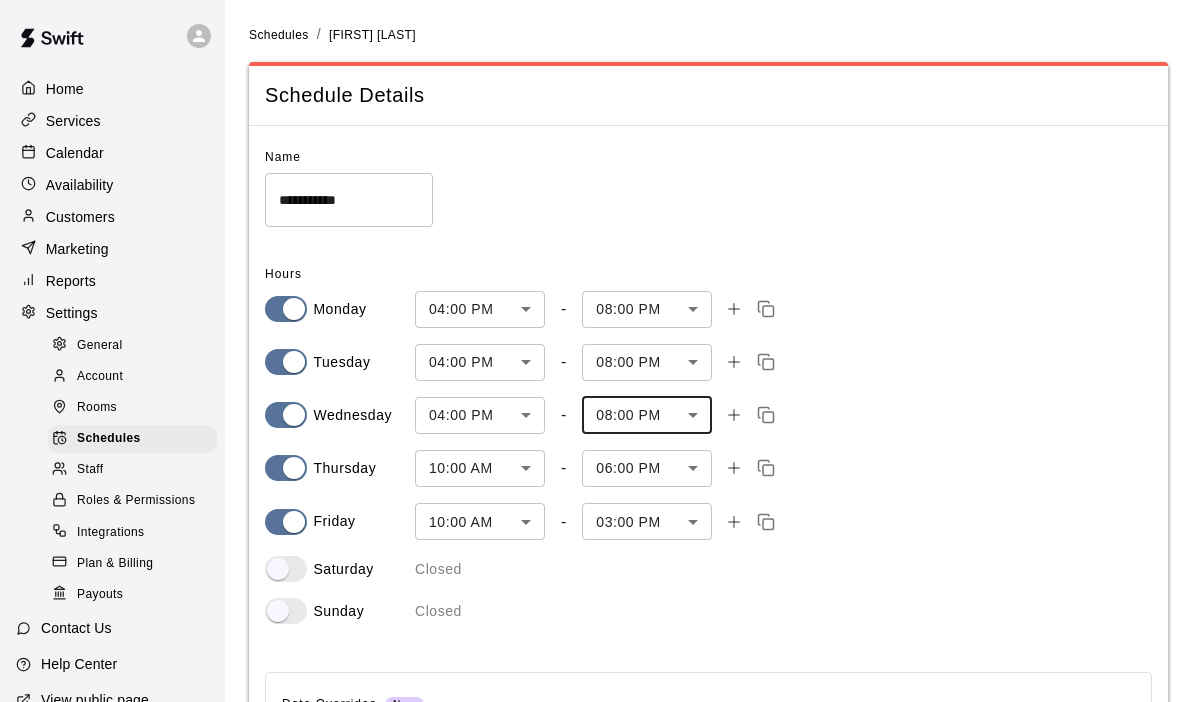 click on "**********" at bounding box center (596, 464) 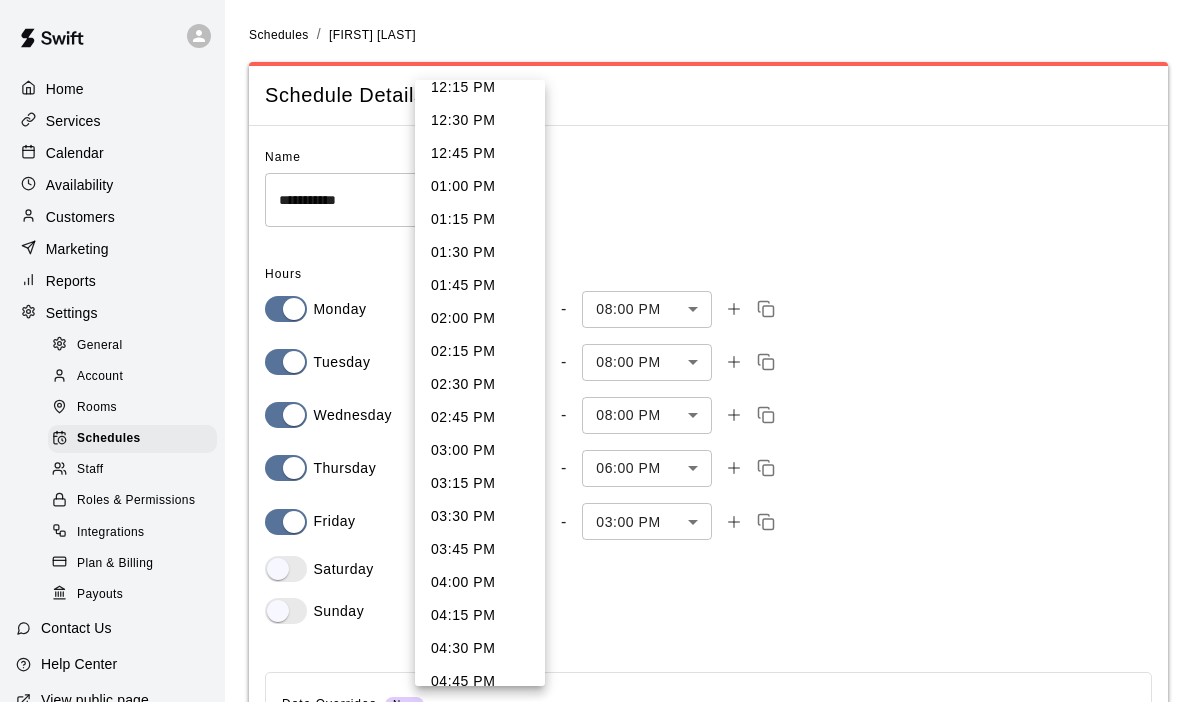 scroll, scrollTop: 1656, scrollLeft: 0, axis: vertical 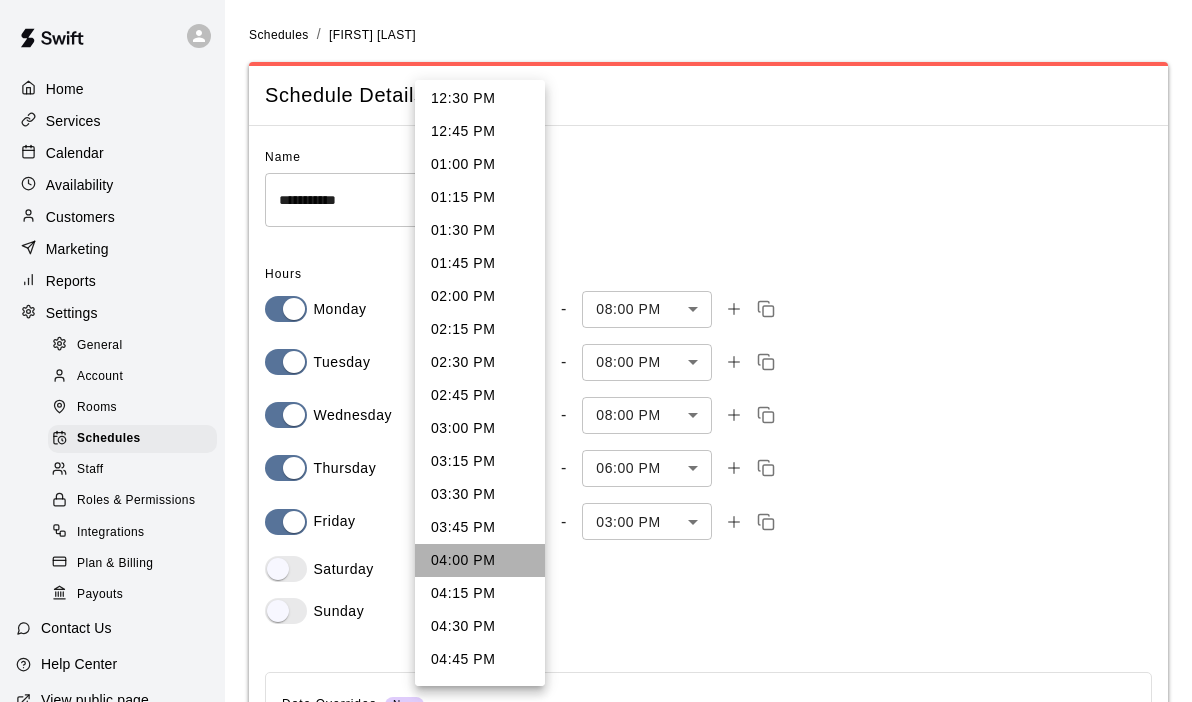 click on "04:00 PM" at bounding box center [480, 560] 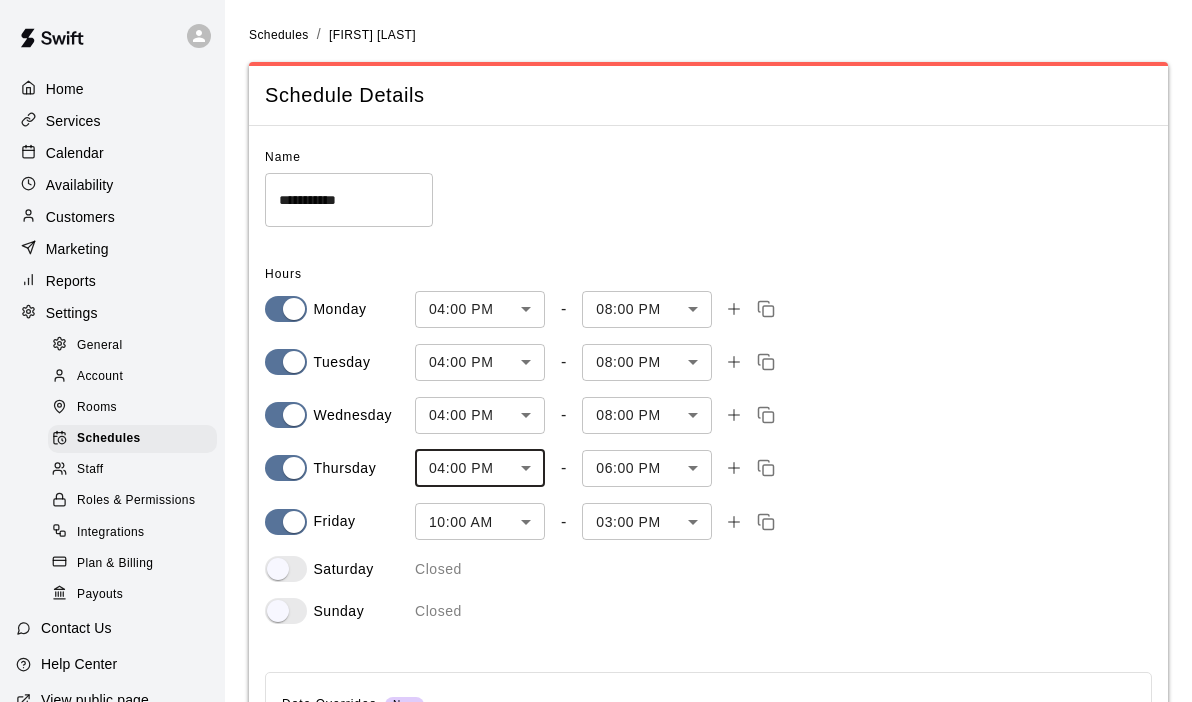 click on "**********" at bounding box center [596, 464] 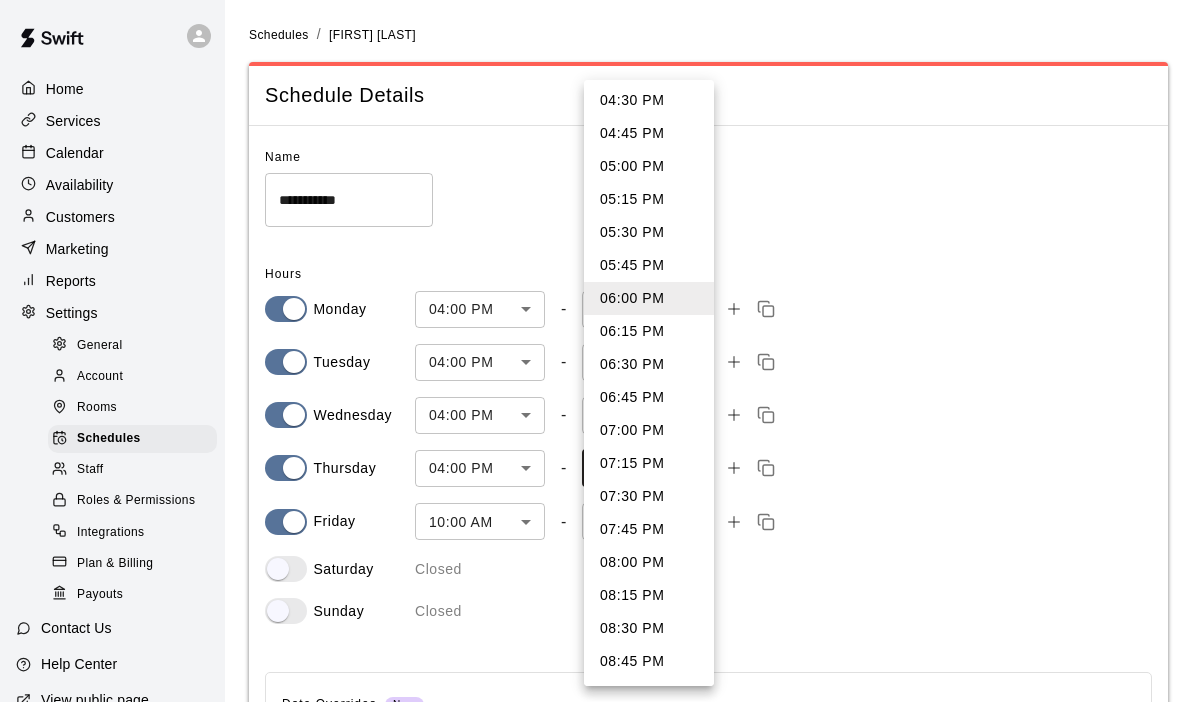 scroll, scrollTop: 51, scrollLeft: 0, axis: vertical 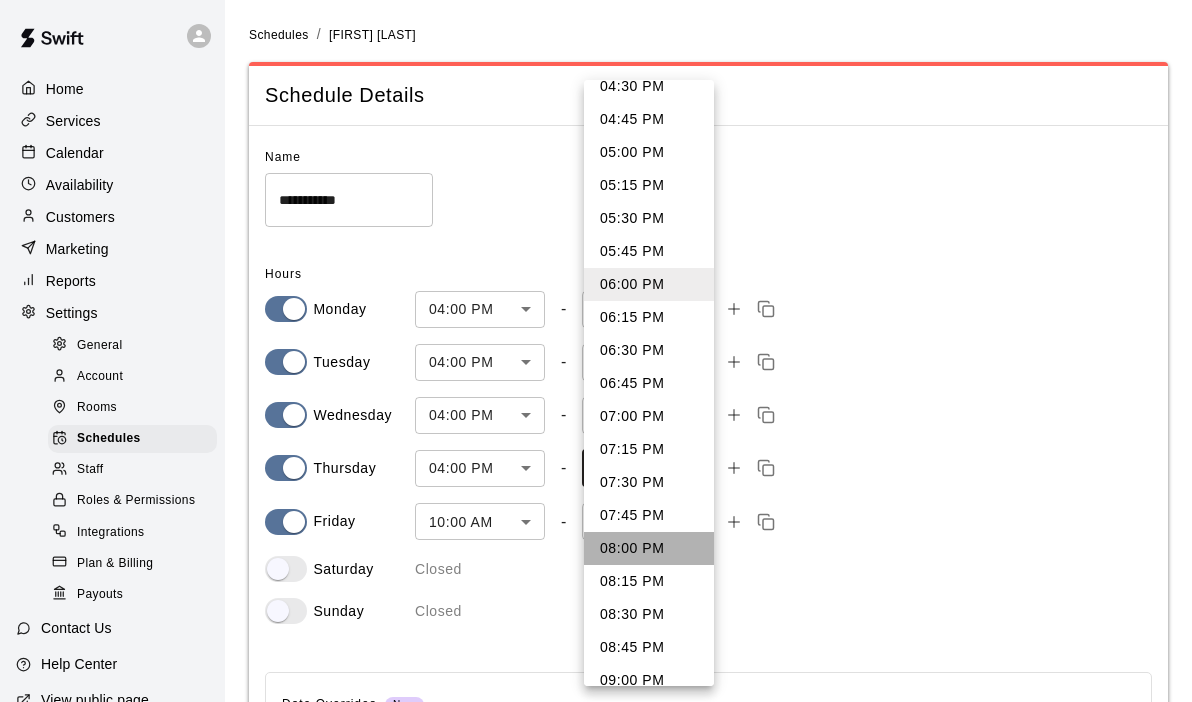 click on "08:00 PM" at bounding box center [649, 548] 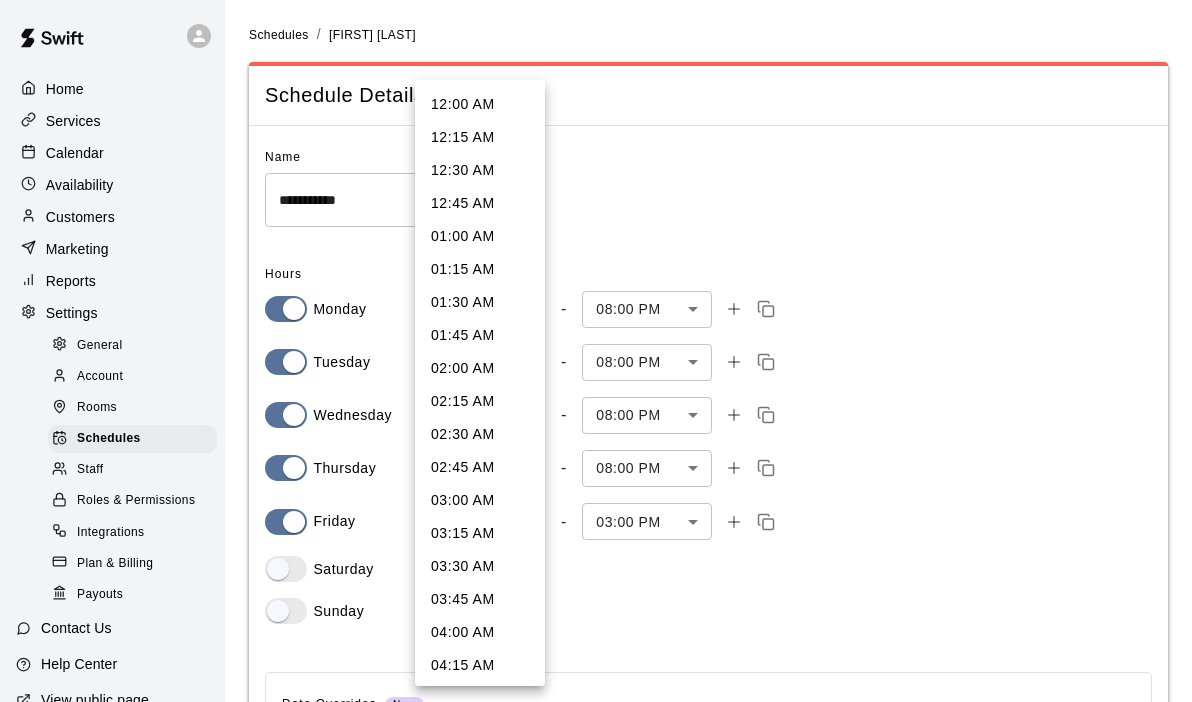 click on "**********" at bounding box center [596, 464] 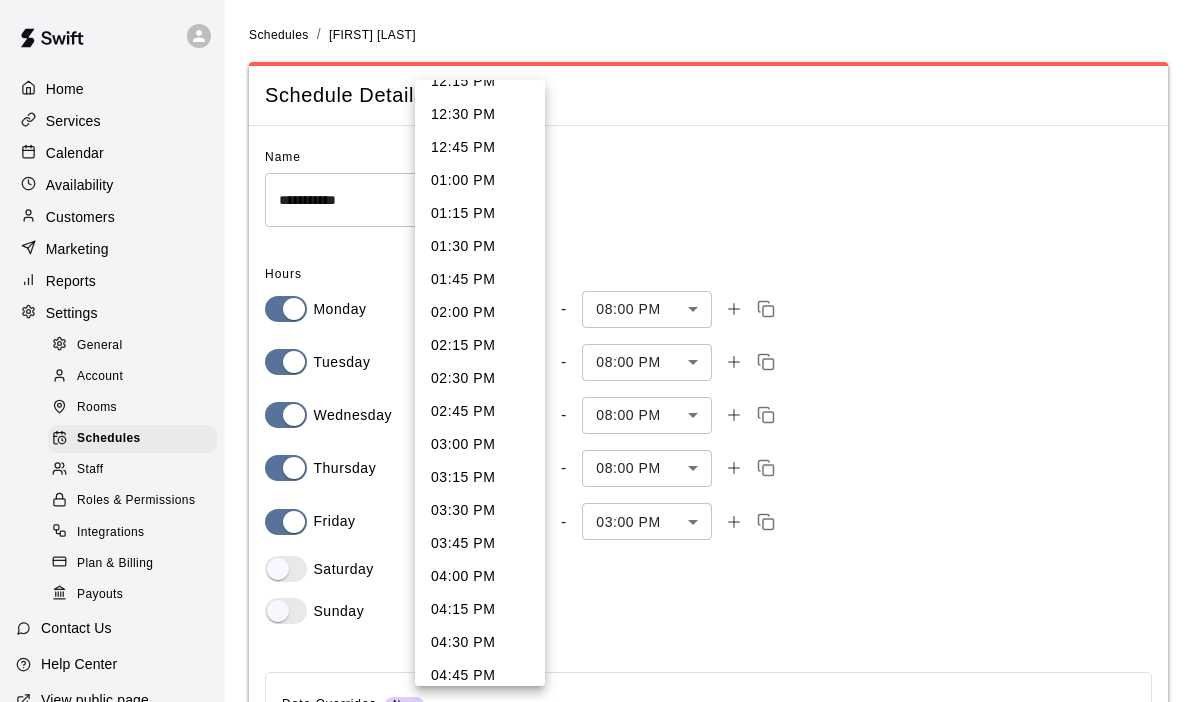 scroll, scrollTop: 1651, scrollLeft: 0, axis: vertical 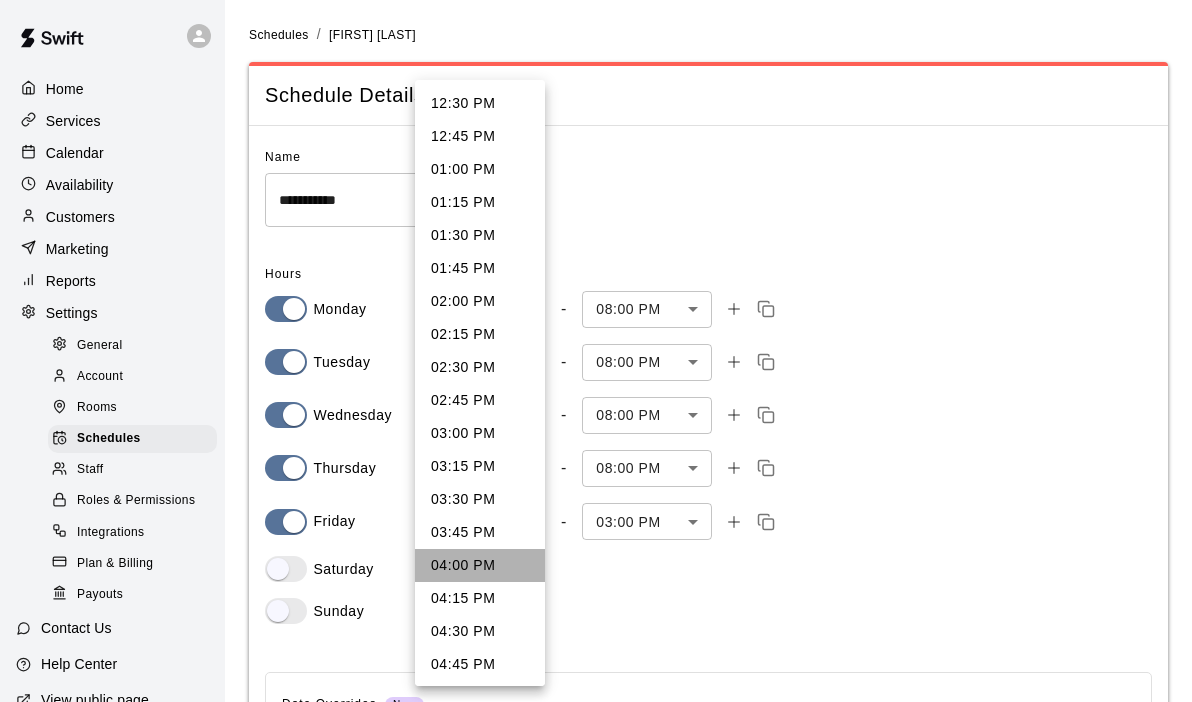 click on "04:00 PM" at bounding box center [480, 565] 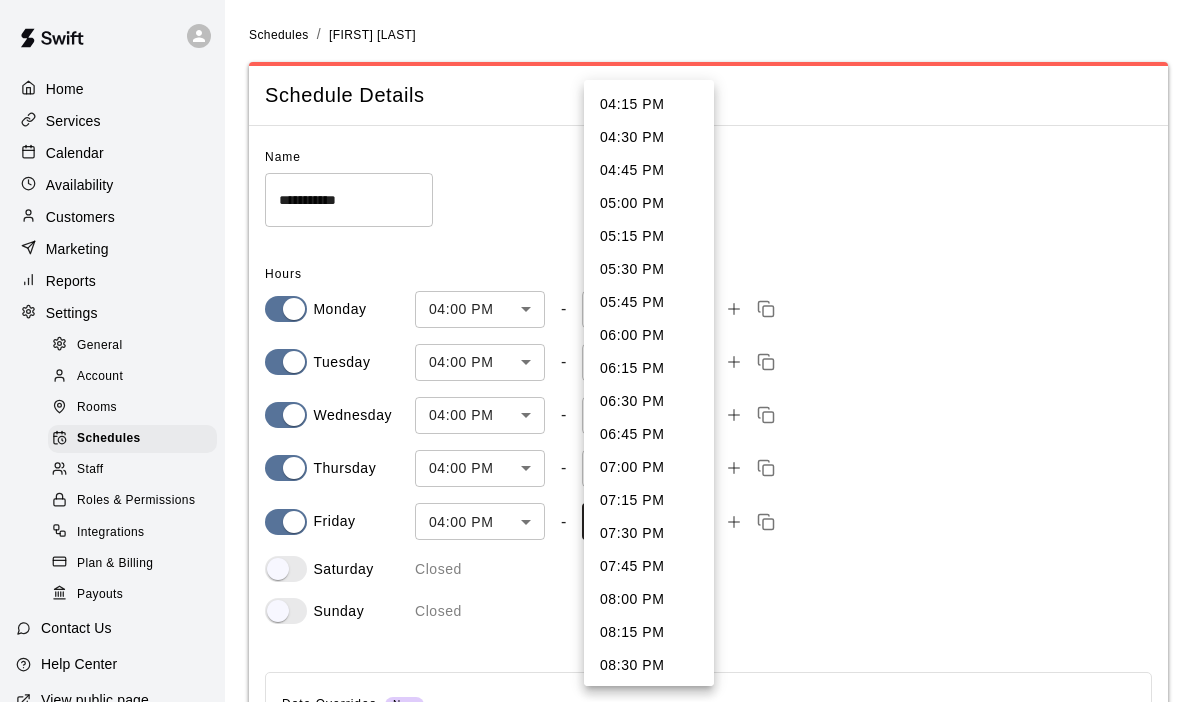 click on "**********" at bounding box center [596, 464] 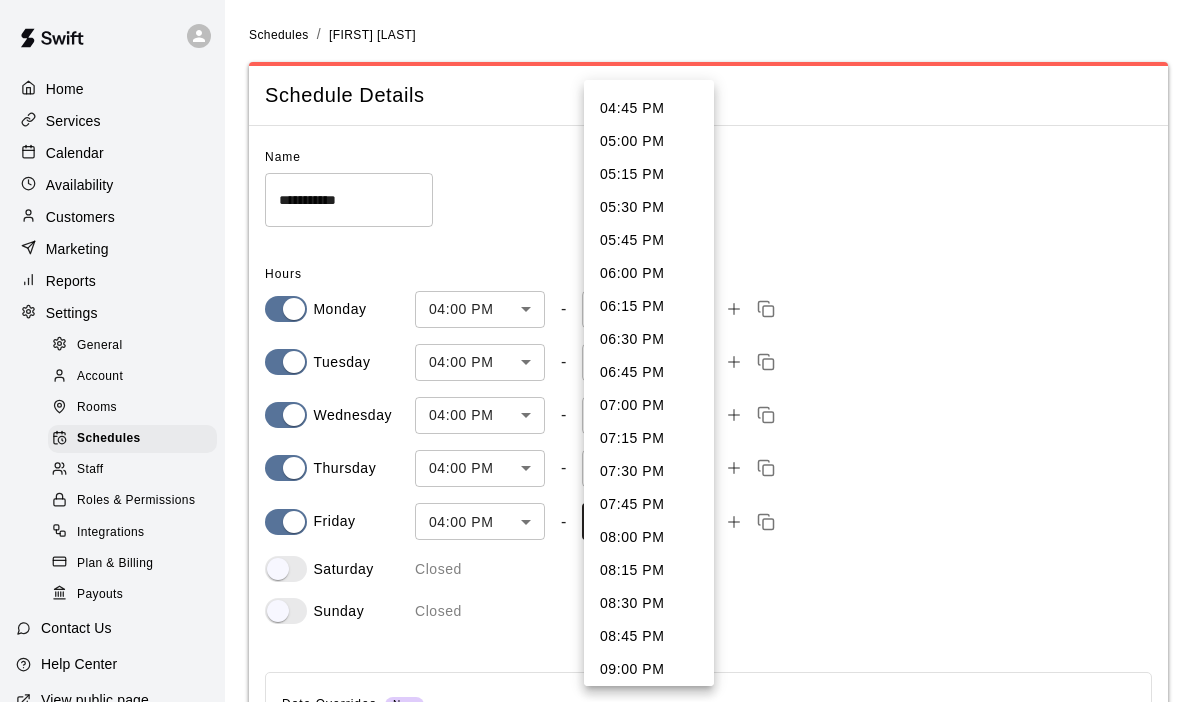 scroll, scrollTop: 0, scrollLeft: 0, axis: both 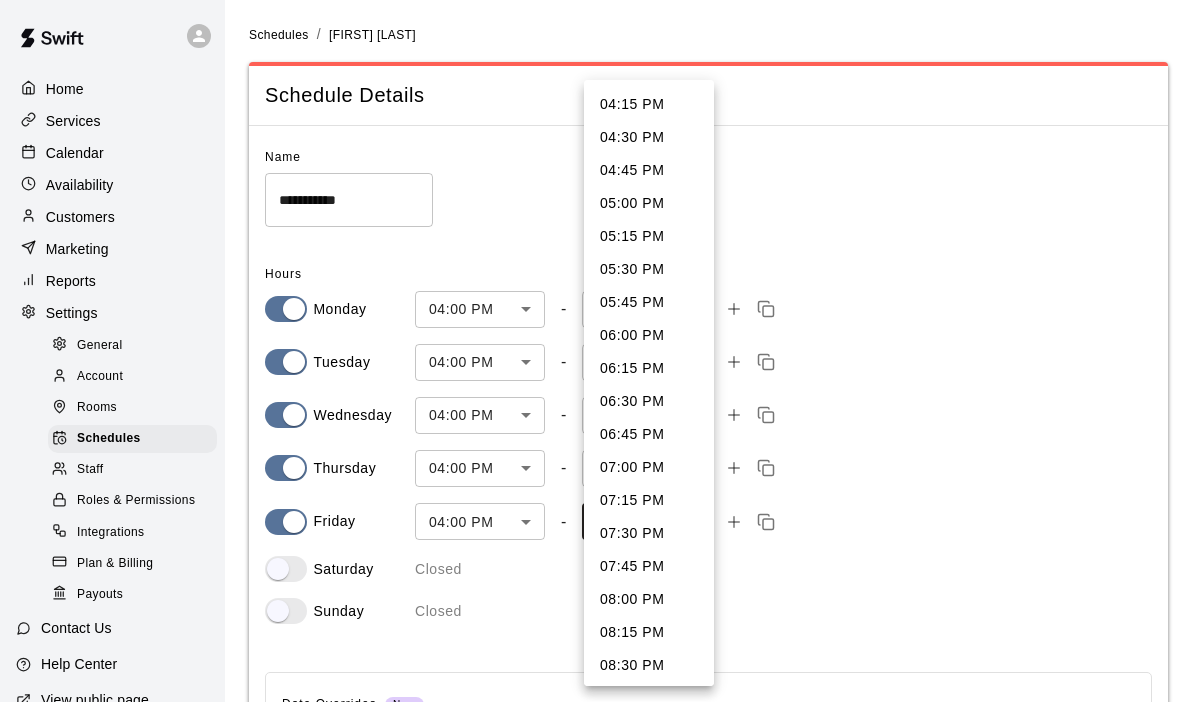 click on "06:00 PM" at bounding box center (649, 335) 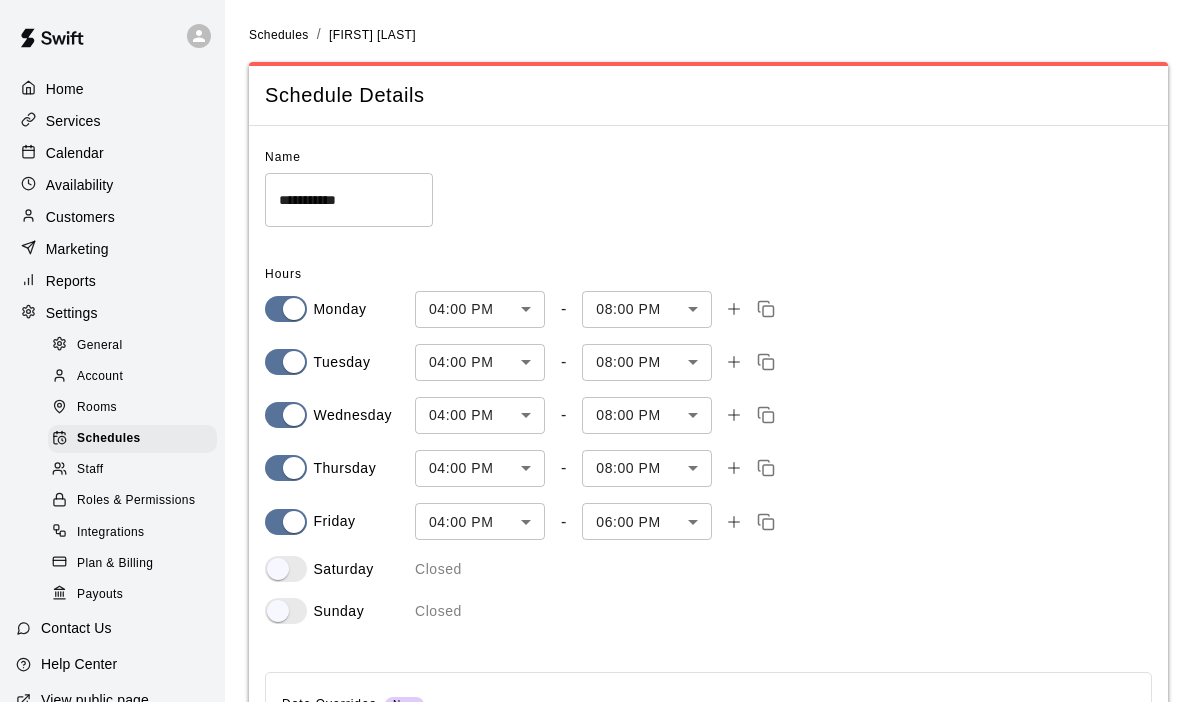 click on "Friday 04:00 PM *** ​ - 06:00 PM **** ​" at bounding box center (708, 521) 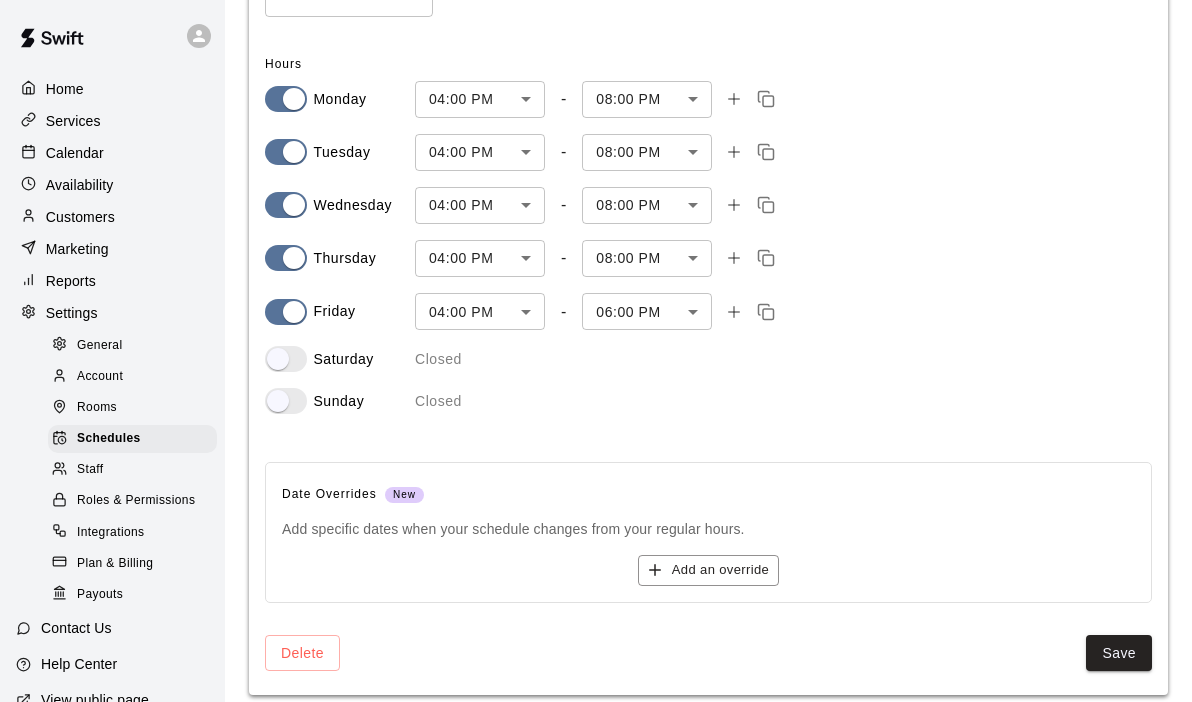 scroll, scrollTop: 212, scrollLeft: 0, axis: vertical 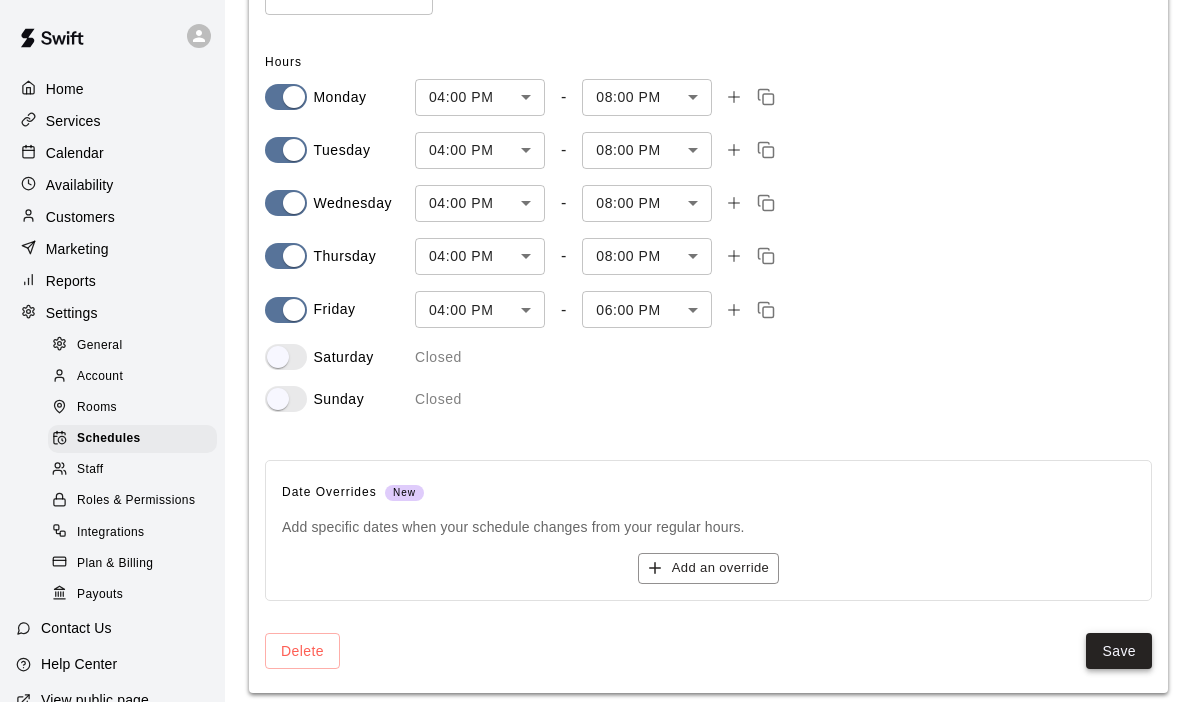 click on "Save" at bounding box center [1119, 651] 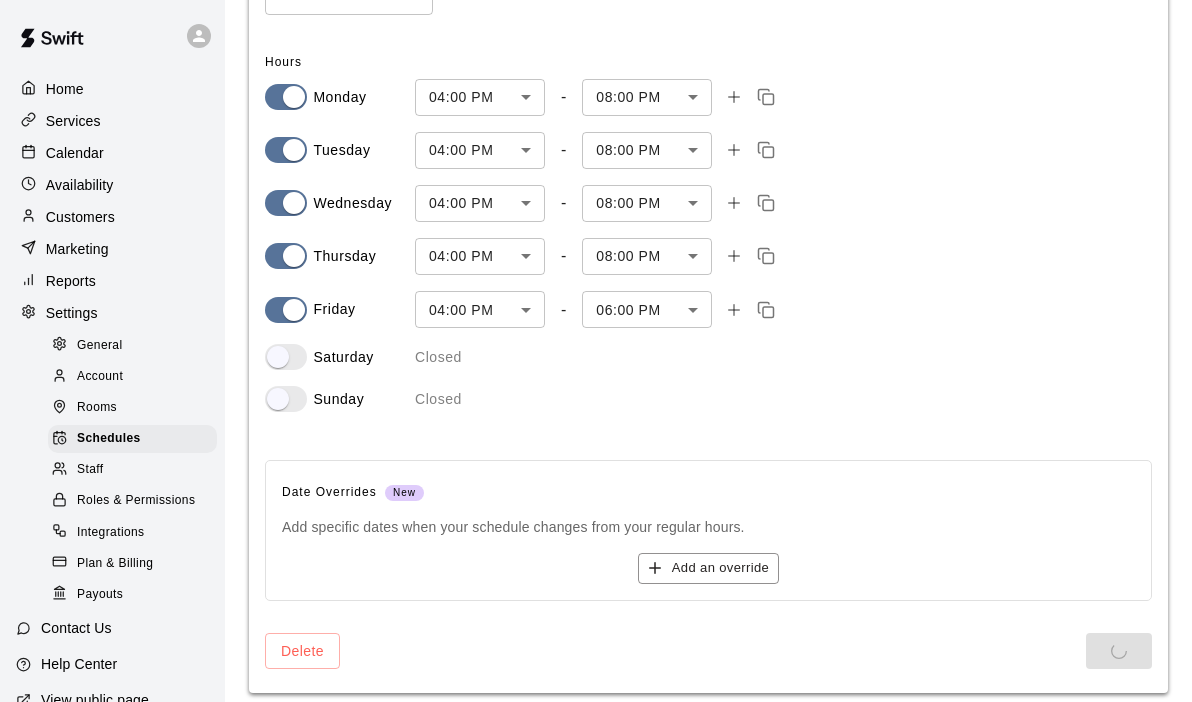 scroll, scrollTop: 0, scrollLeft: 0, axis: both 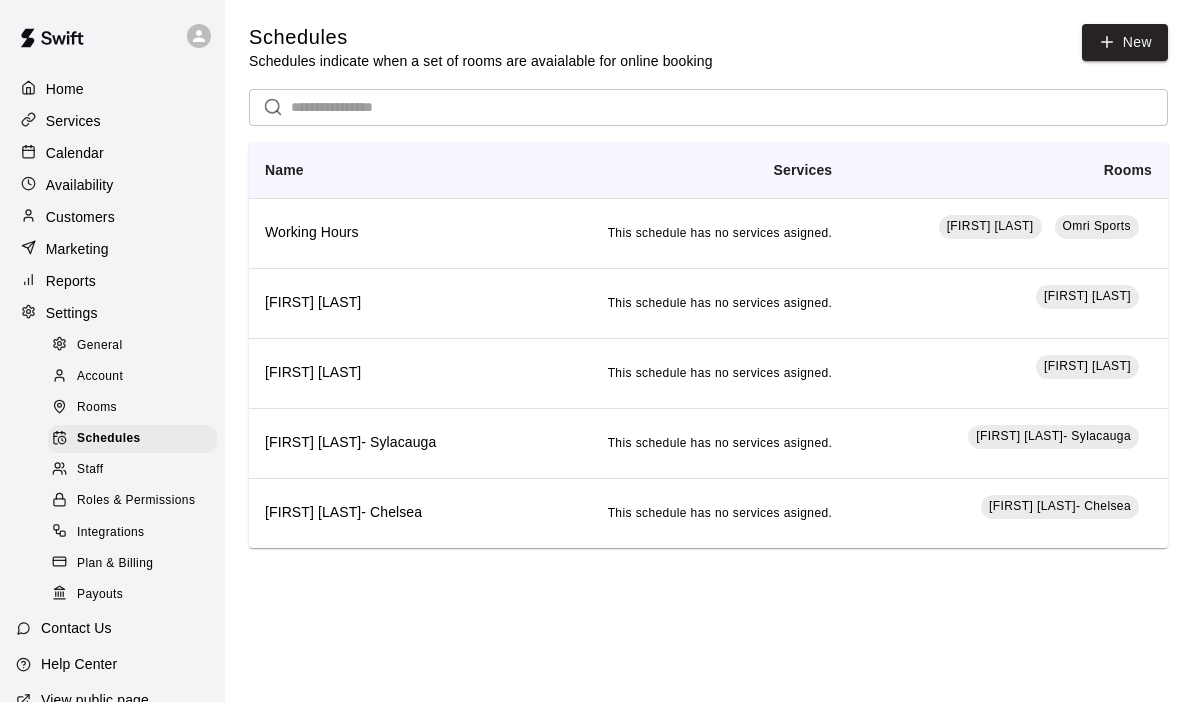 click on "Calendar" at bounding box center (75, 153) 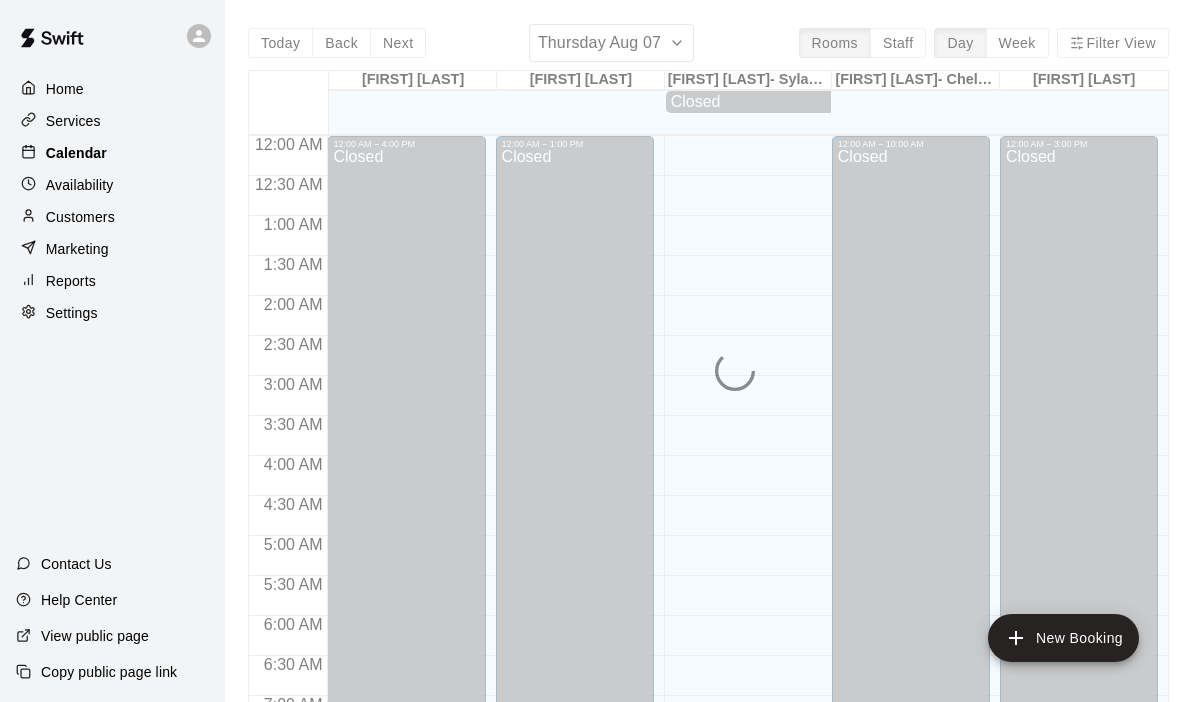 scroll, scrollTop: 747, scrollLeft: 0, axis: vertical 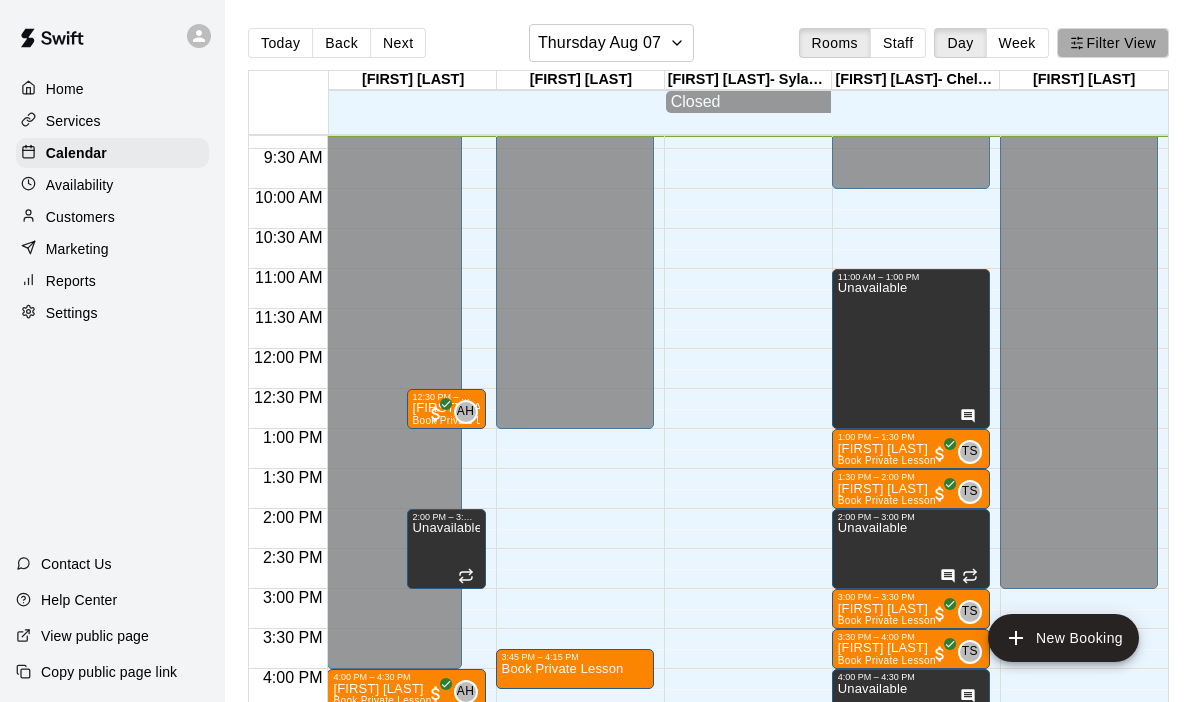 click on "Filter View" at bounding box center [1113, 43] 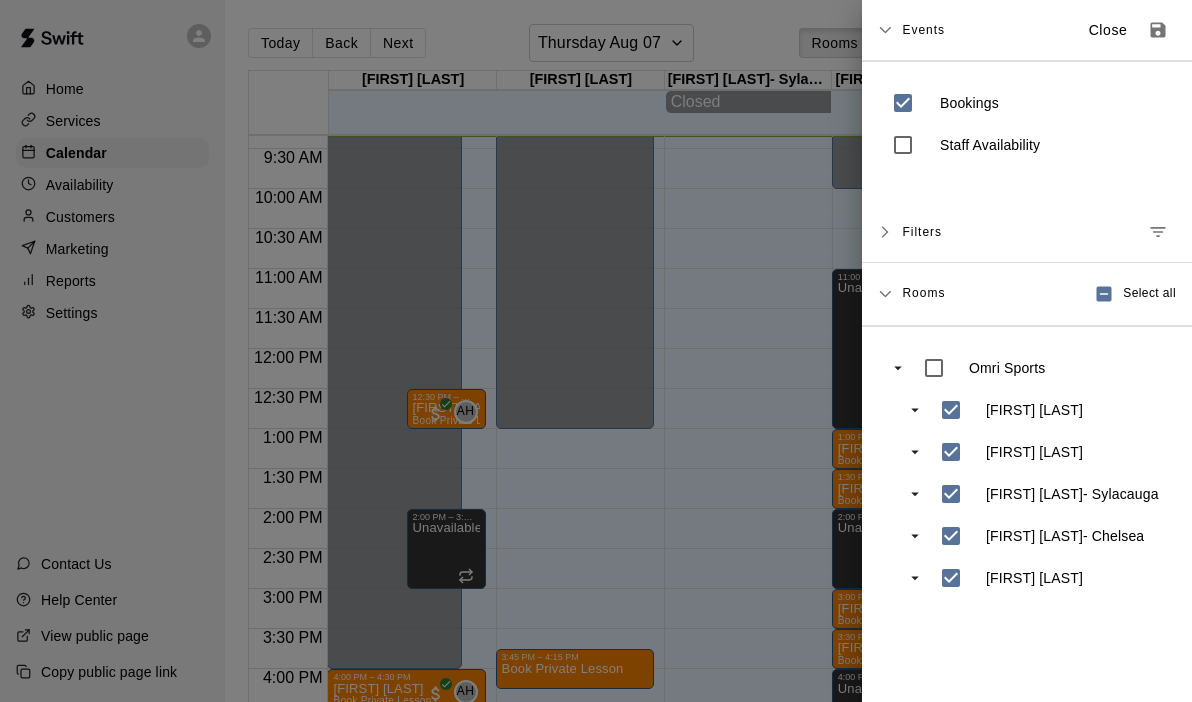 click at bounding box center [596, 351] 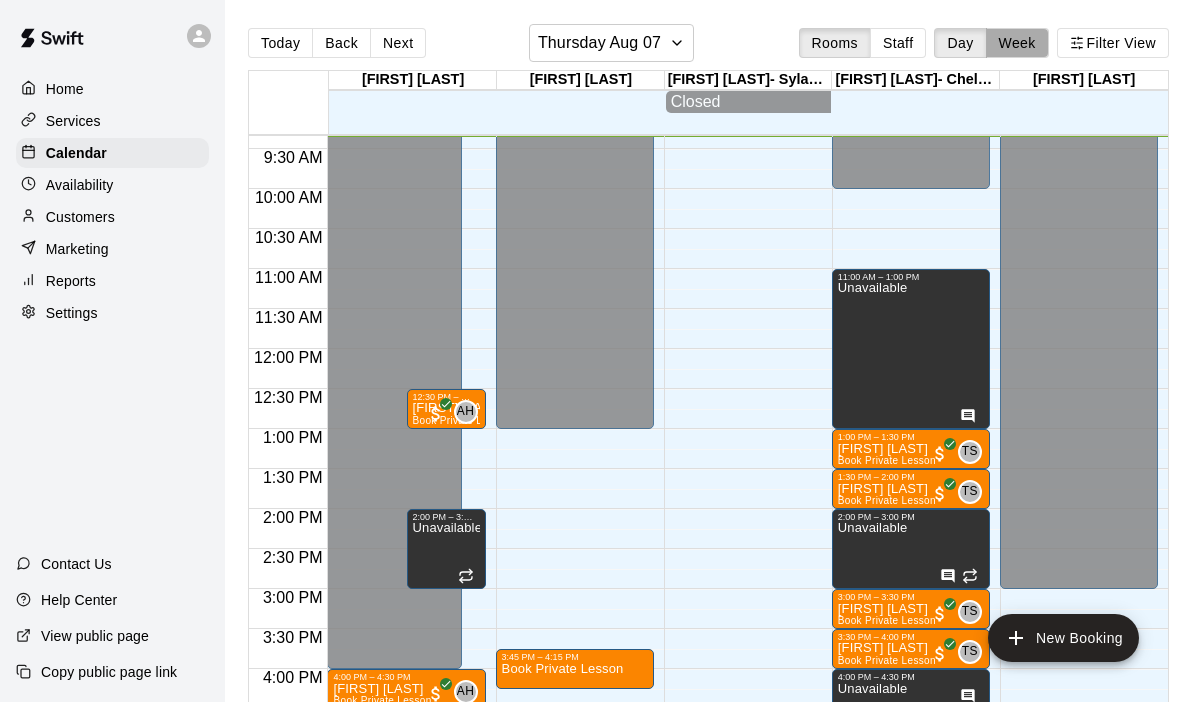 click on "Week" at bounding box center [1017, 43] 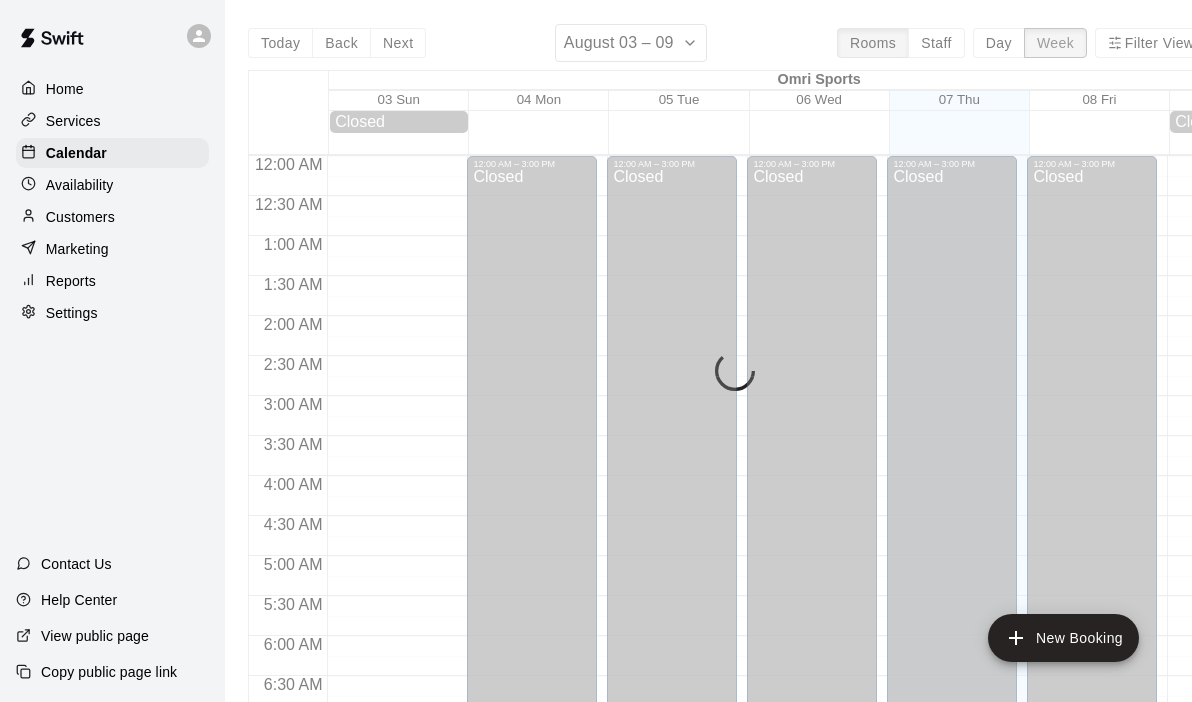 scroll, scrollTop: 747, scrollLeft: 0, axis: vertical 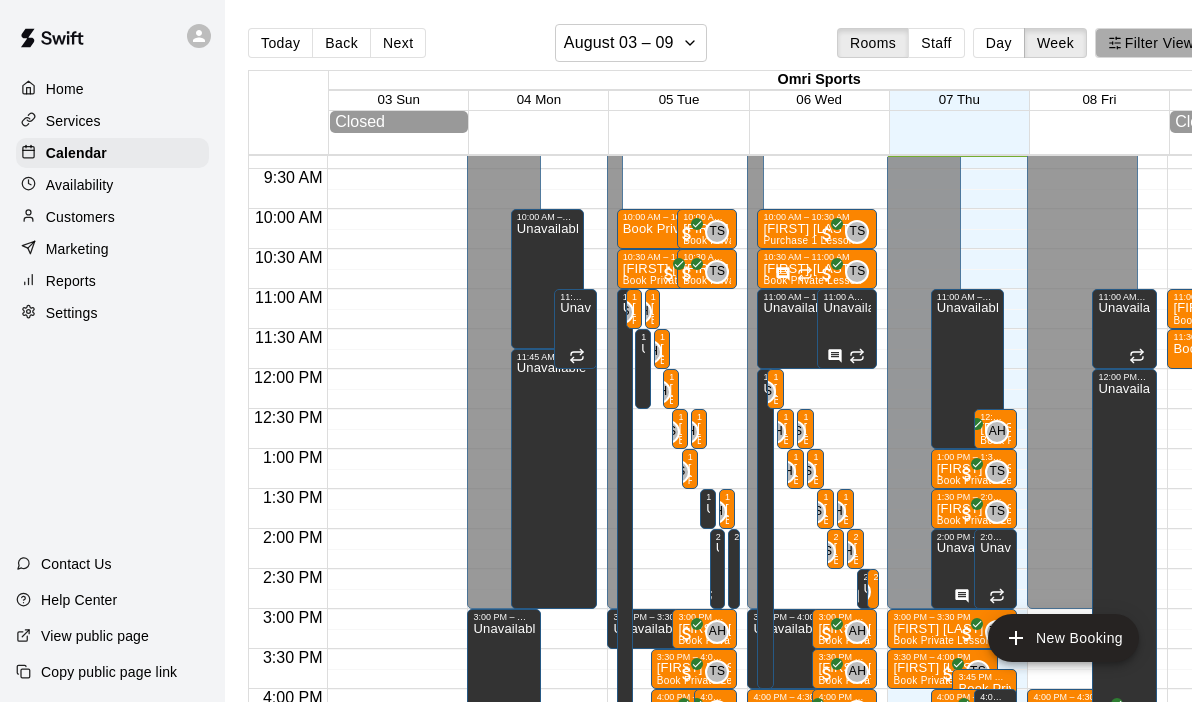 click on "Filter View" at bounding box center (1151, 43) 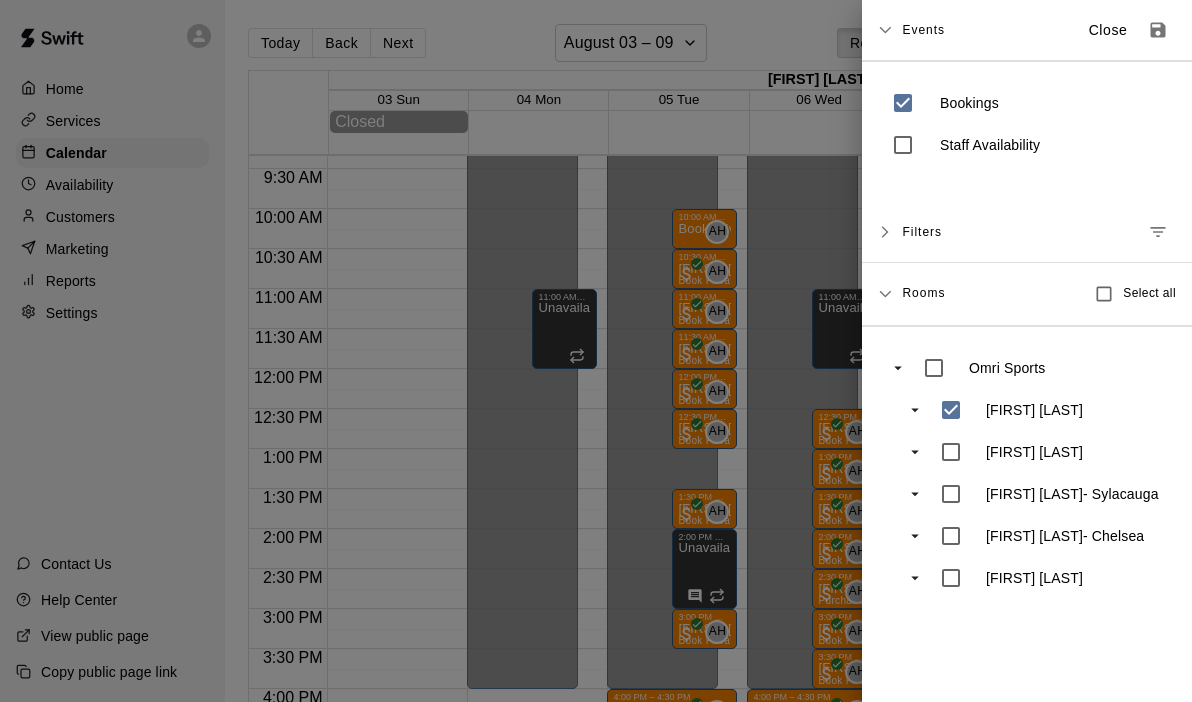 click at bounding box center [596, 351] 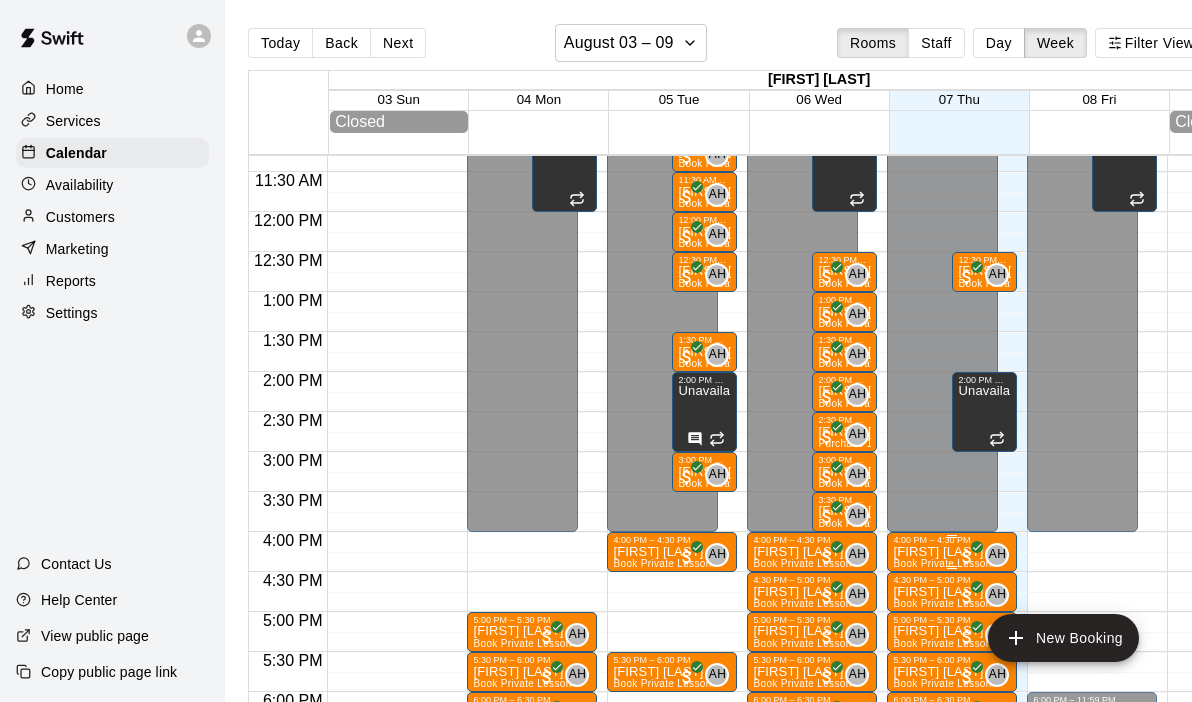scroll, scrollTop: 910, scrollLeft: 0, axis: vertical 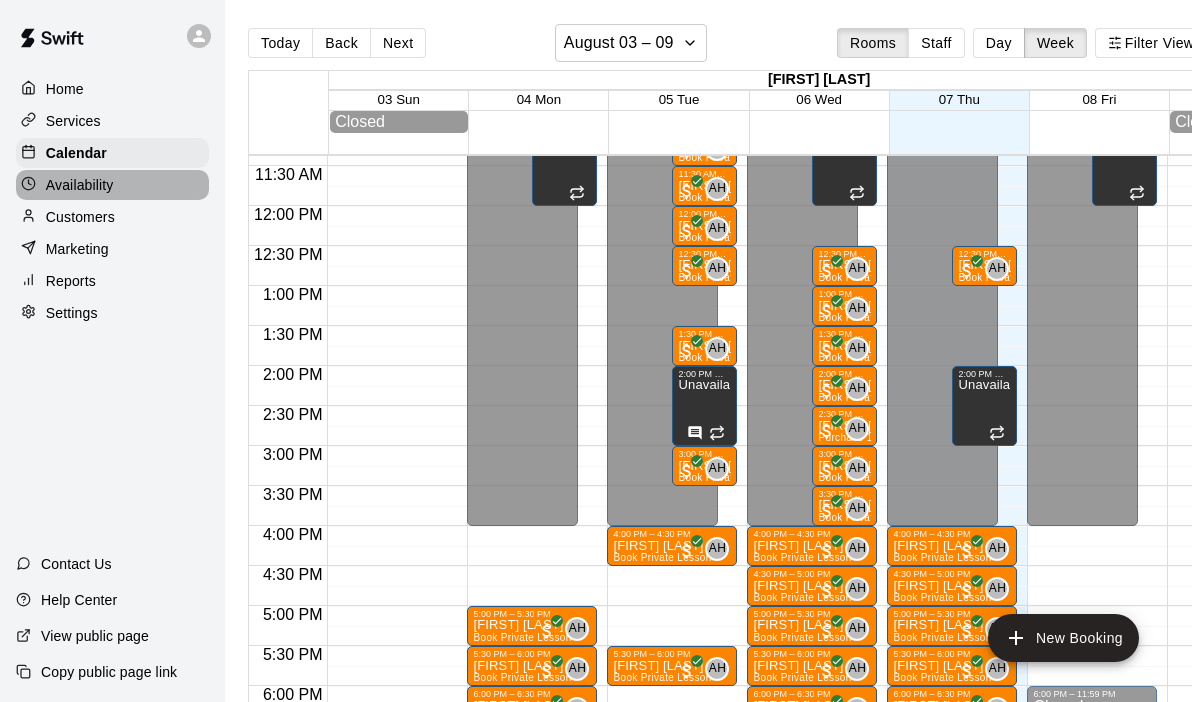 click on "Availability" at bounding box center [112, 185] 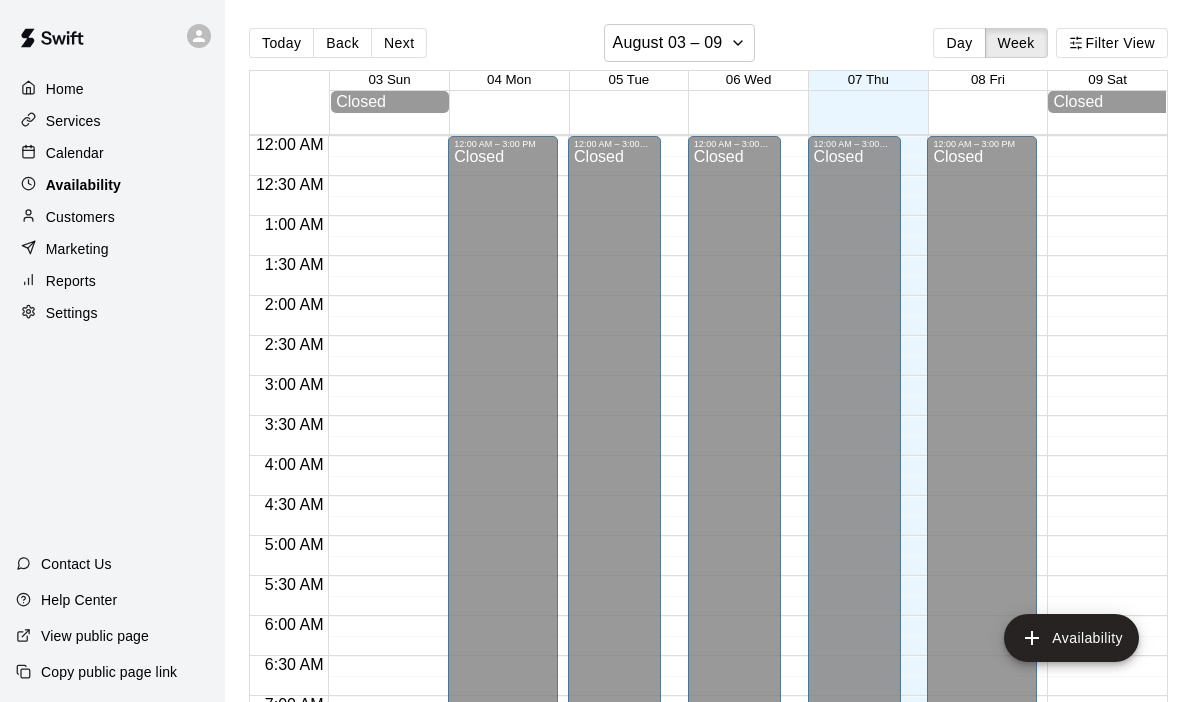 scroll, scrollTop: 748, scrollLeft: 0, axis: vertical 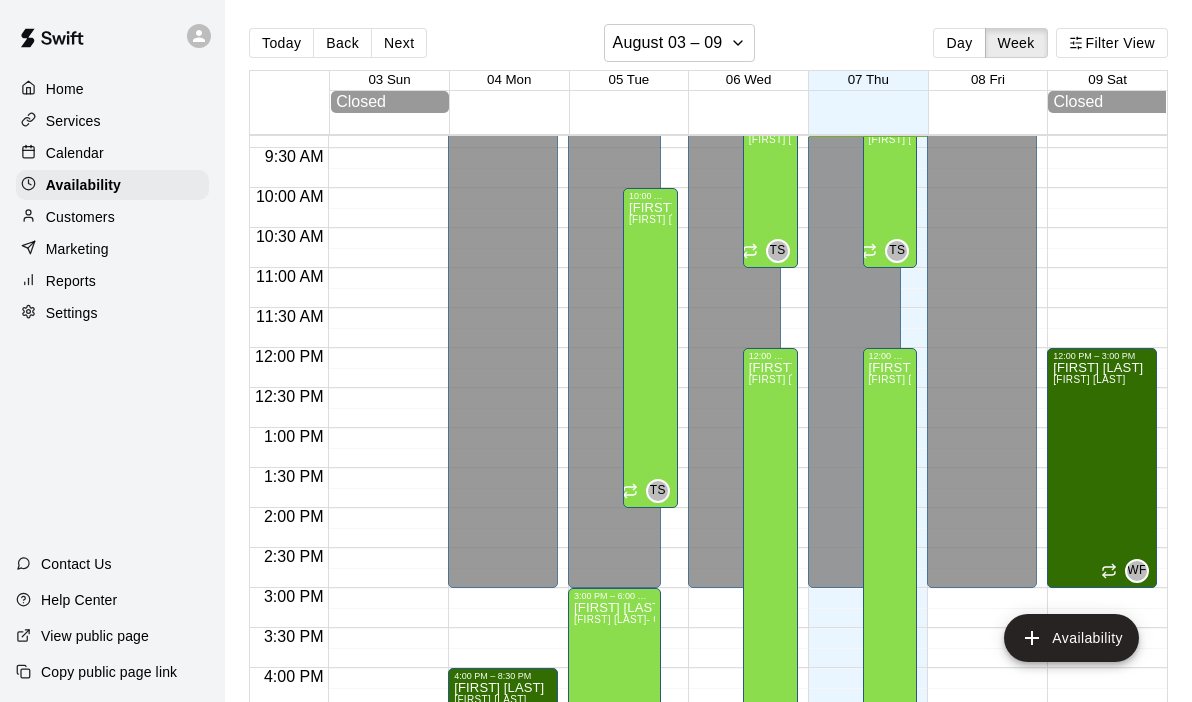 click on "Marketing" at bounding box center (77, 249) 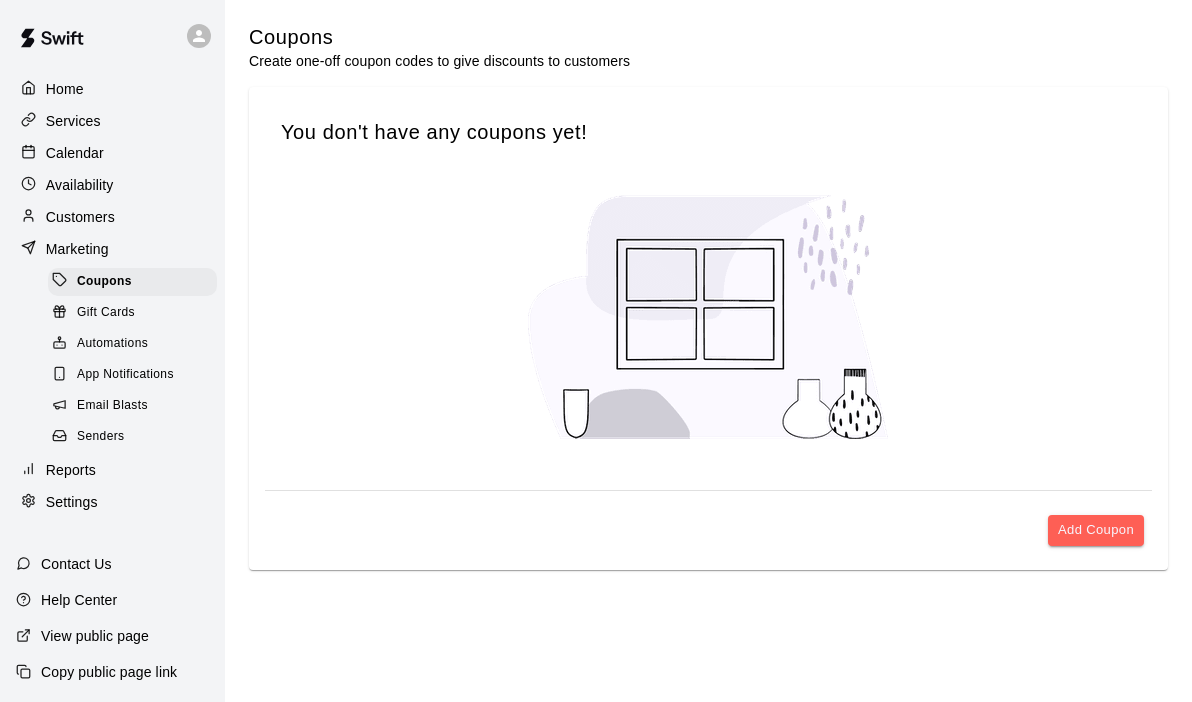 click on "Customers" at bounding box center [80, 217] 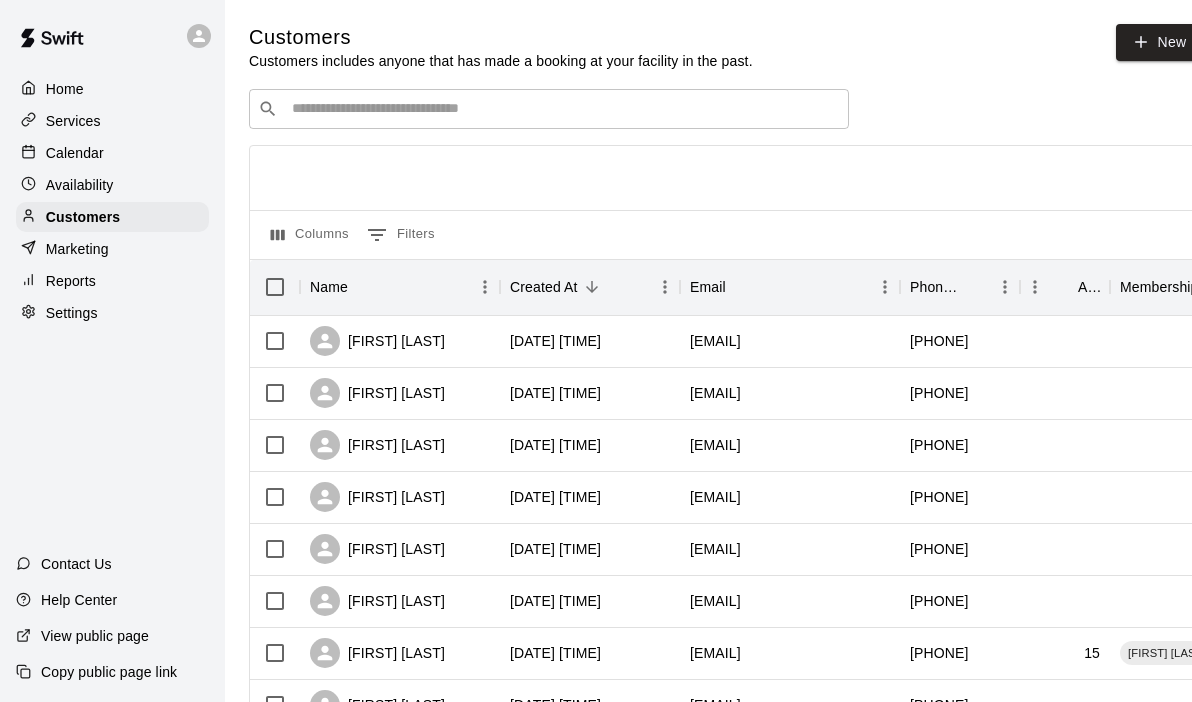 click on "Services" at bounding box center (112, 121) 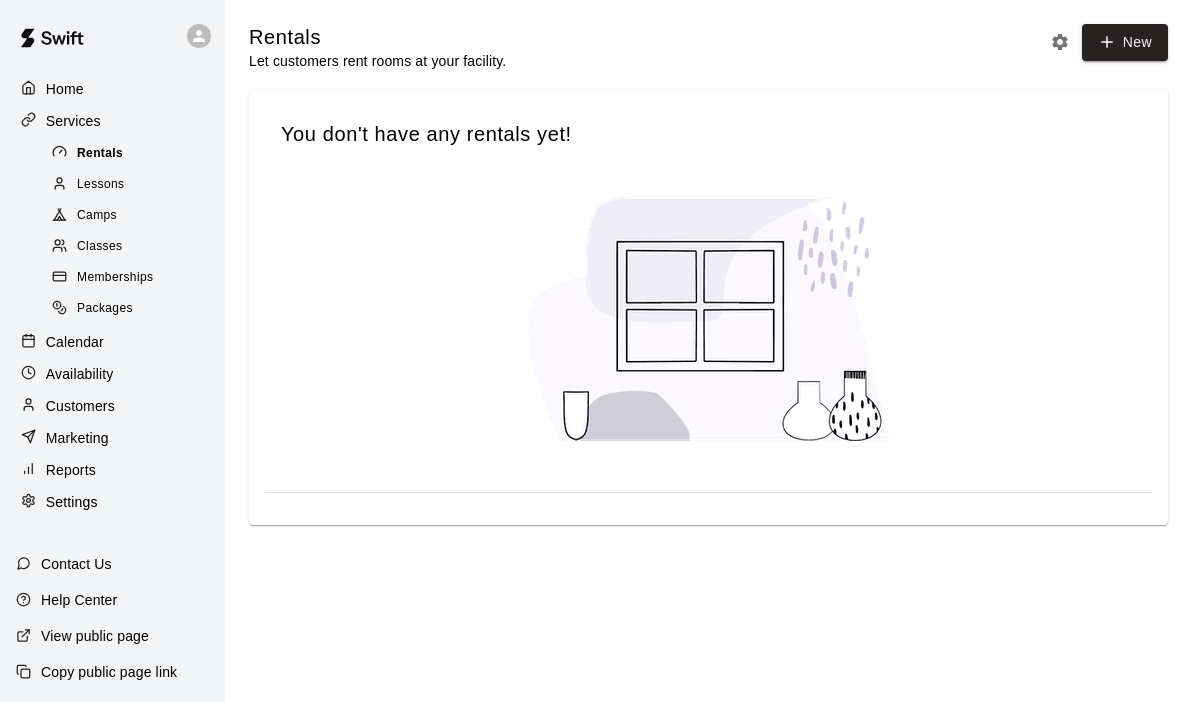 click on "Rentals" at bounding box center (100, 154) 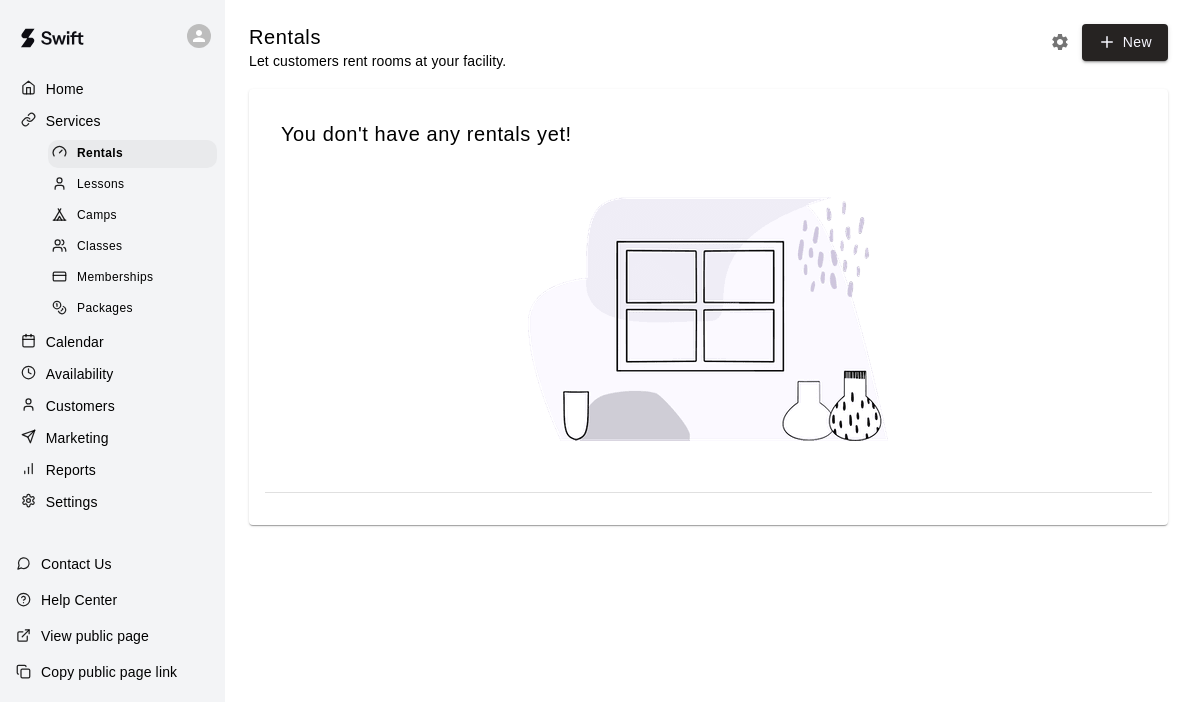 click on "Home" at bounding box center (112, 89) 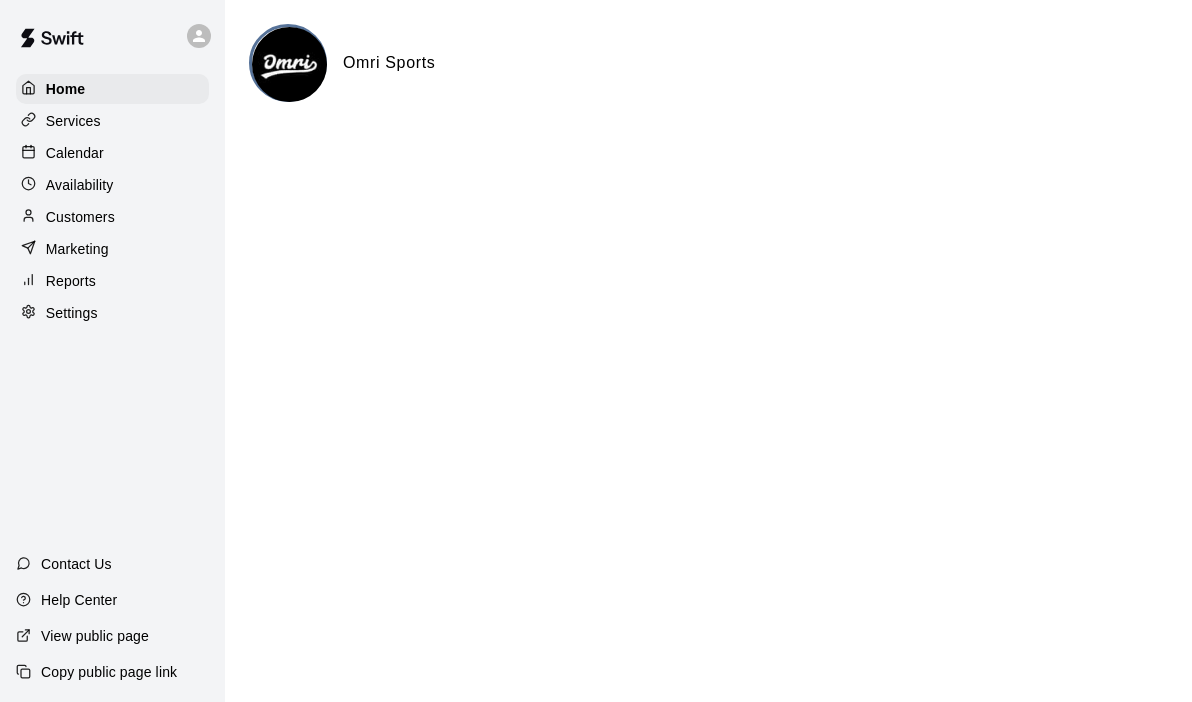click on "Reports" at bounding box center (71, 281) 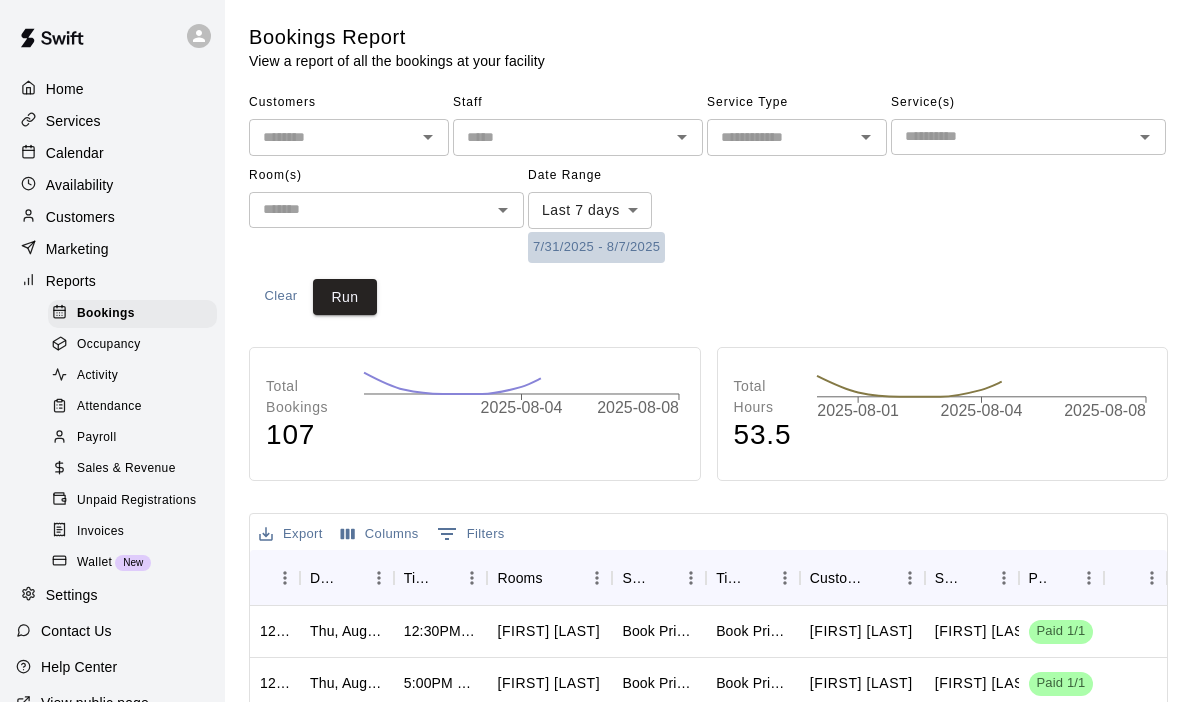 click on "7/31/2025 - 8/7/2025" at bounding box center [596, 247] 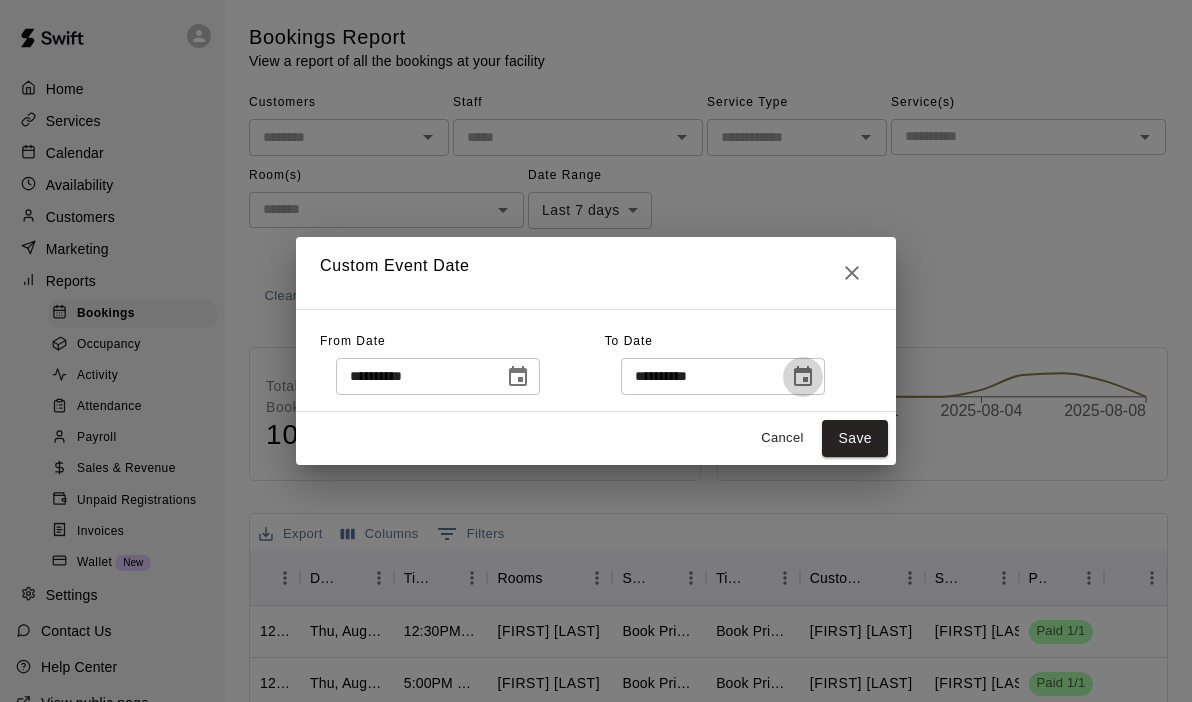 click at bounding box center [803, 377] 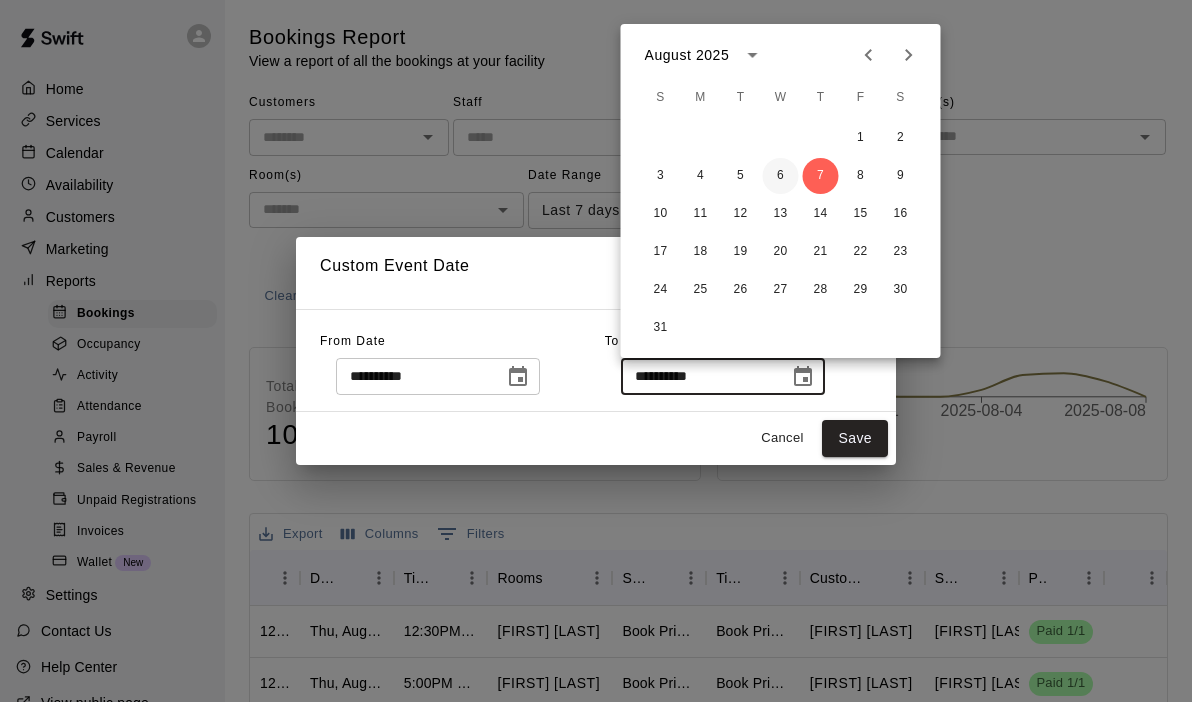 click on "6" at bounding box center (781, 176) 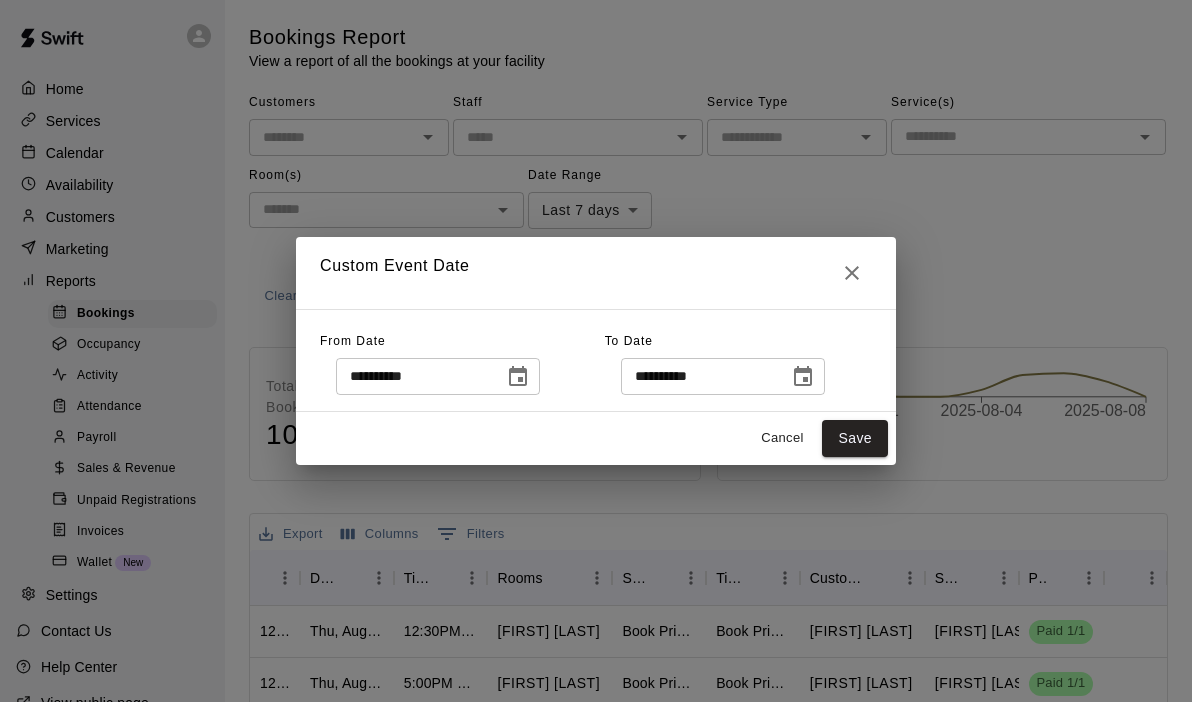 type on "**********" 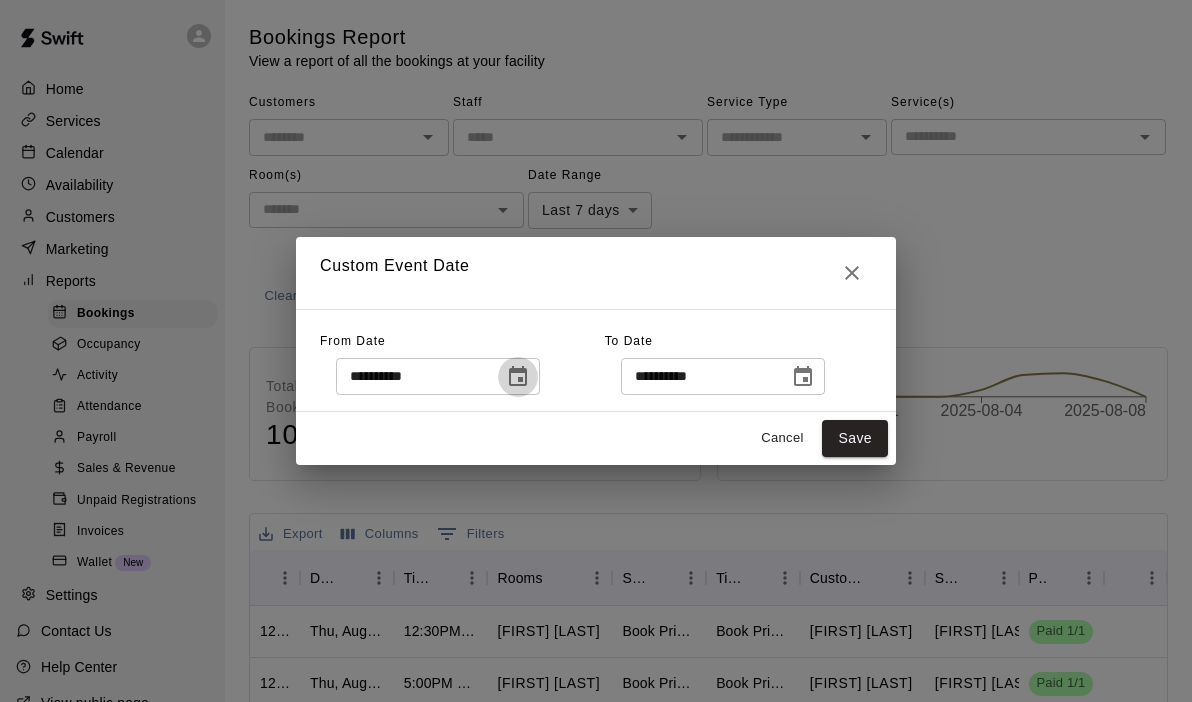 click 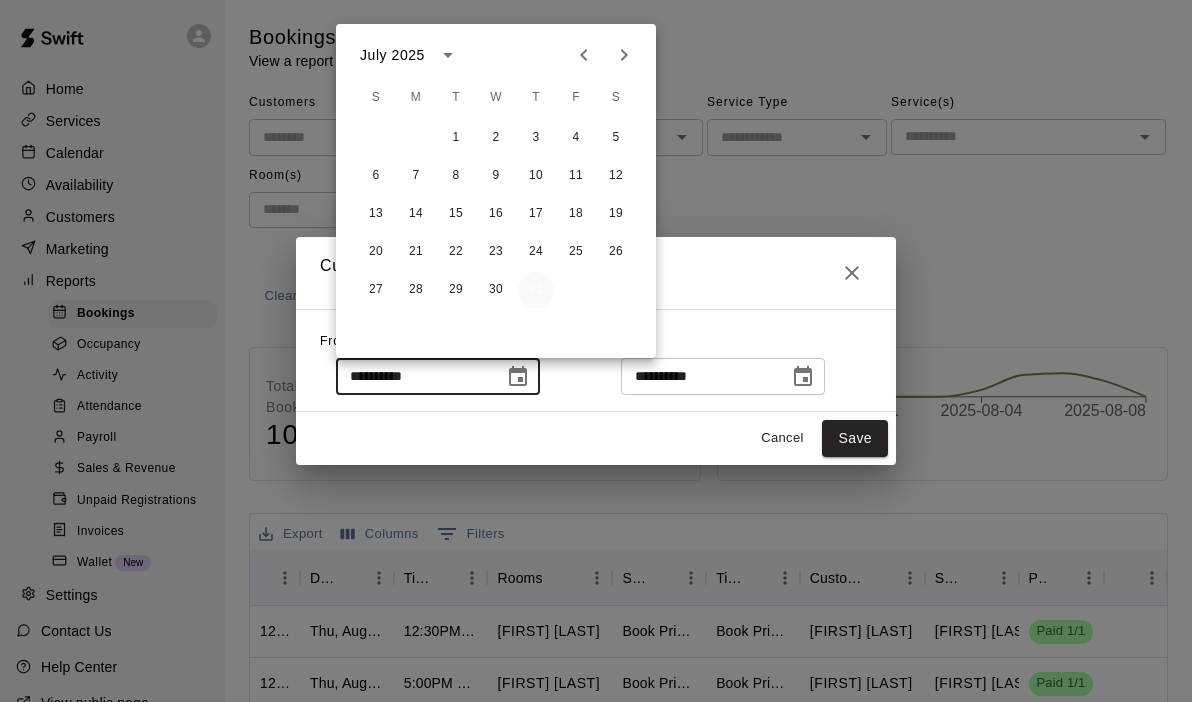 click on "31" at bounding box center [536, 290] 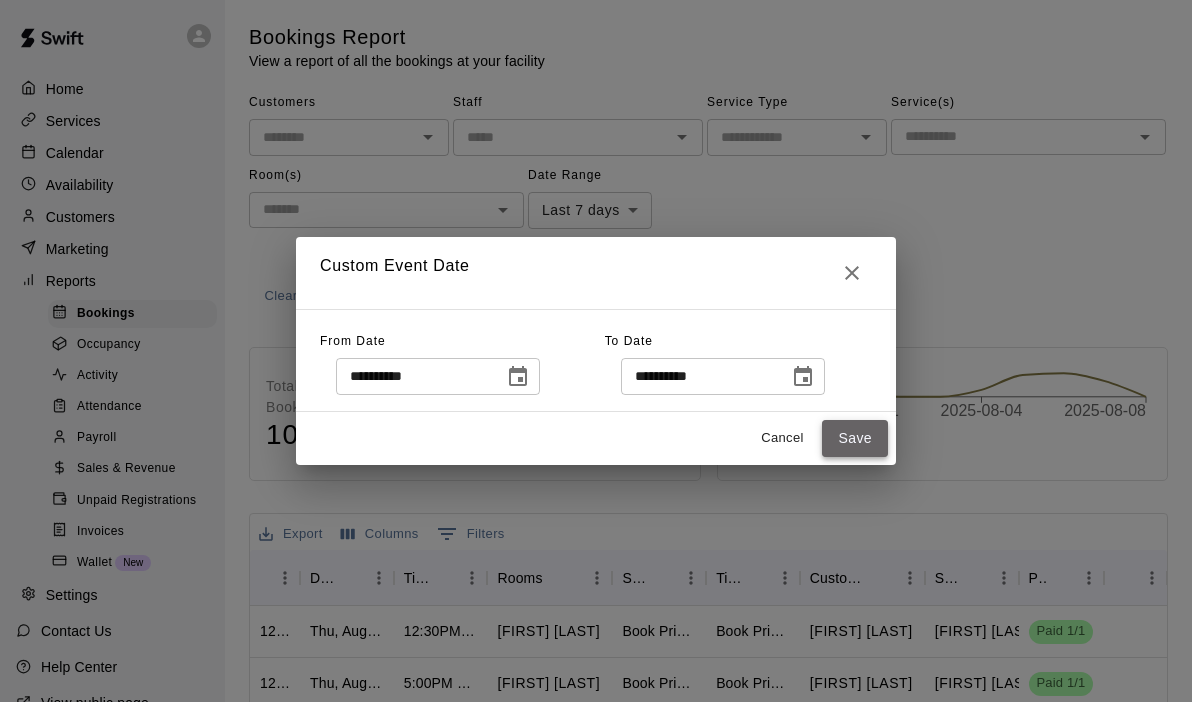 click on "Save" at bounding box center (855, 438) 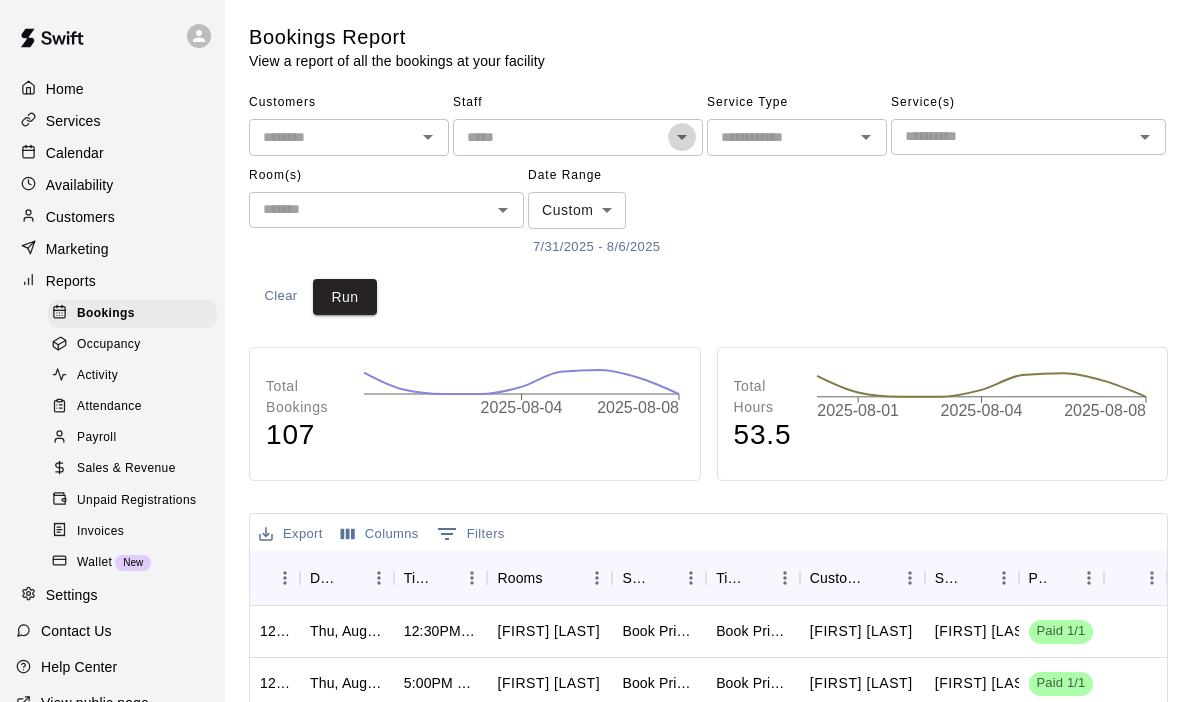 click 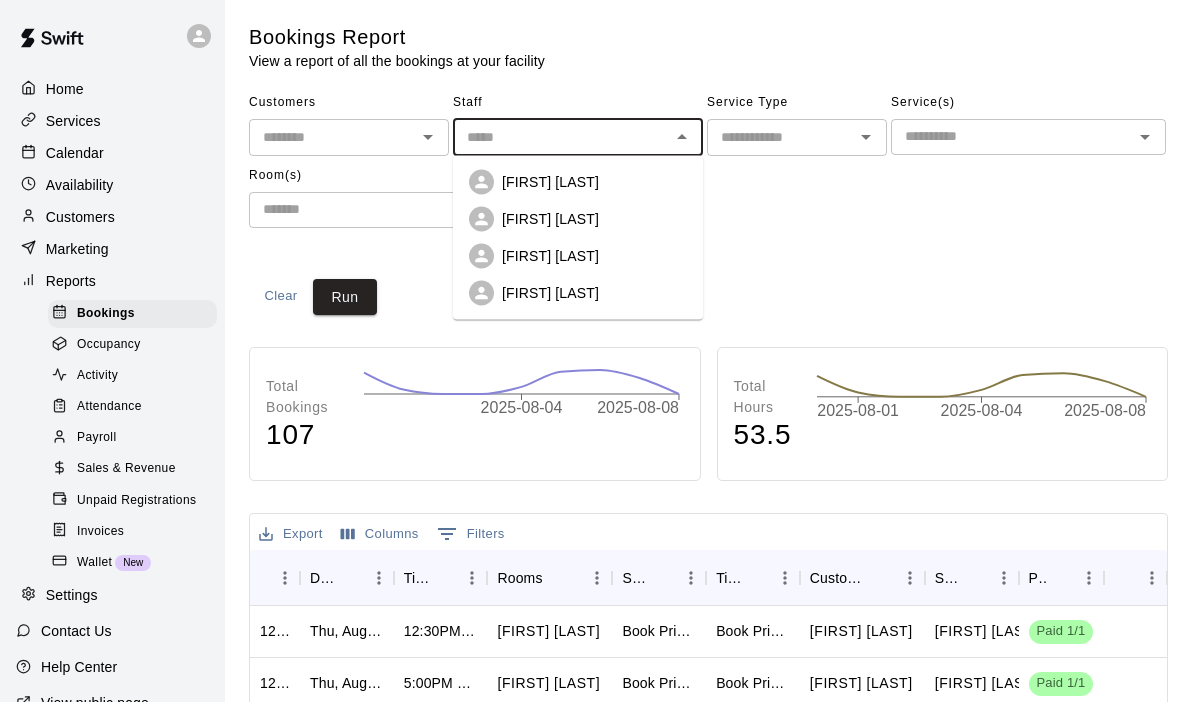 click on "[FIRST] [LAST]" at bounding box center (550, 256) 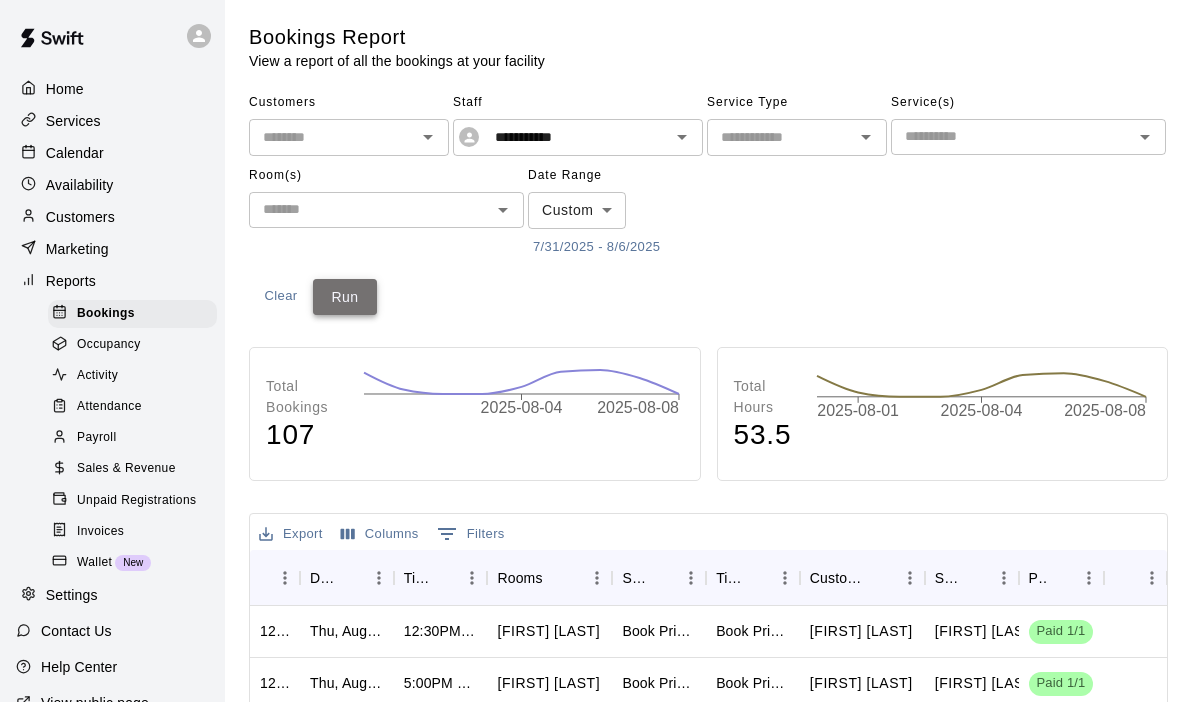 click on "Run" at bounding box center (345, 297) 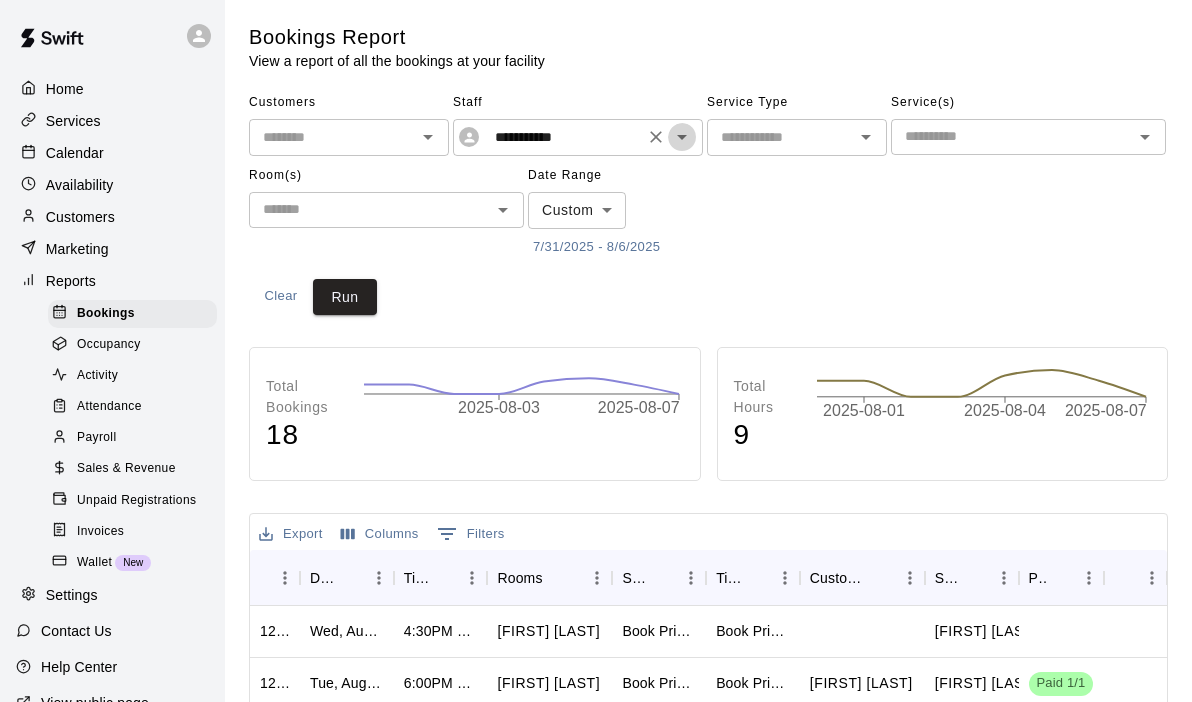 click 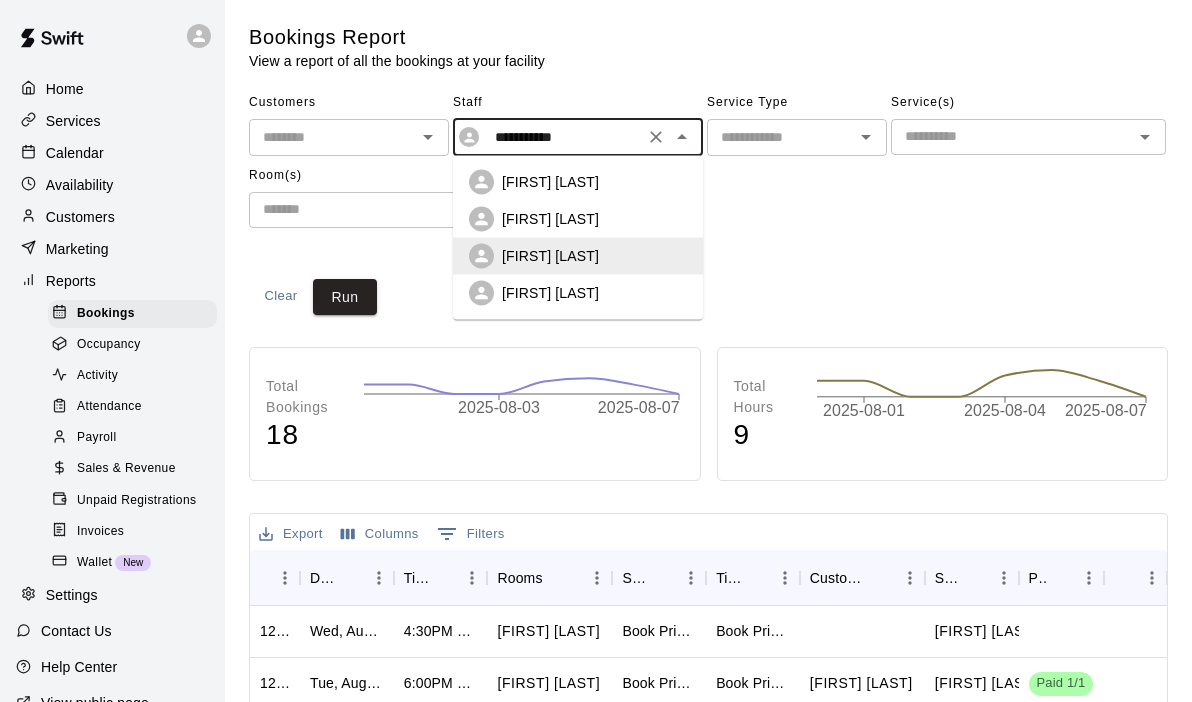 click on "[FIRST] [LAST]" at bounding box center (550, 219) 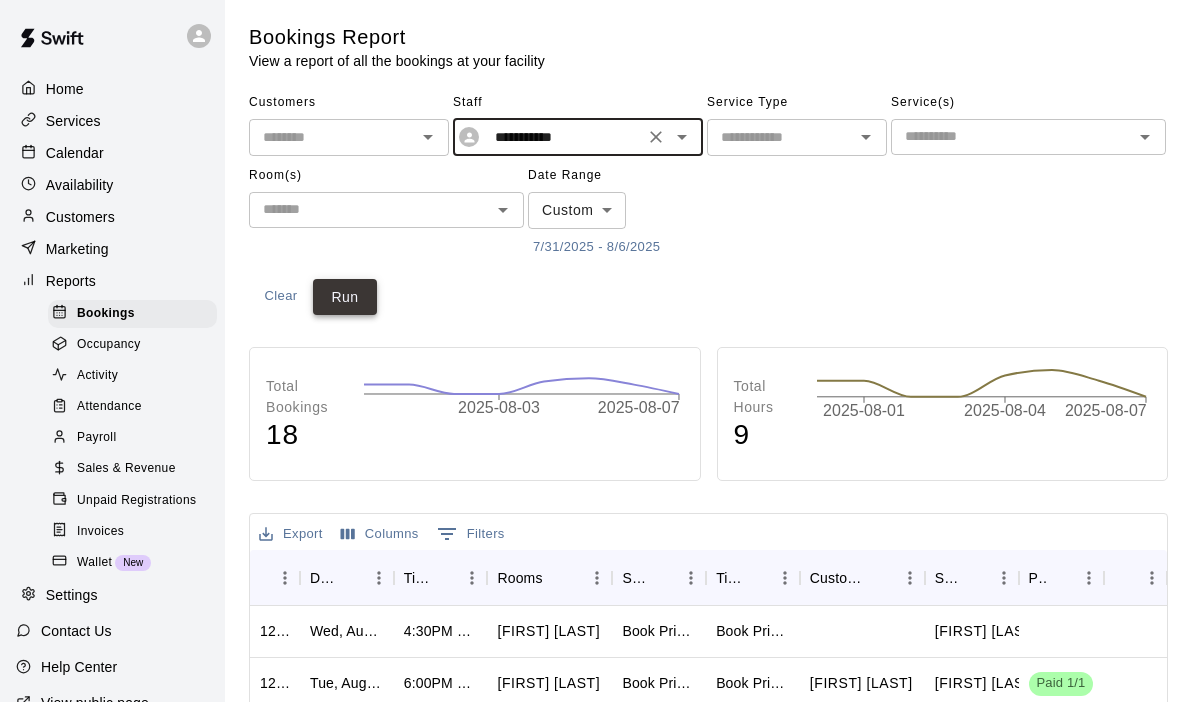 click on "Run" at bounding box center (345, 297) 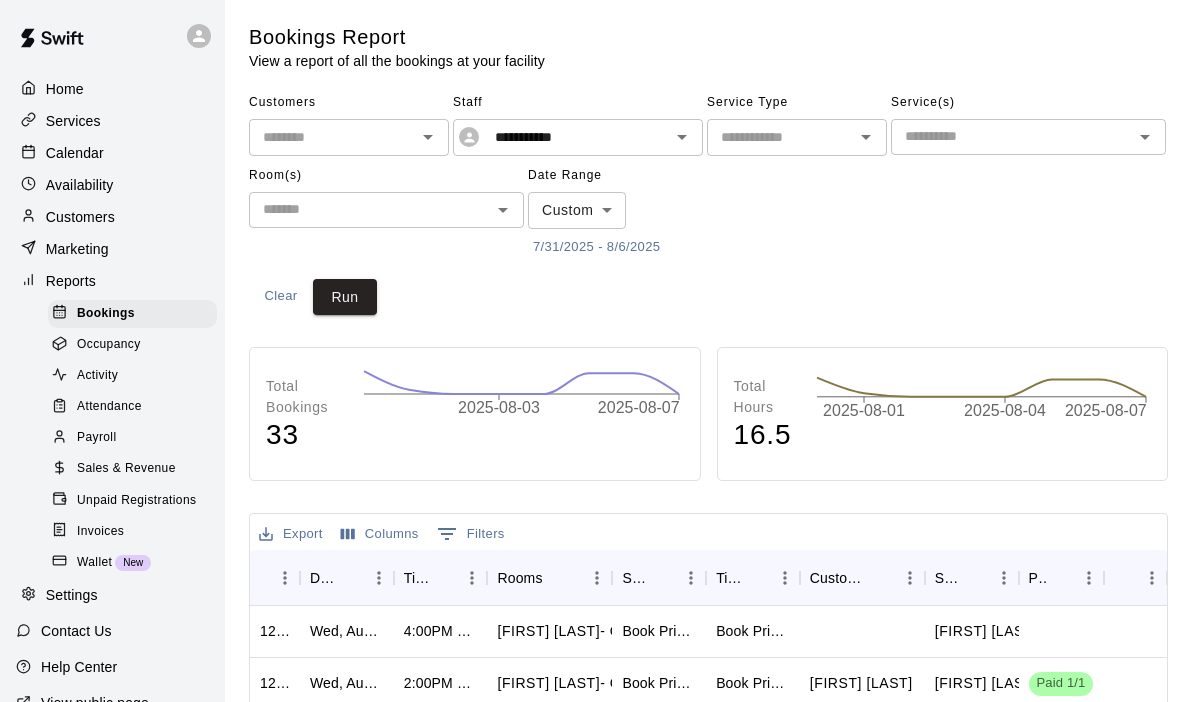 click on "**********" at bounding box center (596, 610) 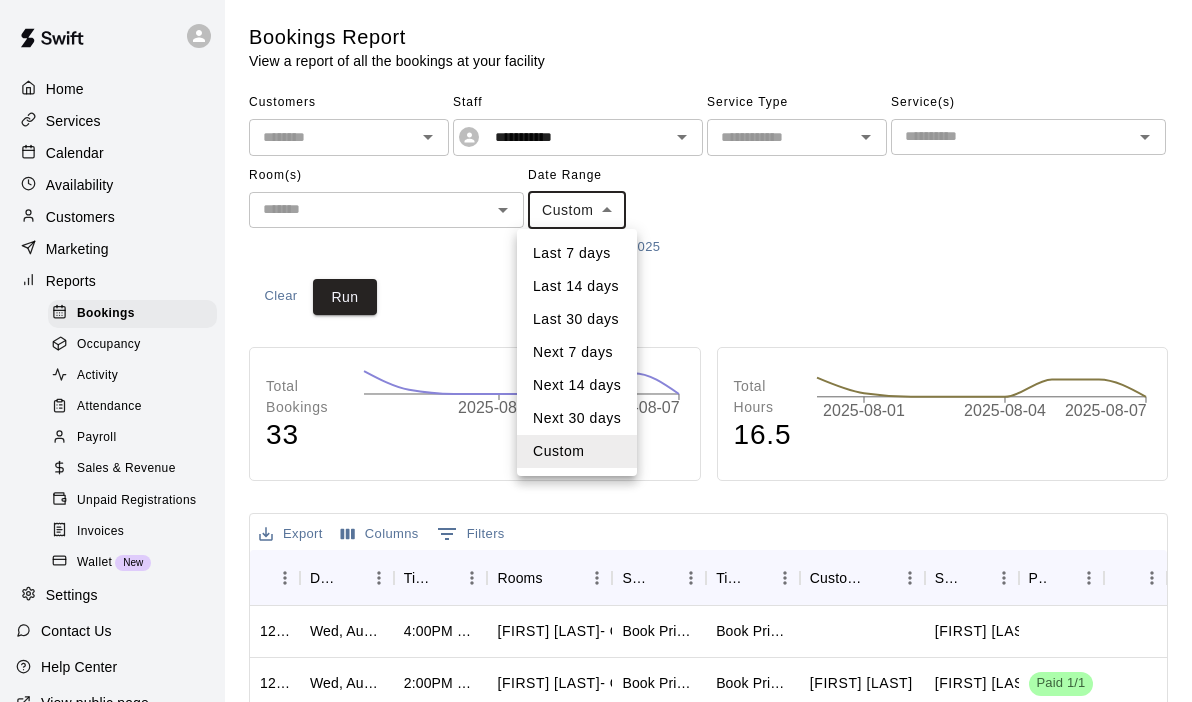 click at bounding box center [596, 351] 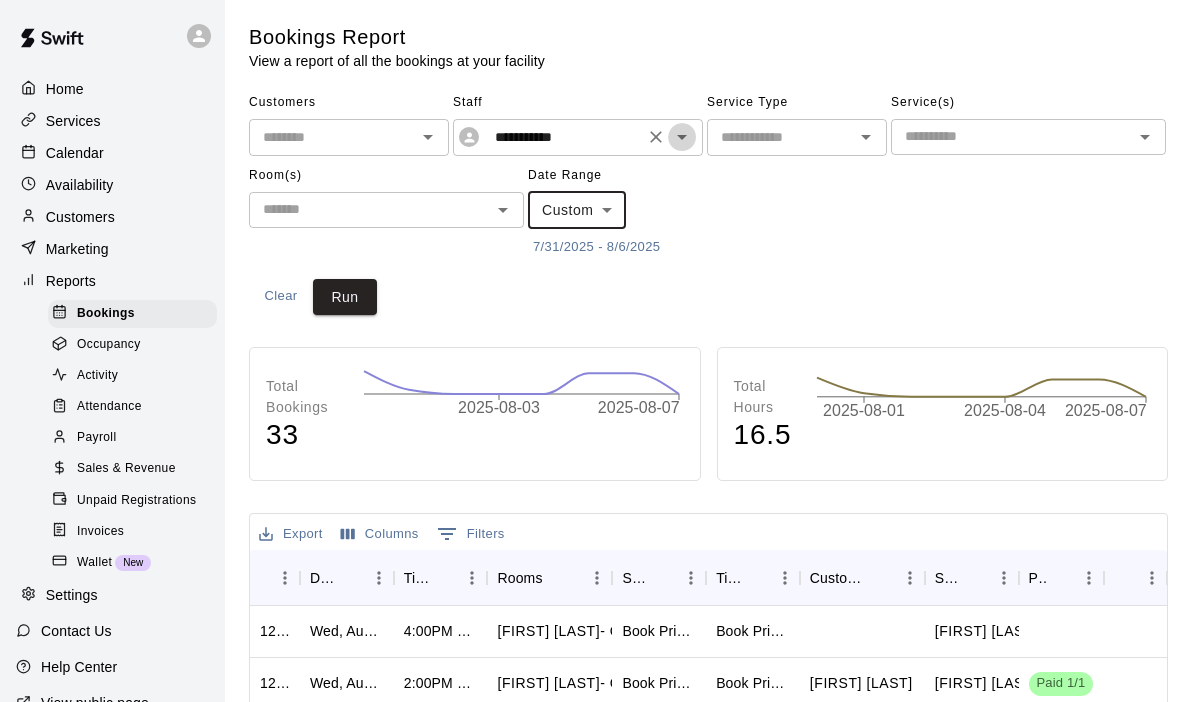 click 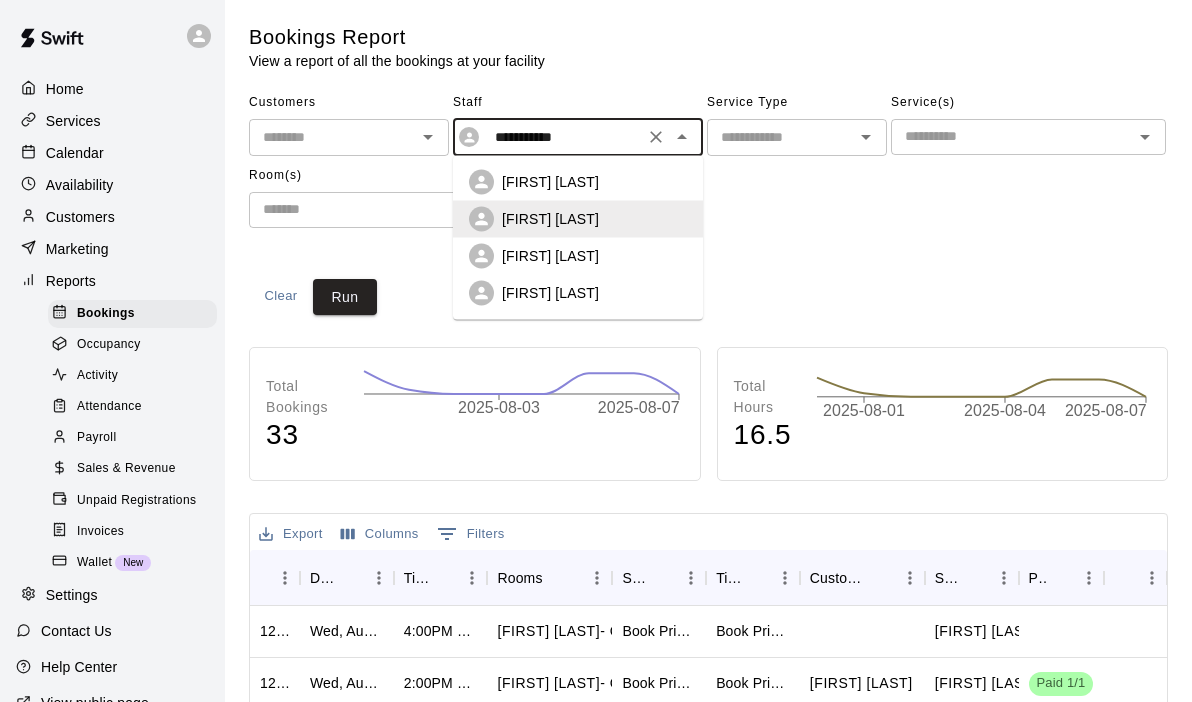 click on "[FIRST] [LAST]" at bounding box center (550, 182) 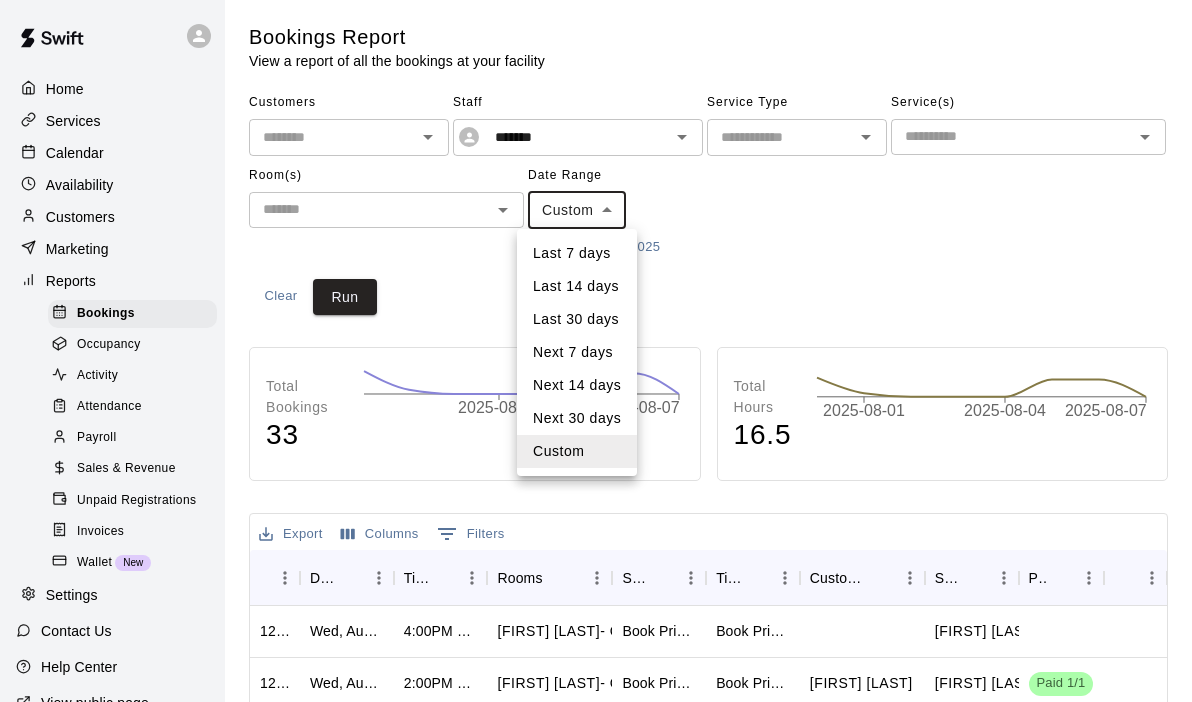click on "Bookings Report View a report of all the bookings at your facility Customers ​ Staff ******* ​ Service Type ​ Service(s) ​ Room(s) ​ Date Range Custom ****** ​ 7/31/2025 - 8/6/2025 Clear Run Total Bookings 33 2025-08-03 2025-08-07 Total Hours 16.5 2025-08-01 2025-08-04 2025-08-07 Export Columns 0 Filters ID Date Time Rooms Service Title Customers Staff Payment Notes 1265063 Wed, Aug 06, 2025 4:00PM – 4:30PM [FIRST] [LAST]- Chelsea Book Private Lesson Book Private Lesson [FIRST] [LAST] 1264776 Wed, Aug 06, 2025 2:00PM – 2:30PM [FIRST] [LAST]- Chelsea Book Private Lesson Book Private Lesson [FIRST] [LAST] [FIRST] [LAST] Paid 1/1 1264775 Wed, Aug 06, 2025 1:30PM – 2:00PM [FIRST] [LAST]- Chelsea Book Private Lesson Book Private Lesson [FIRST] [LAST] [FIRST] [LAST] Paid 1/1" at bounding box center [596, 610] 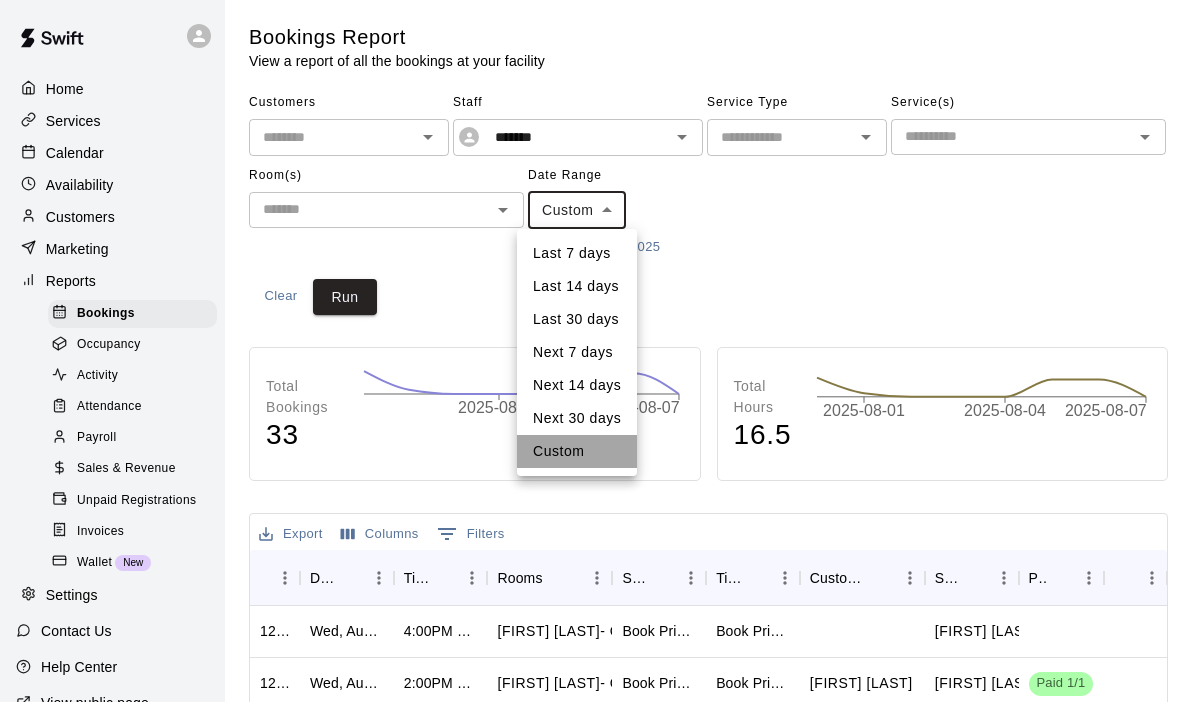 click on "Custom" at bounding box center (577, 451) 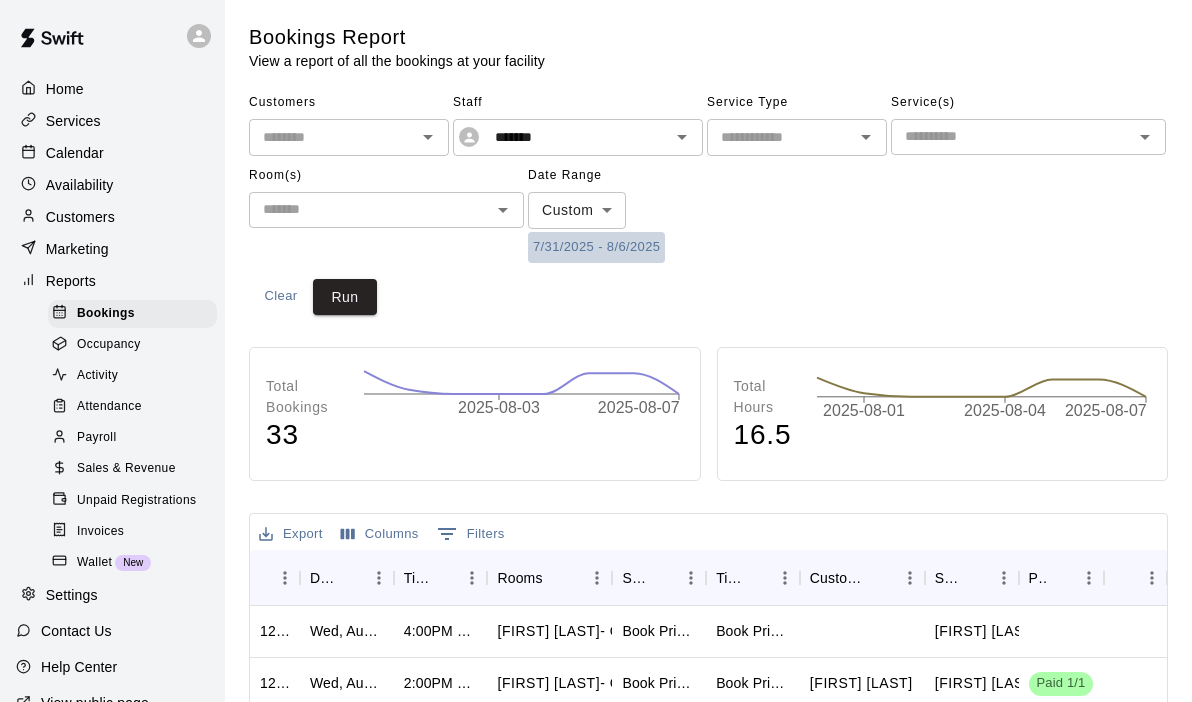 click on "7/31/2025 - 8/6/2025" at bounding box center [596, 247] 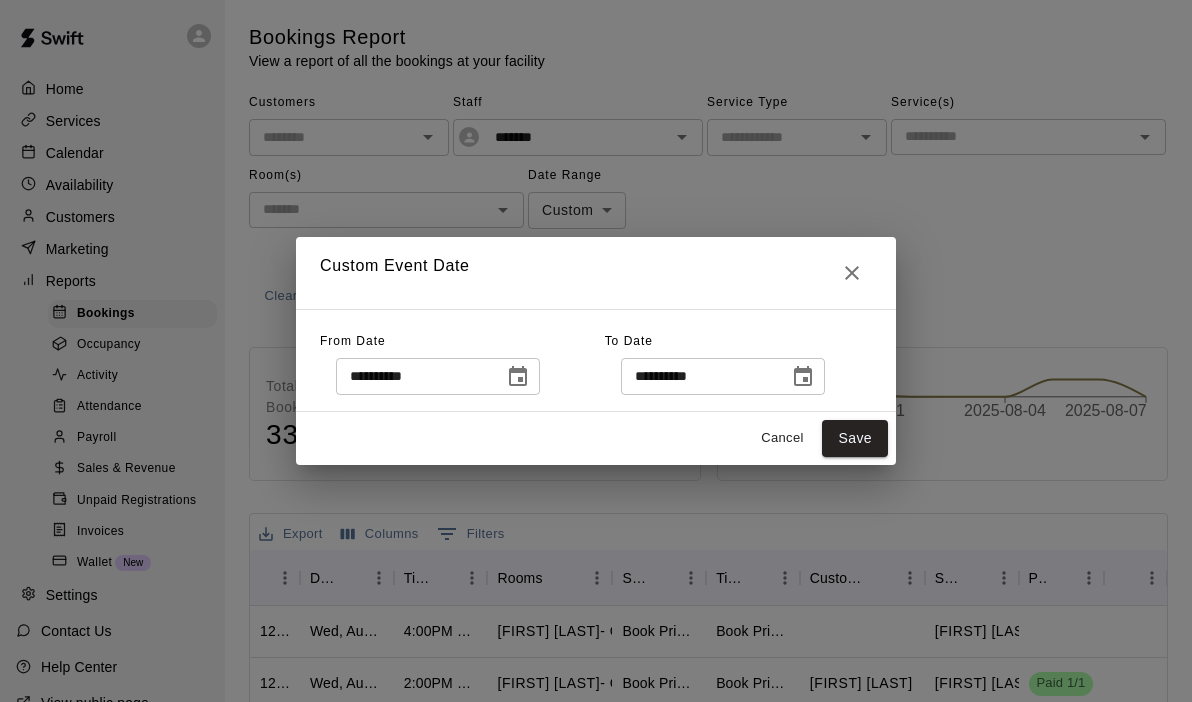 click 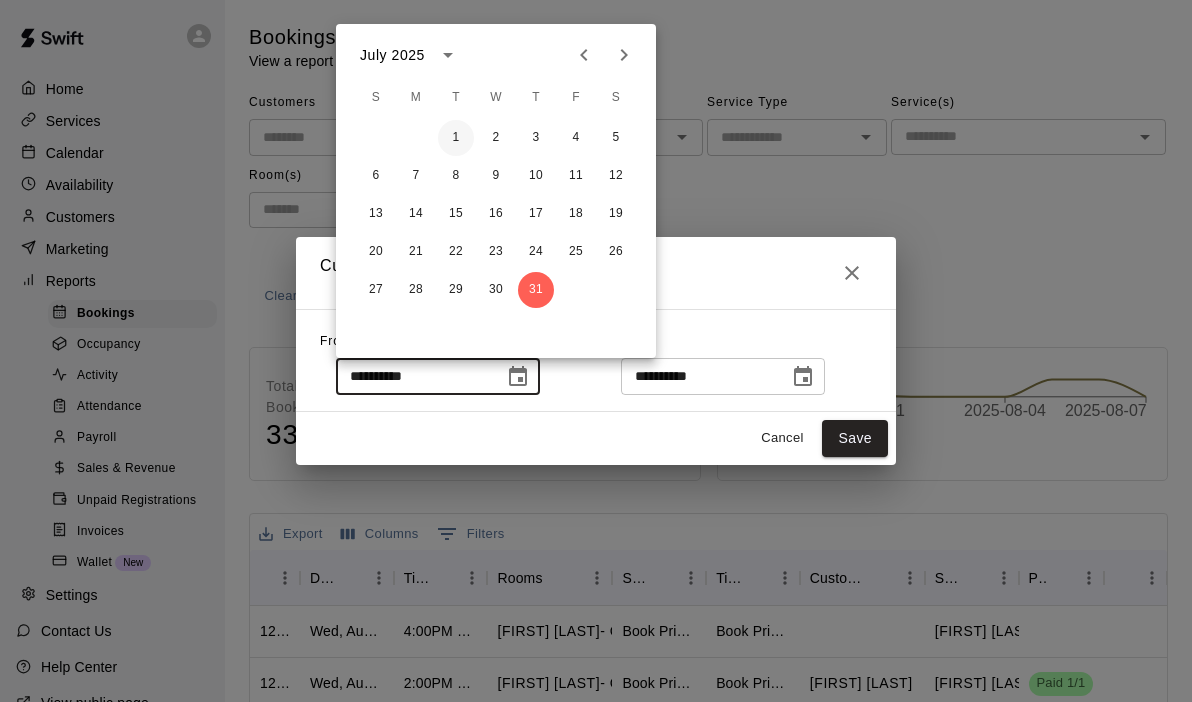 click on "1" at bounding box center (456, 138) 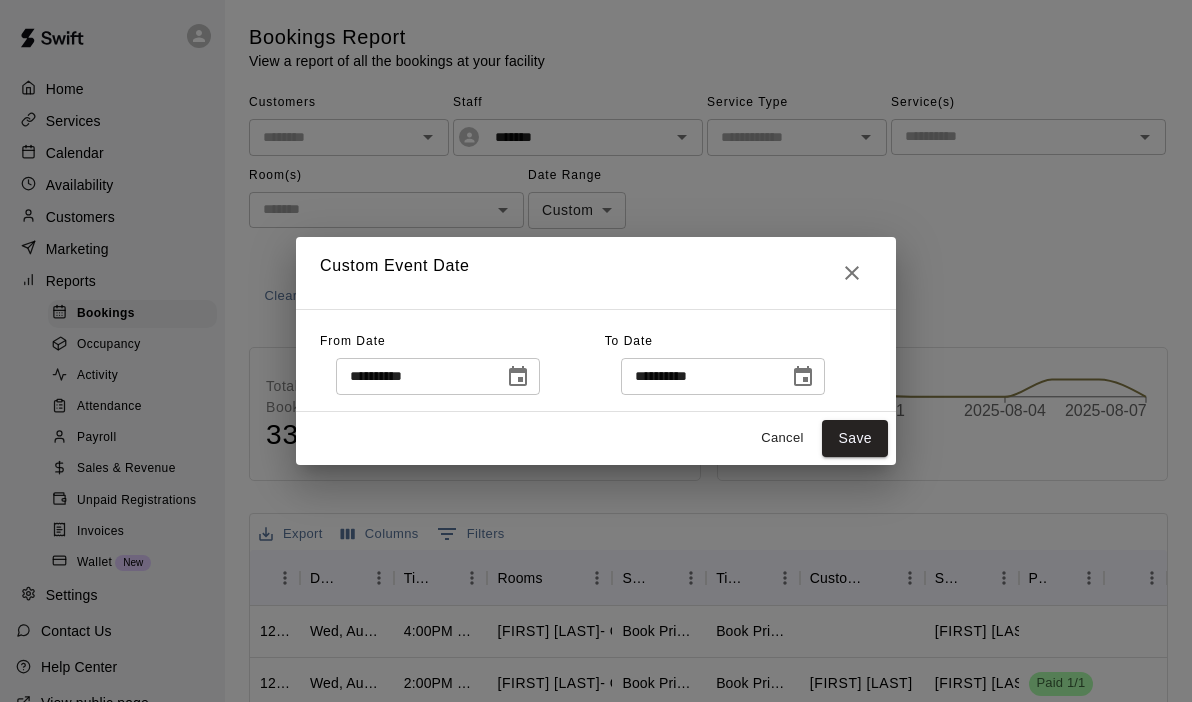click 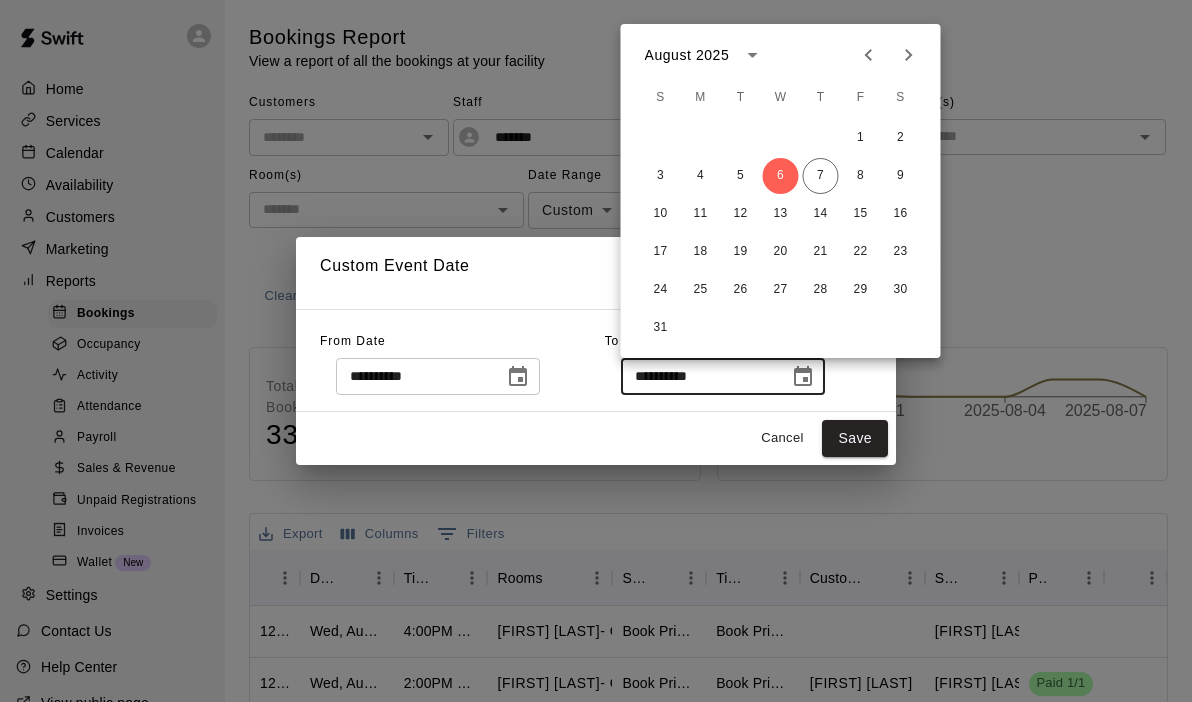 click 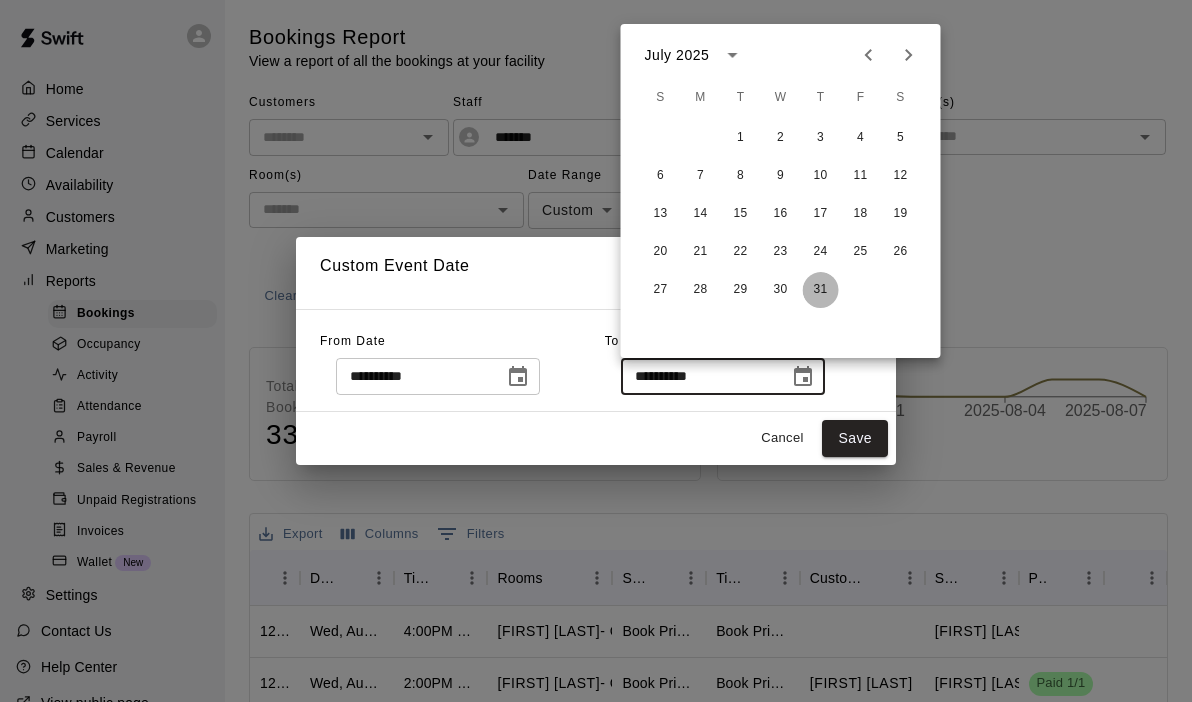 click on "31" at bounding box center [821, 290] 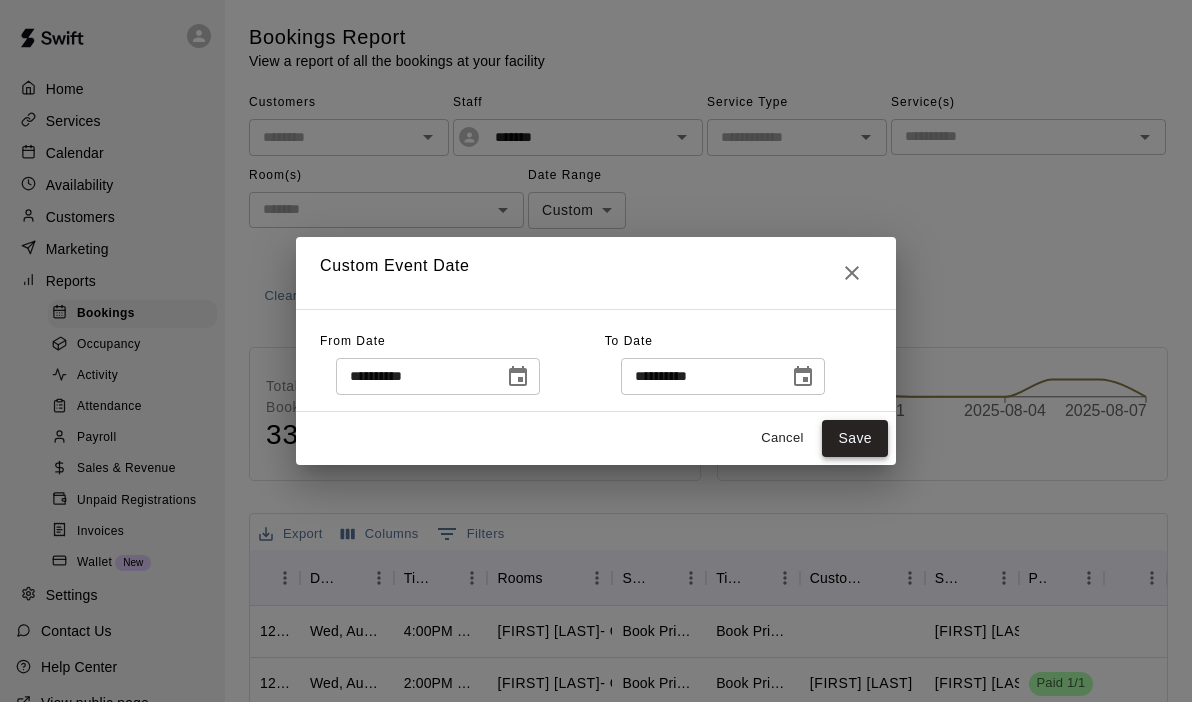 click on "Save" at bounding box center [855, 438] 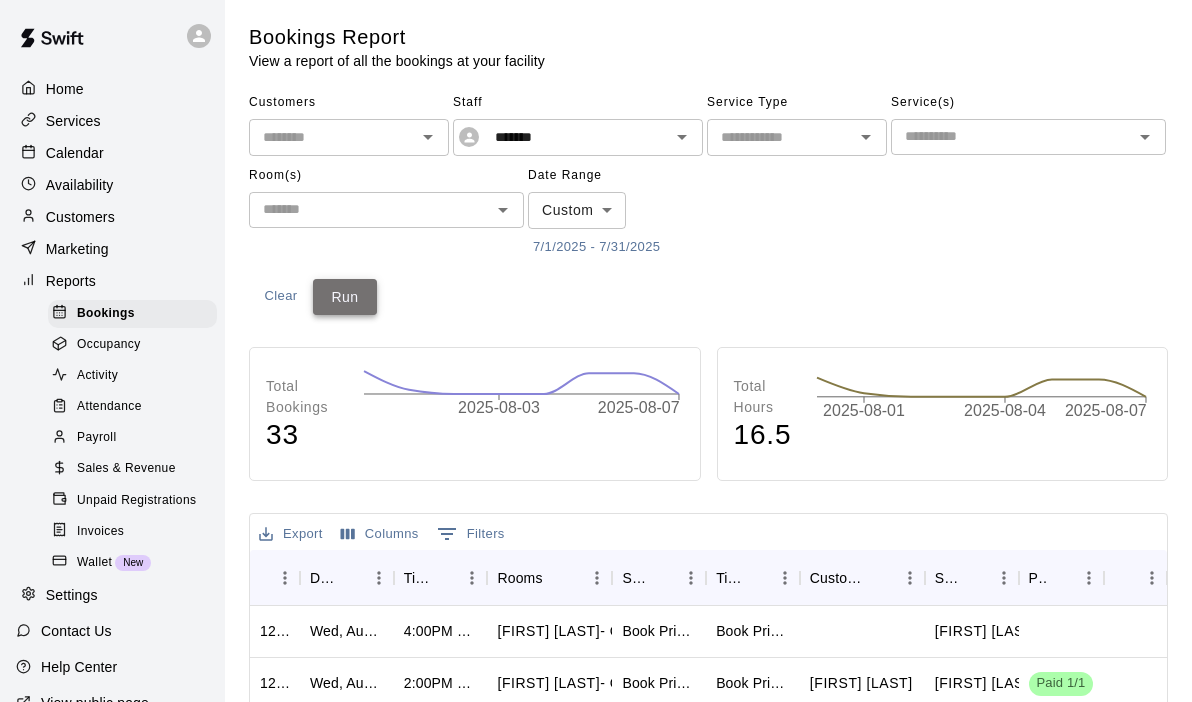 click on "Run" at bounding box center [345, 297] 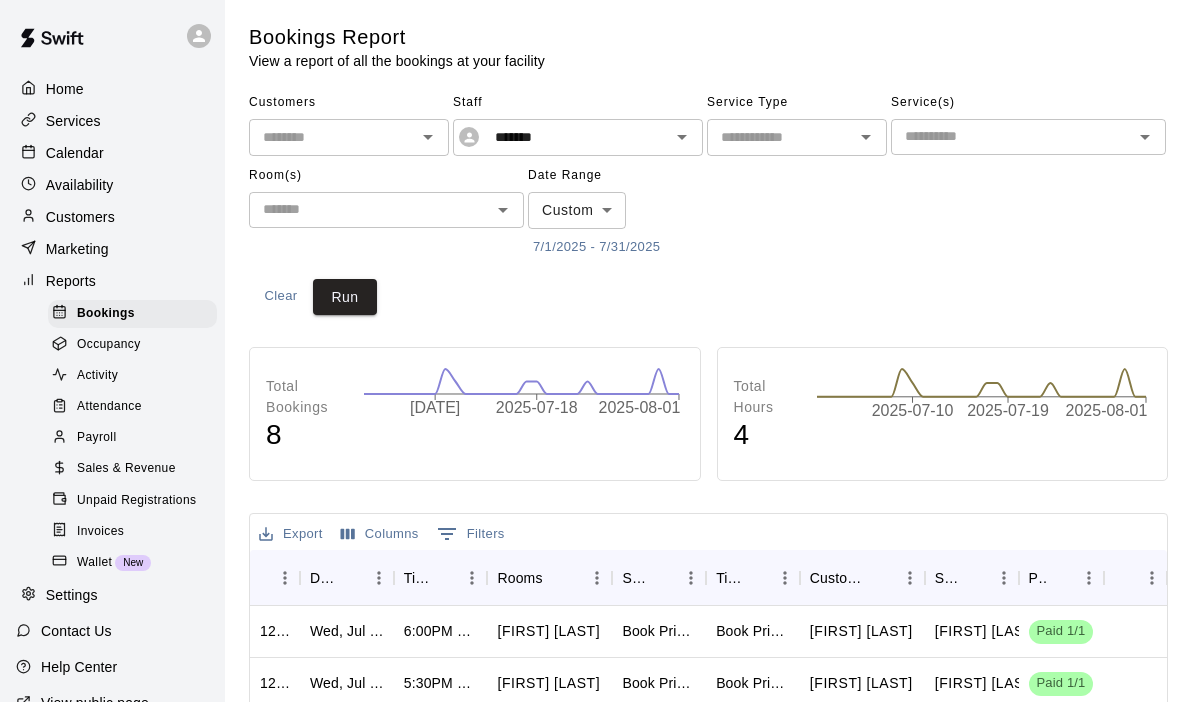 scroll, scrollTop: 62, scrollLeft: 0, axis: vertical 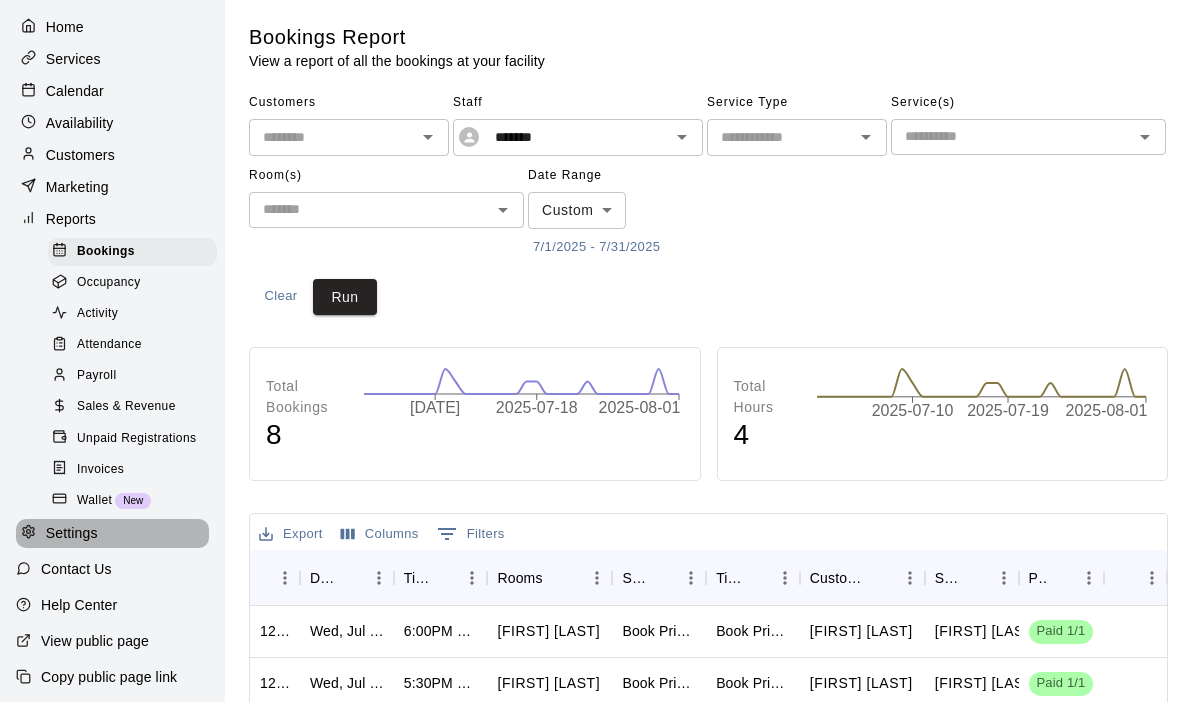 click on "Settings" at bounding box center [72, 533] 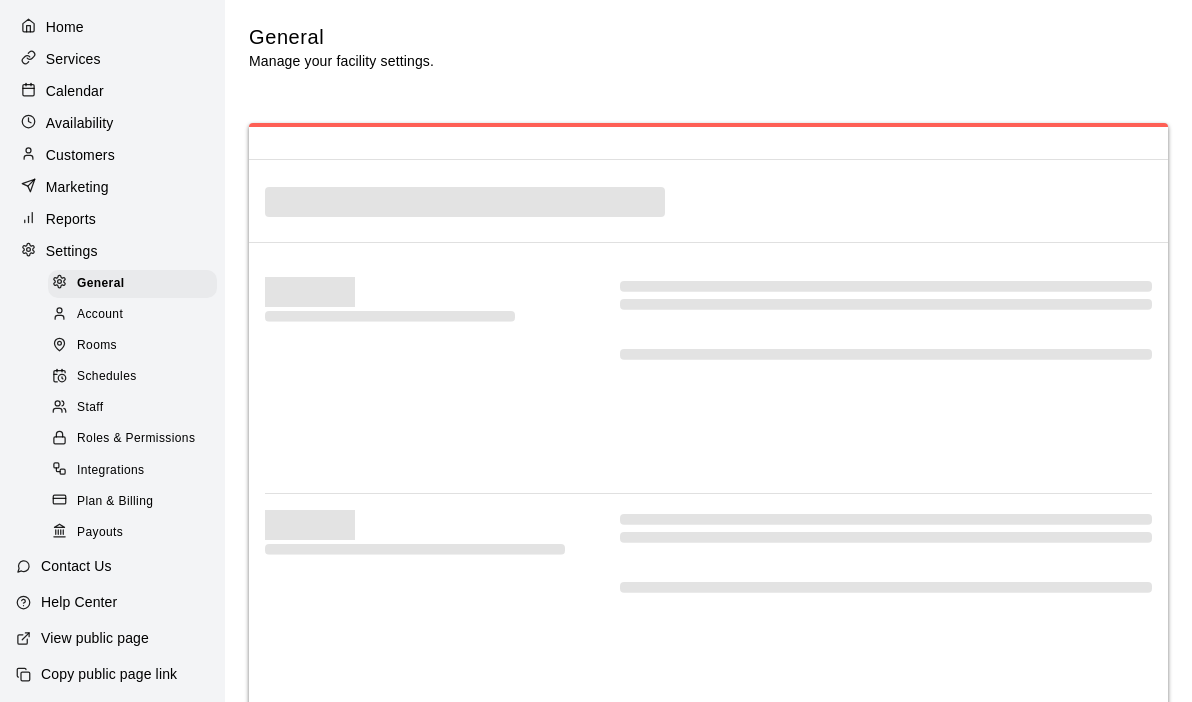select on "**" 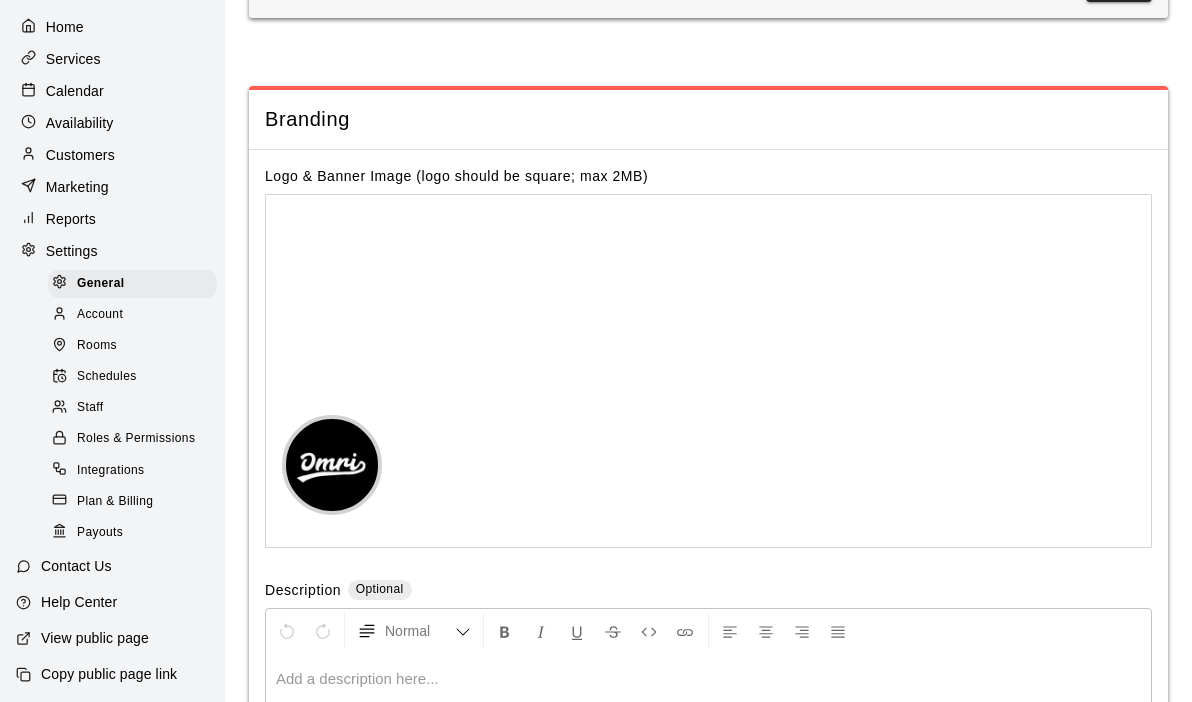 scroll, scrollTop: 4212, scrollLeft: 0, axis: vertical 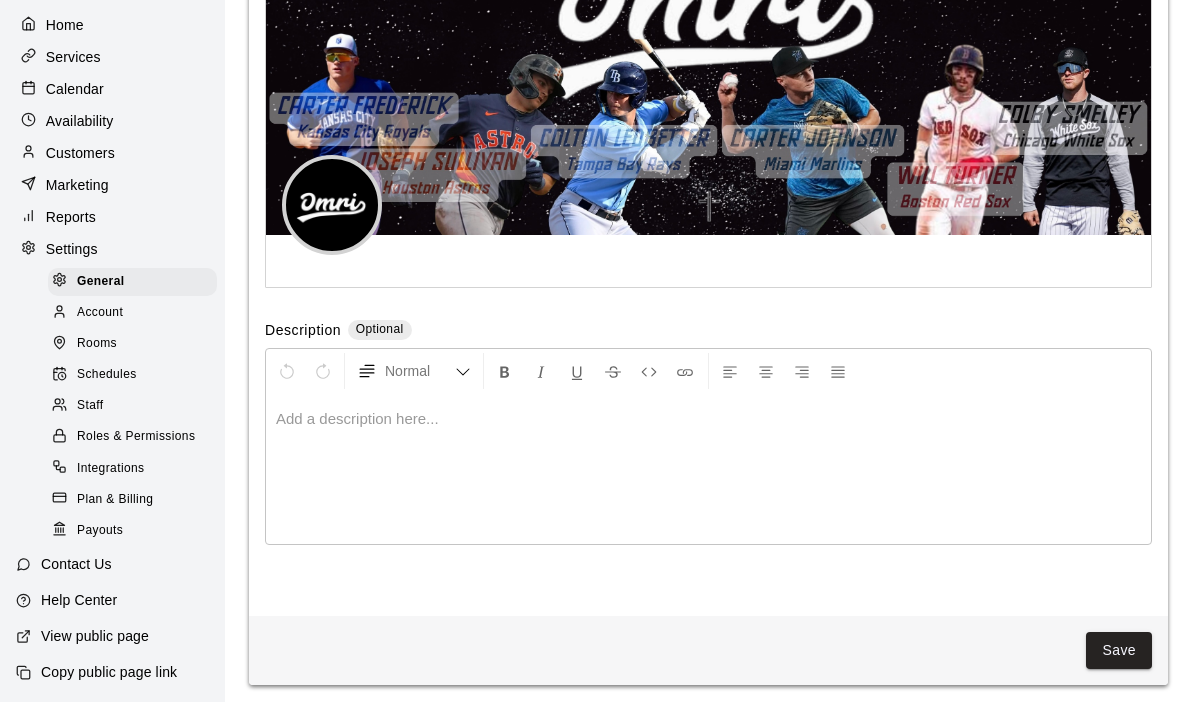 click on "Roles & Permissions" at bounding box center (136, 437) 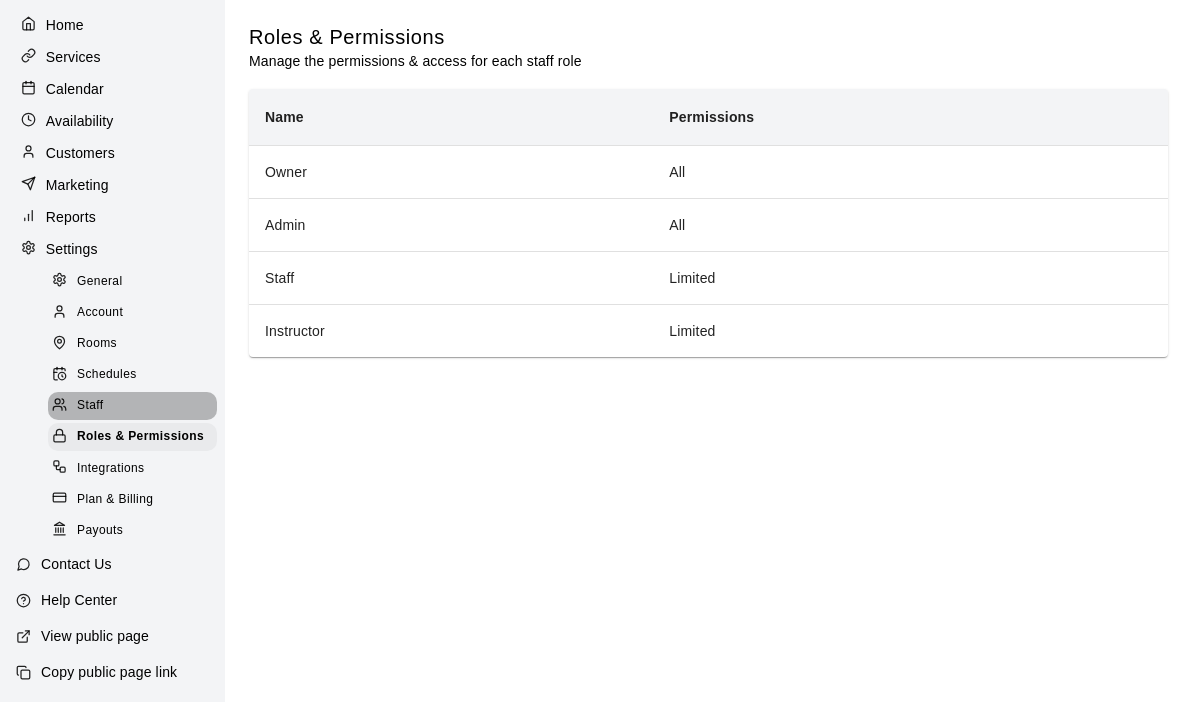 click on "Staff" at bounding box center (132, 406) 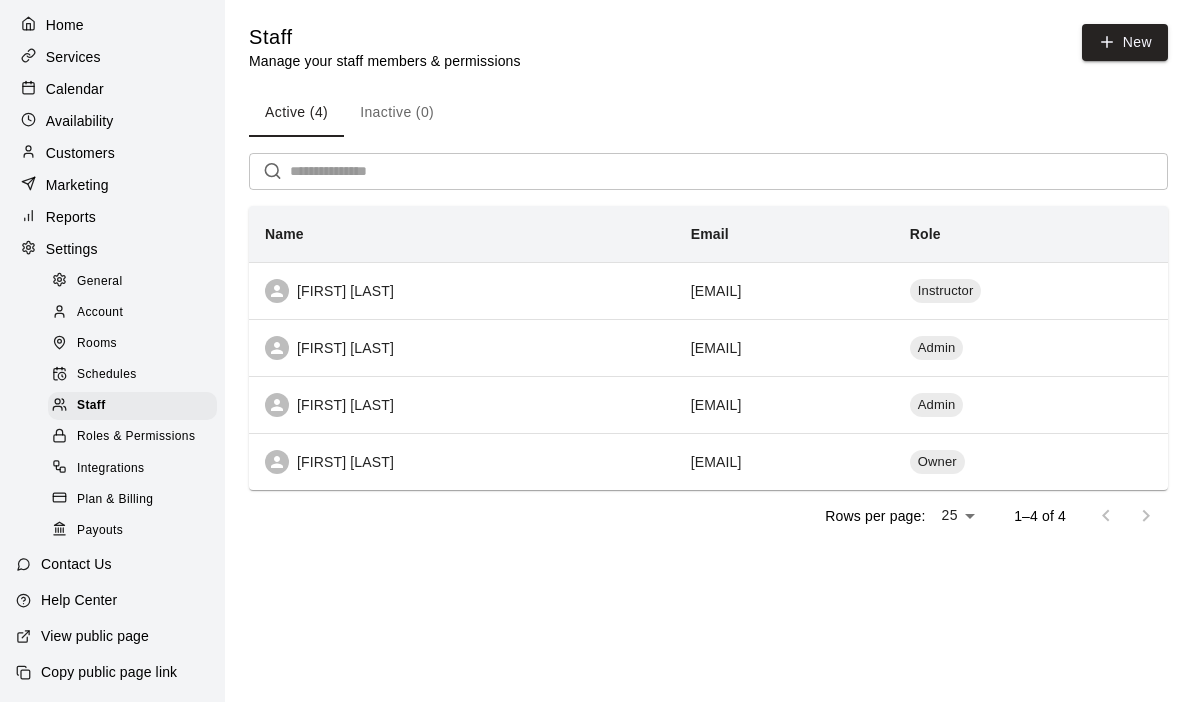 click 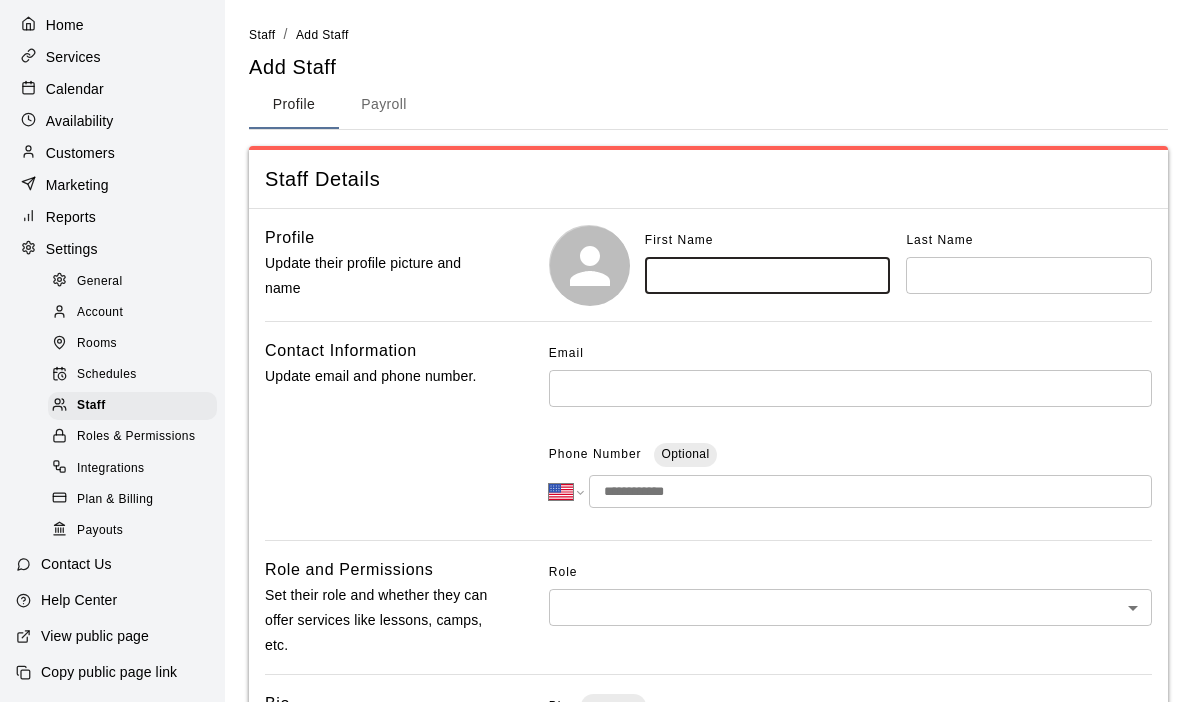 click at bounding box center [768, 275] 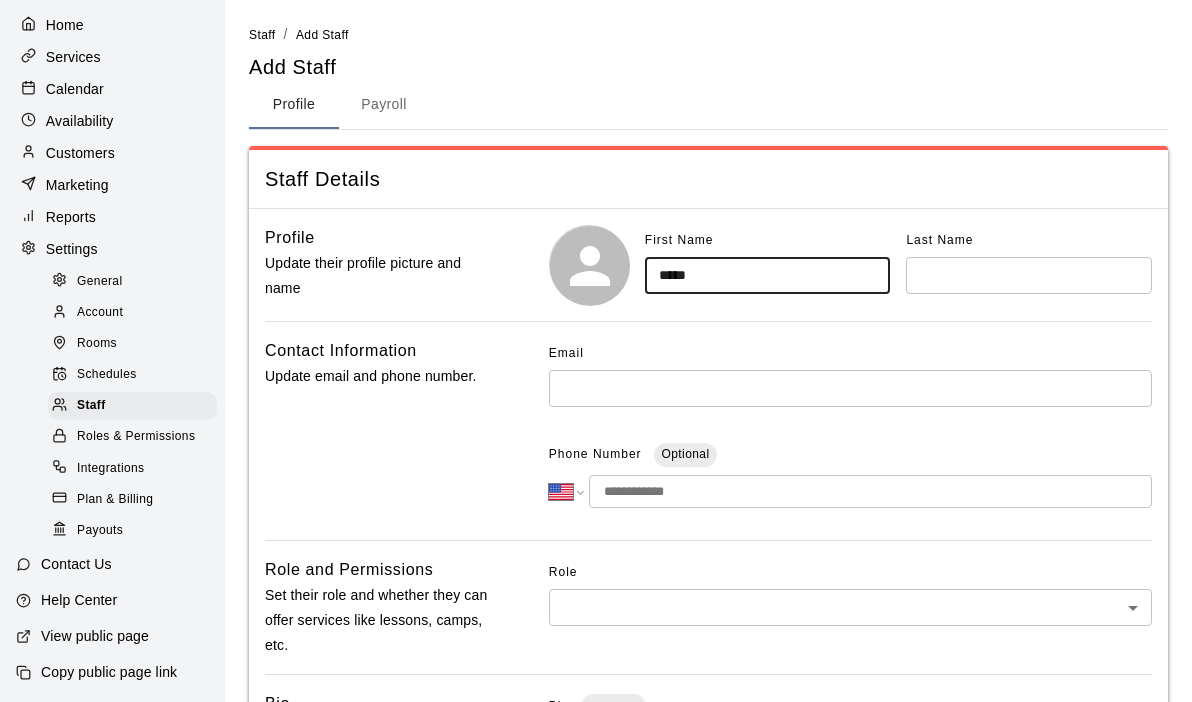 type on "*****" 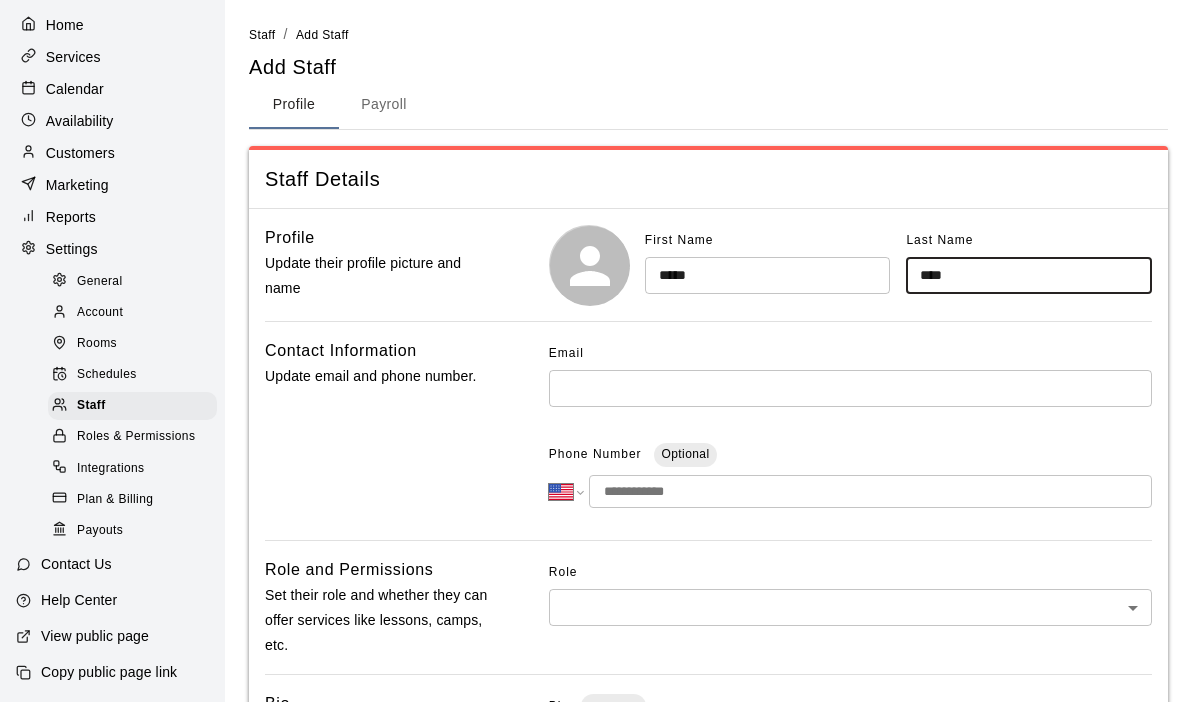 type on "****" 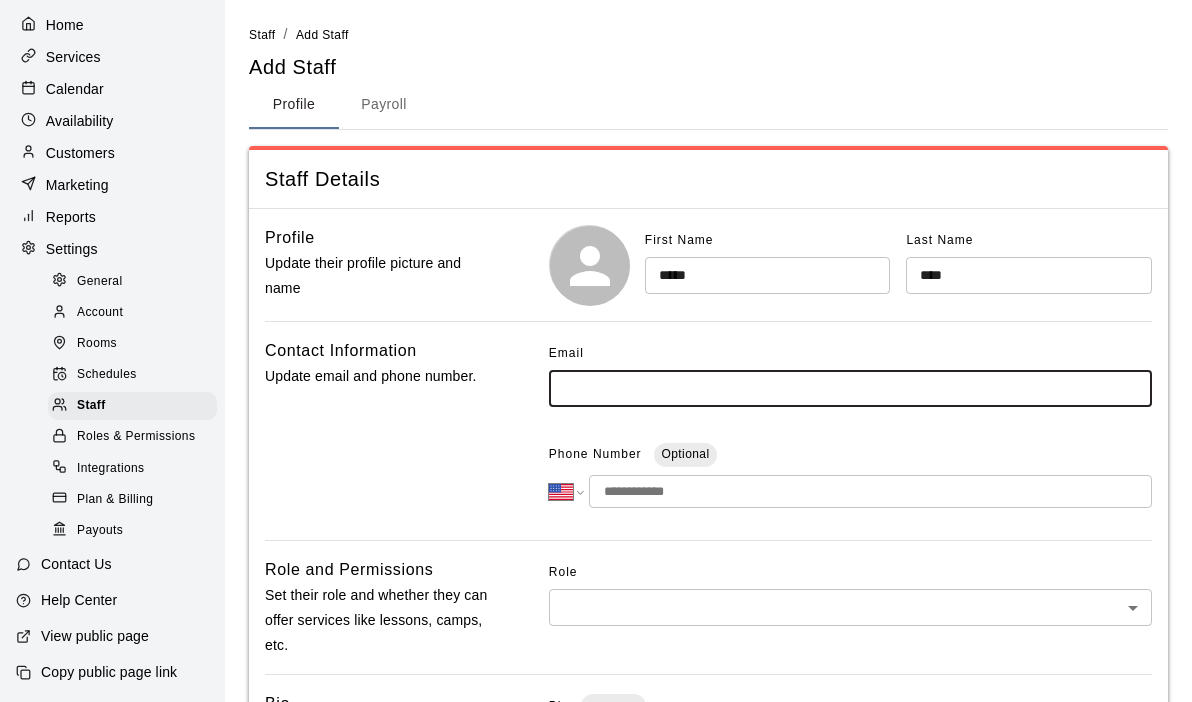 click at bounding box center [850, 388] 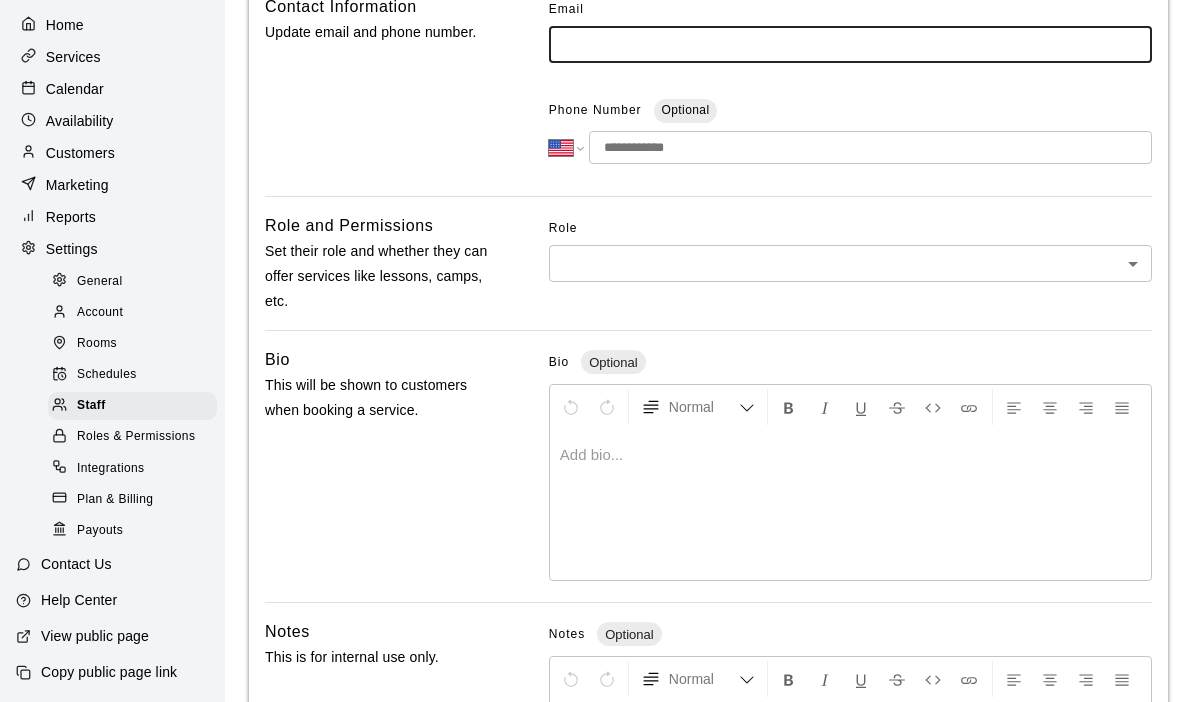 scroll, scrollTop: 380, scrollLeft: 0, axis: vertical 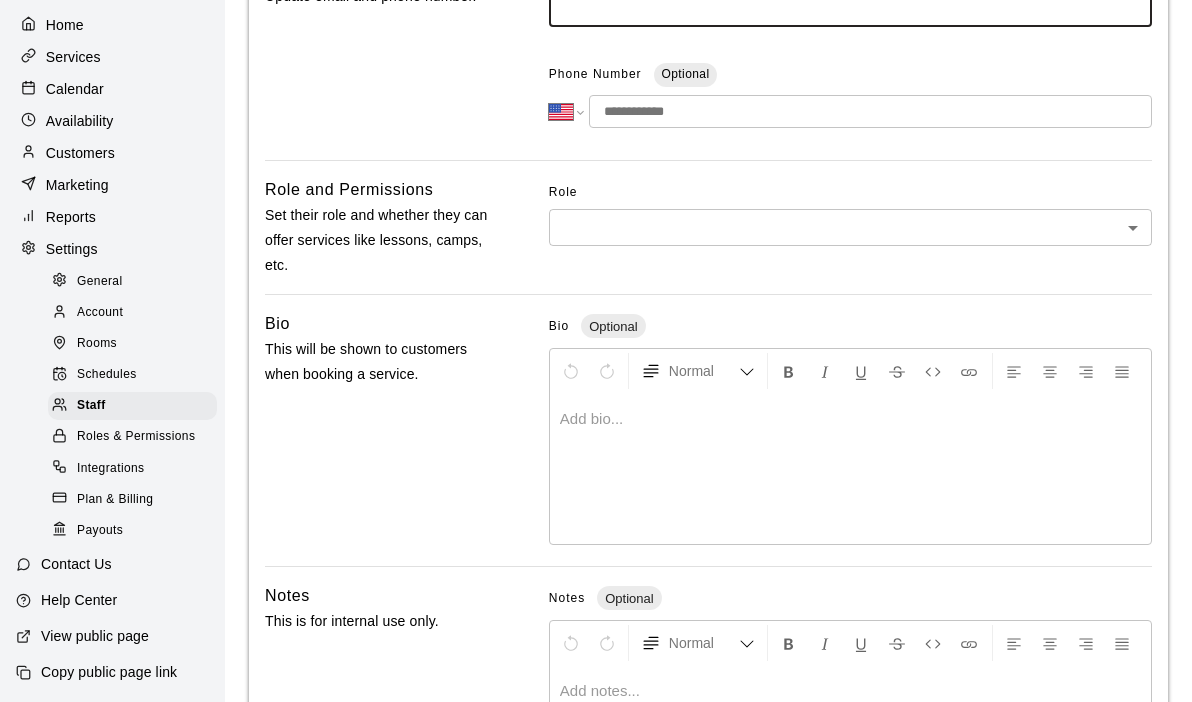 click on "**********" at bounding box center (596, 275) 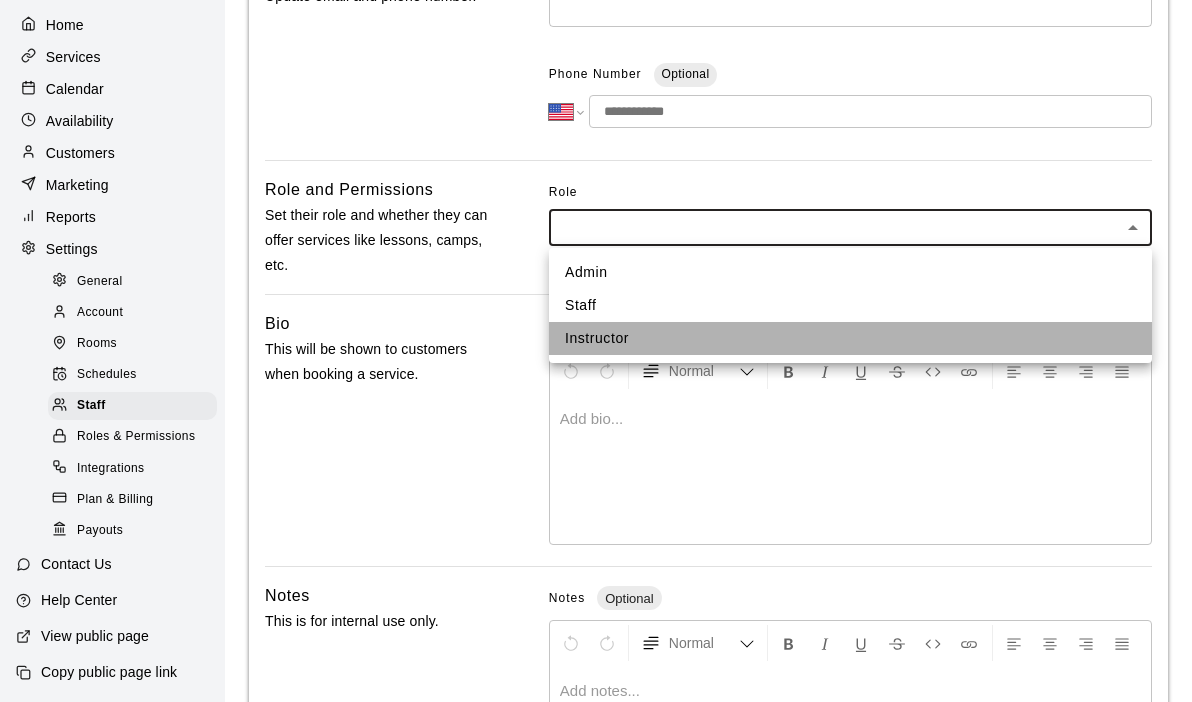 click on "Instructor" at bounding box center [850, 338] 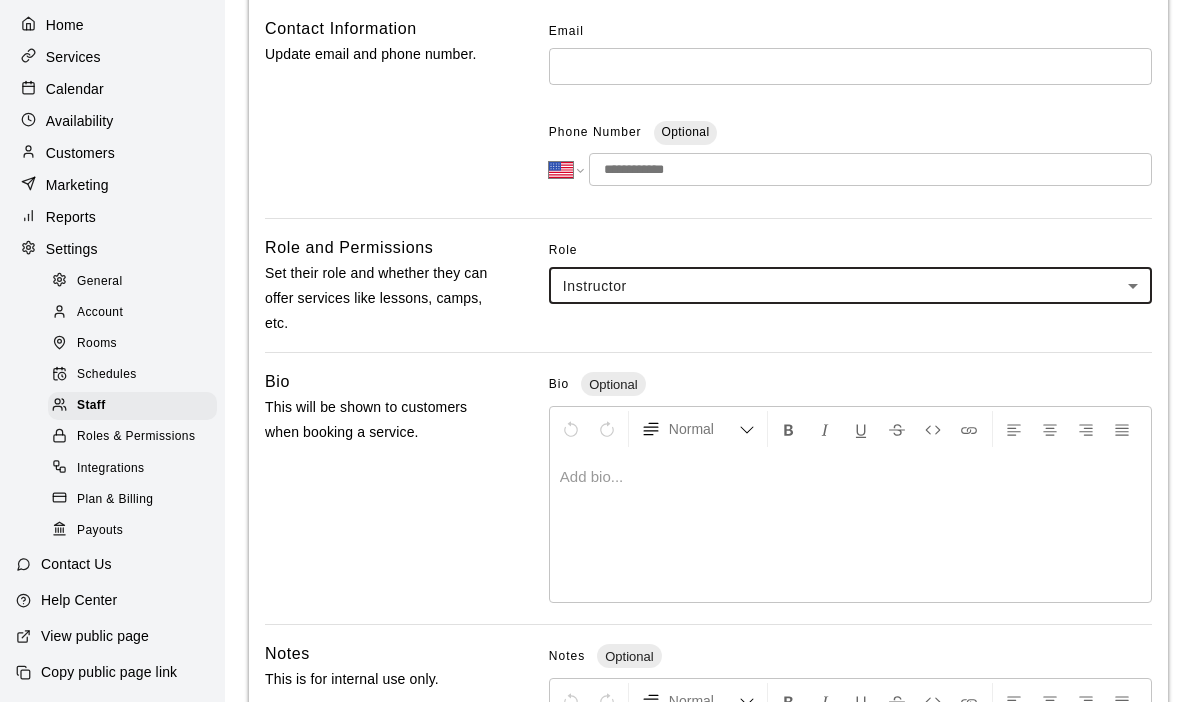 scroll, scrollTop: 104, scrollLeft: 0, axis: vertical 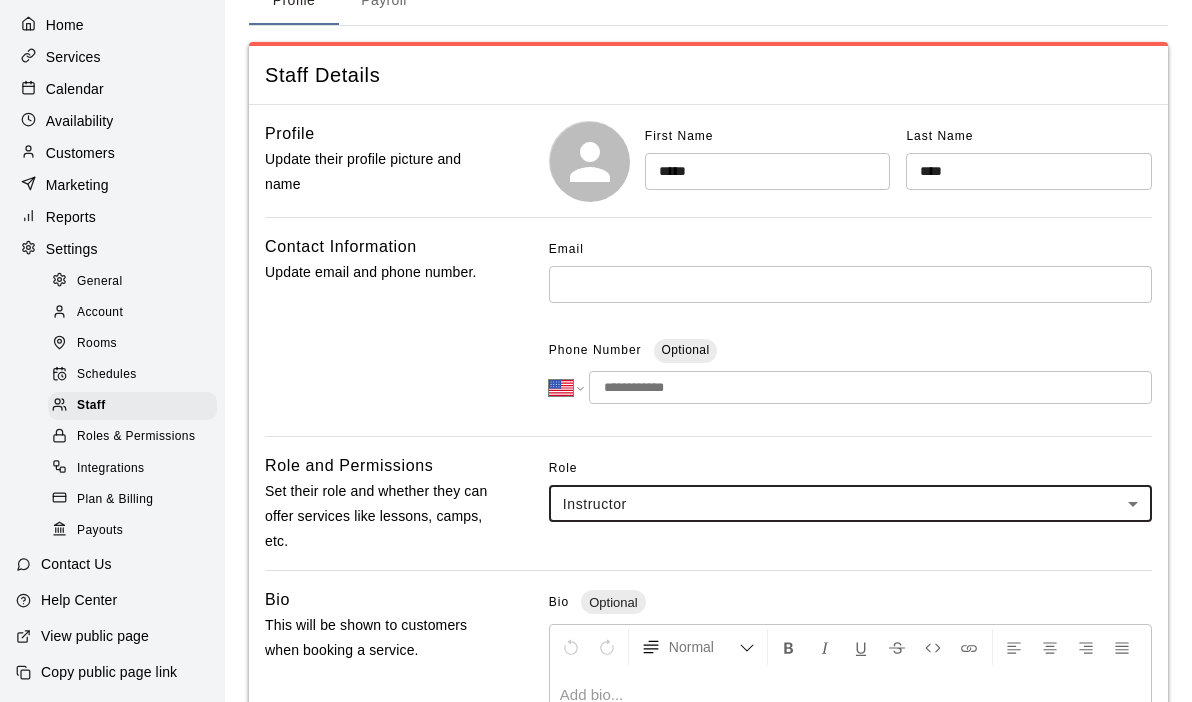 click at bounding box center [850, 284] 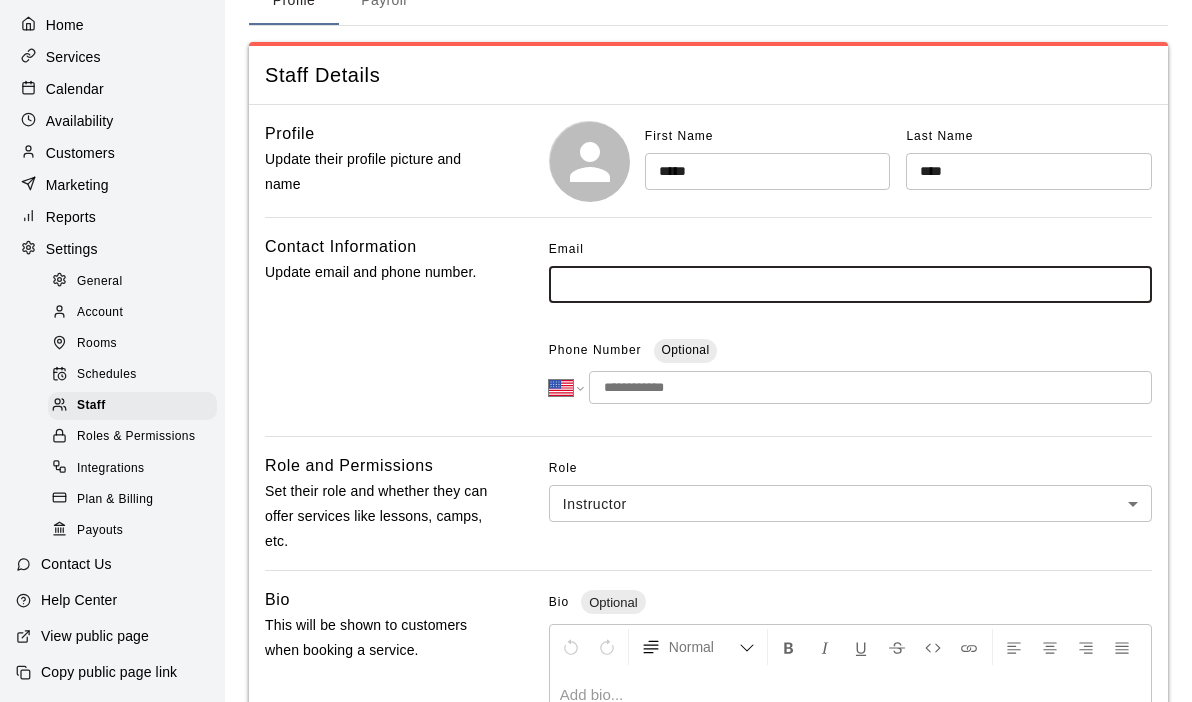 click at bounding box center (870, 387) 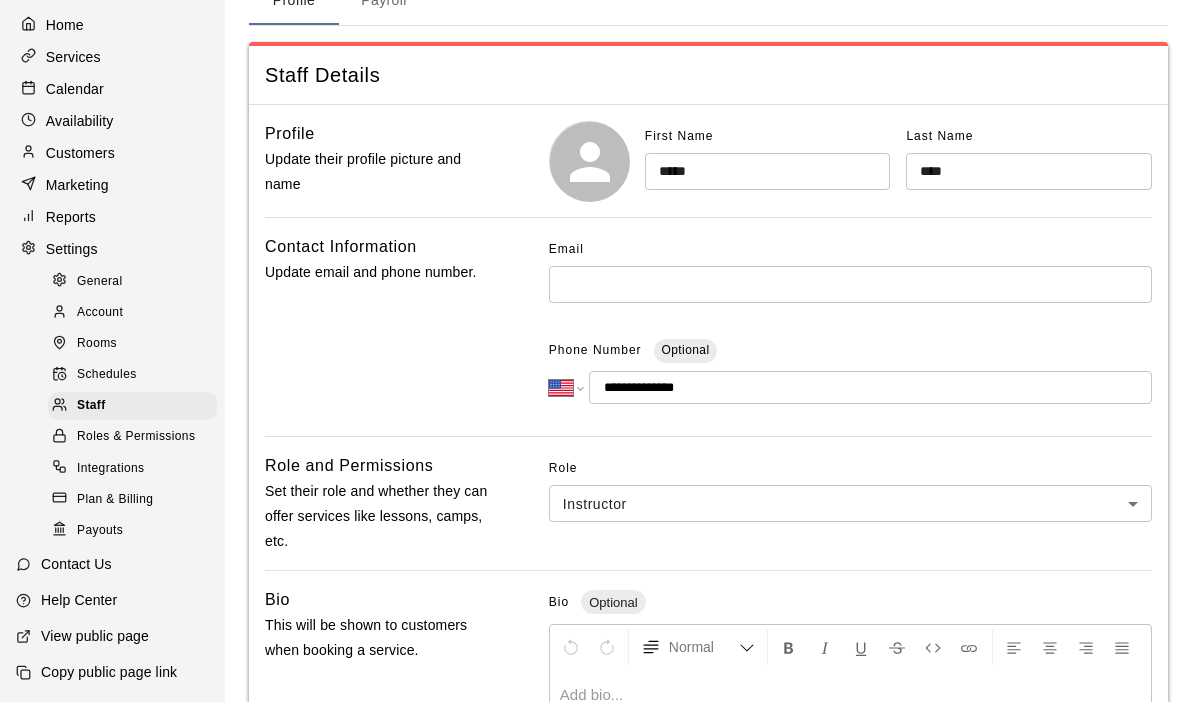 type on "**********" 